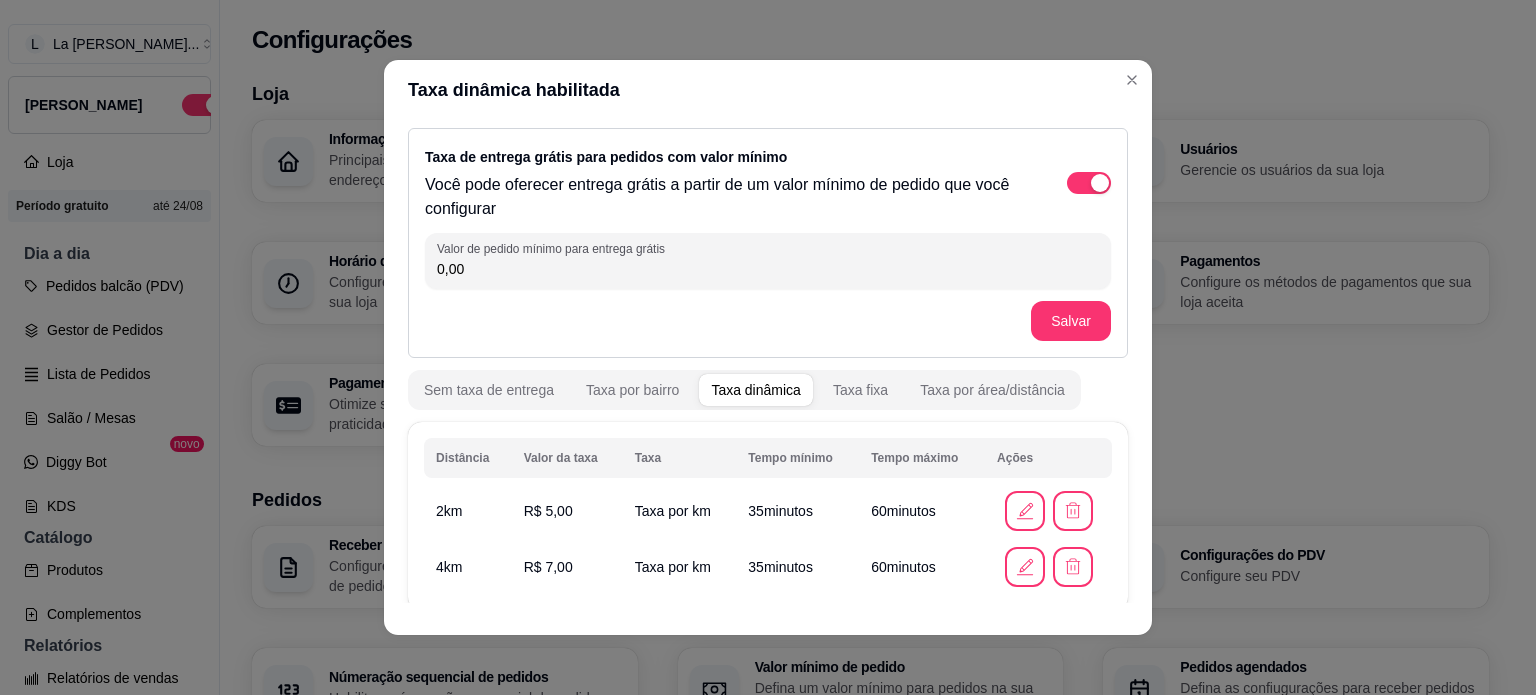 scroll, scrollTop: 32, scrollLeft: 0, axis: vertical 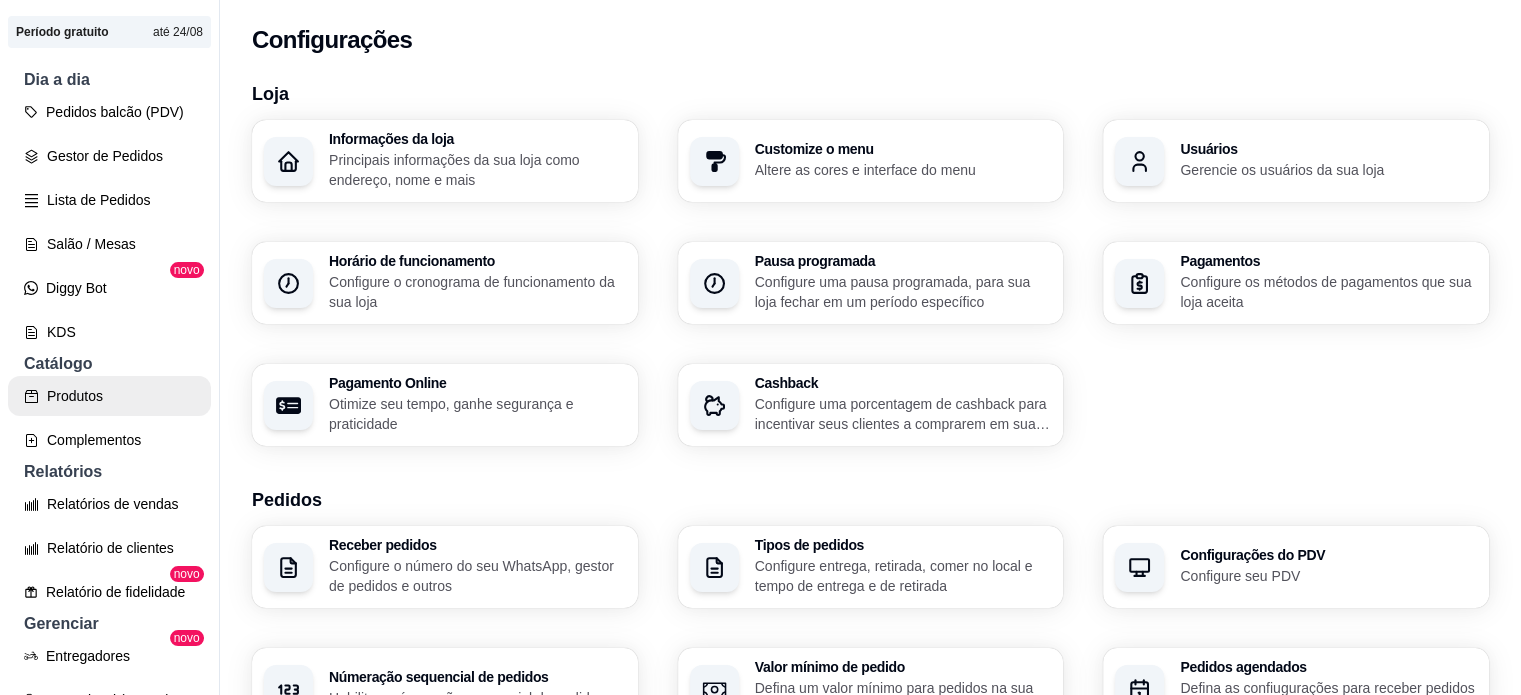 click on "Produtos" at bounding box center (109, 396) 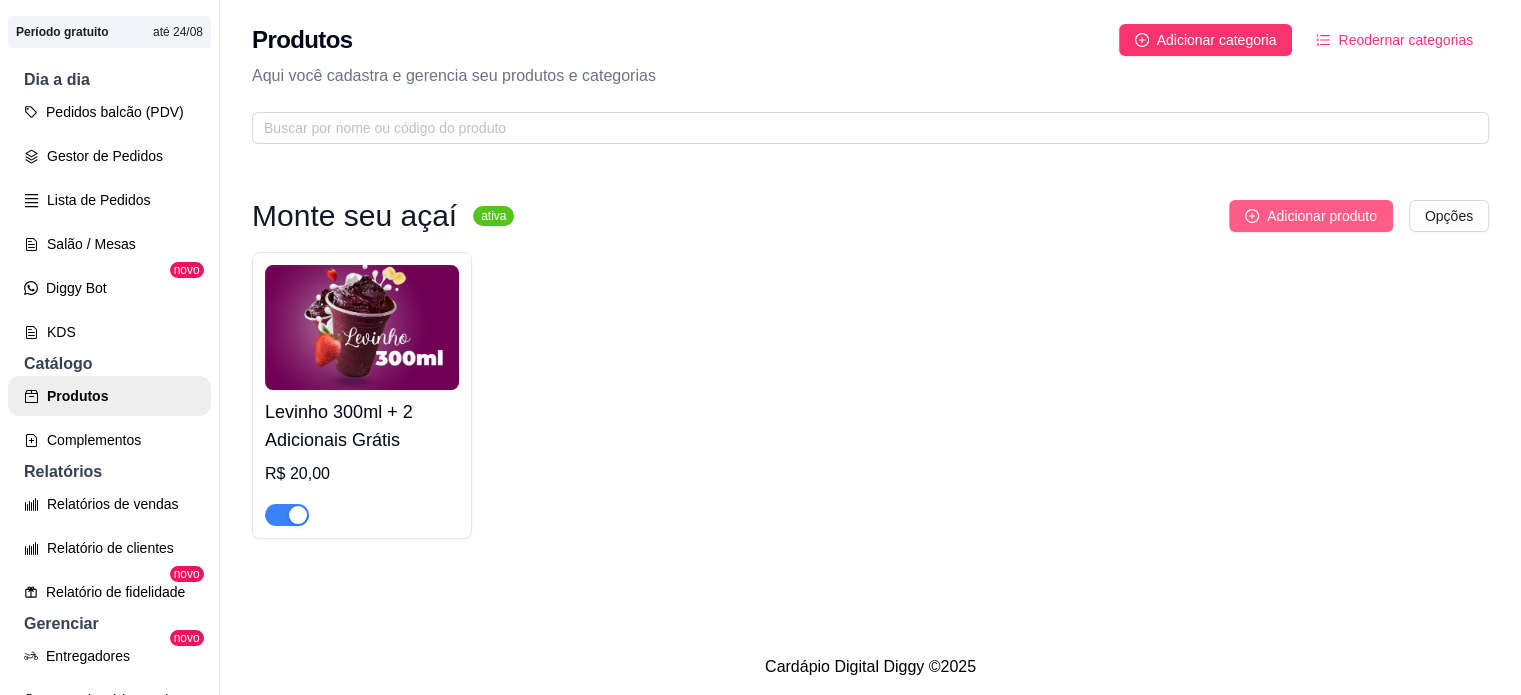 click on "Adicionar produto" at bounding box center [1322, 216] 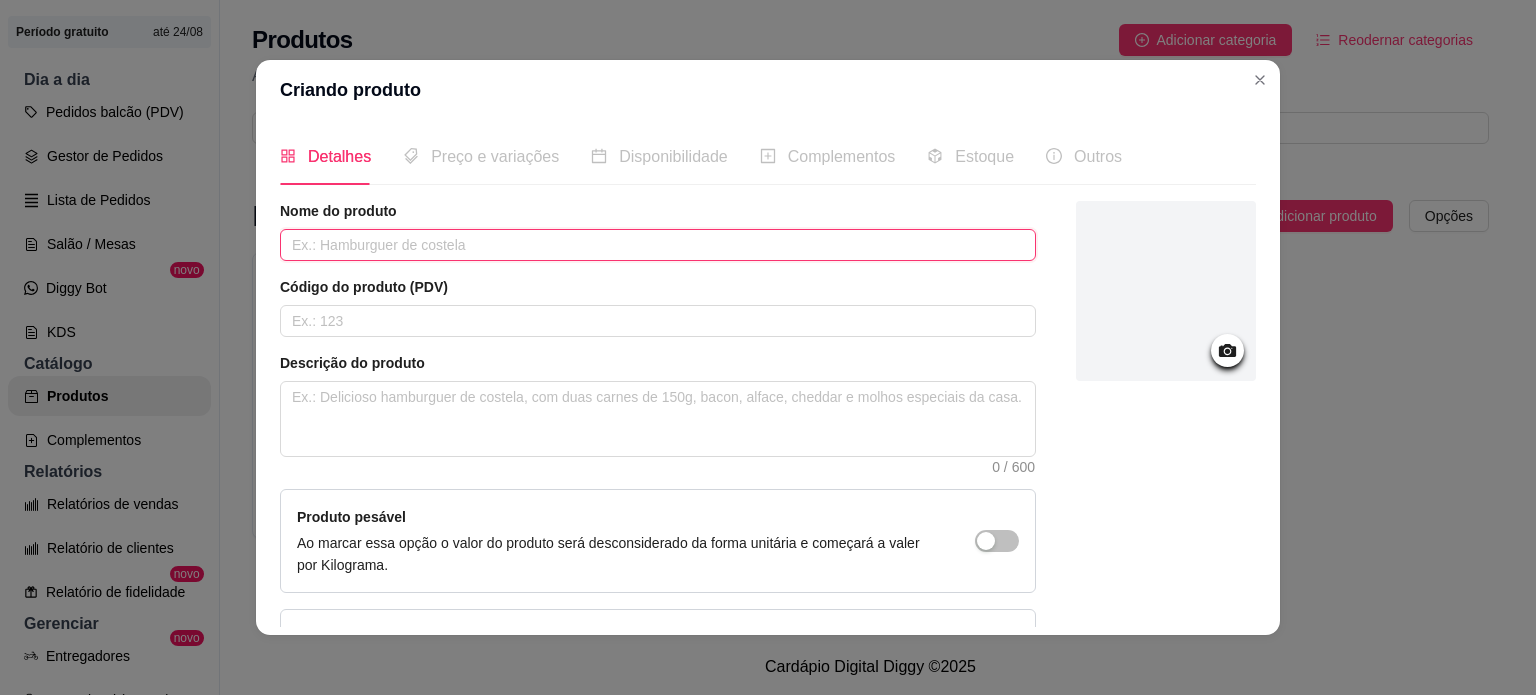 click at bounding box center [658, 245] 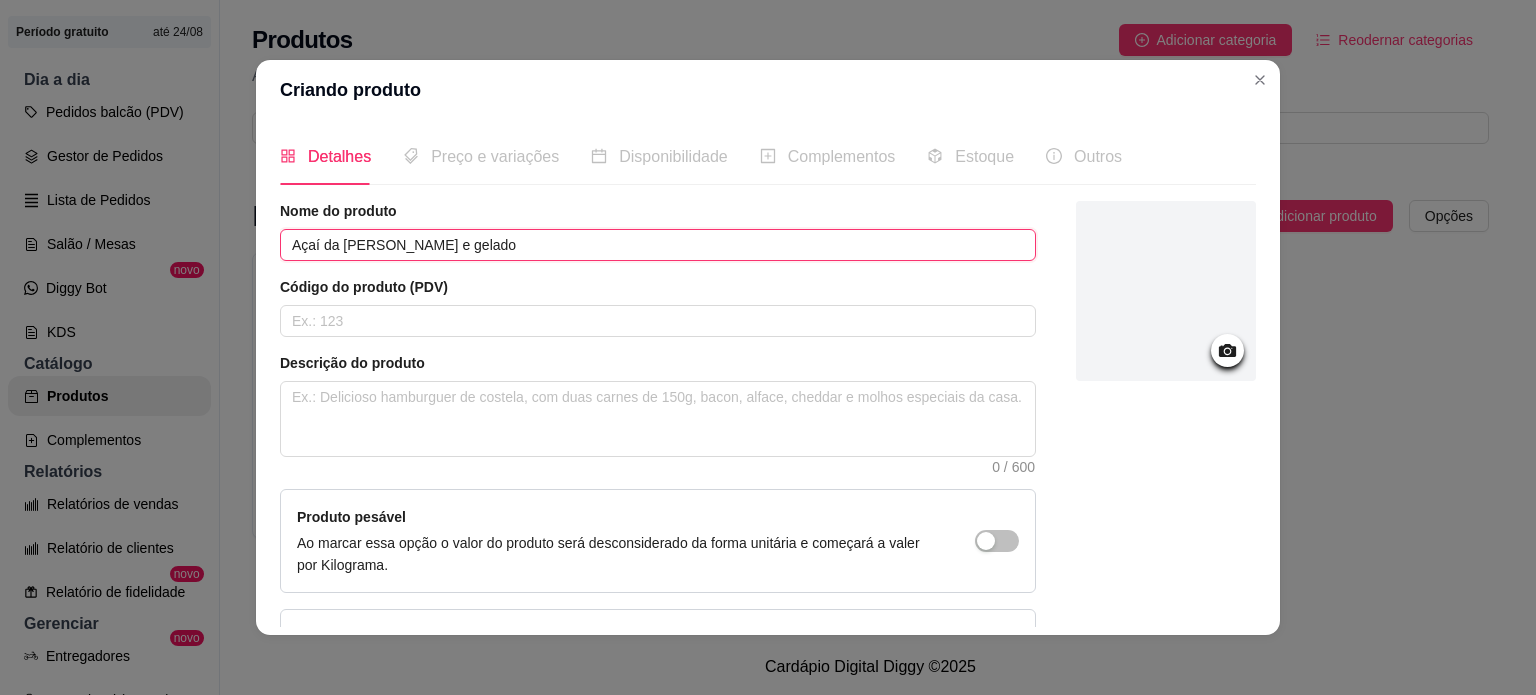 click on "Açaí da [PERSON_NAME] e gelado" at bounding box center [658, 245] 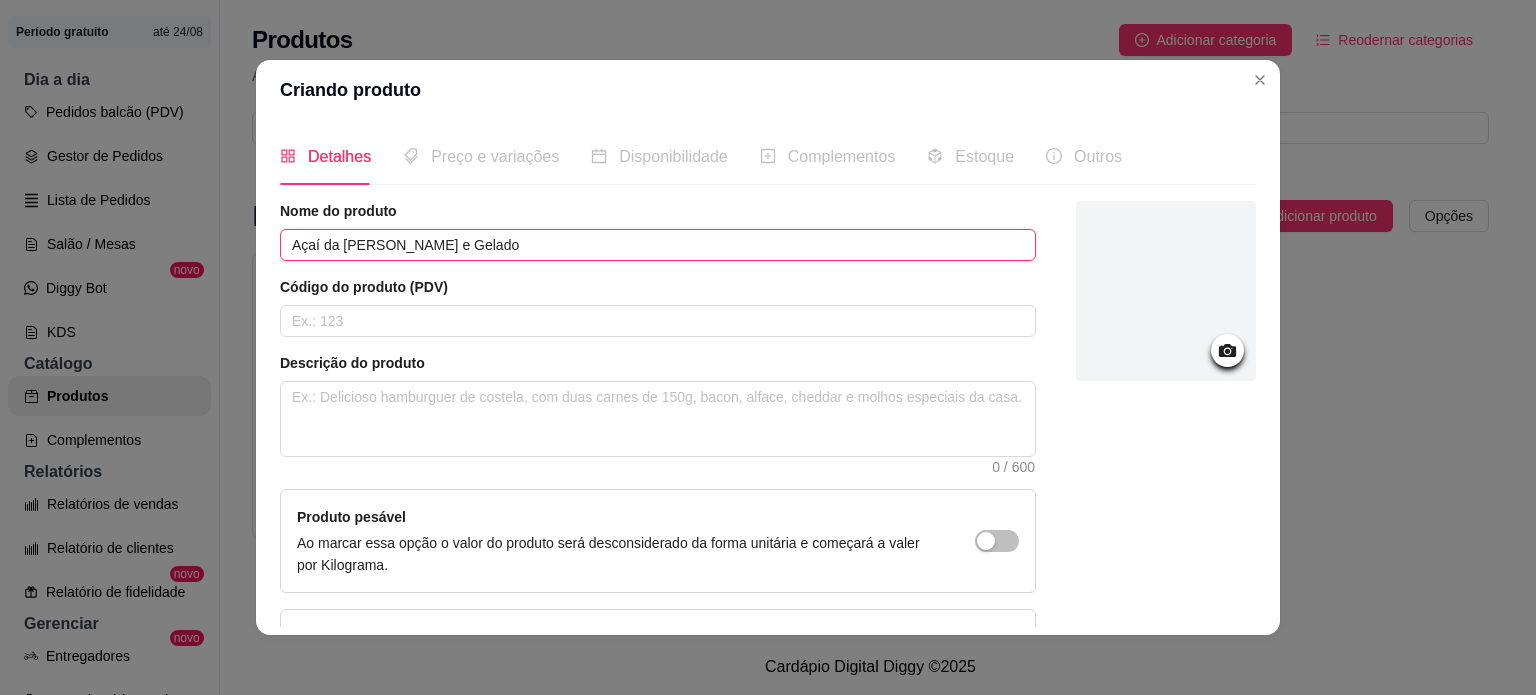 type on "Açaí da [PERSON_NAME] e Gelado" 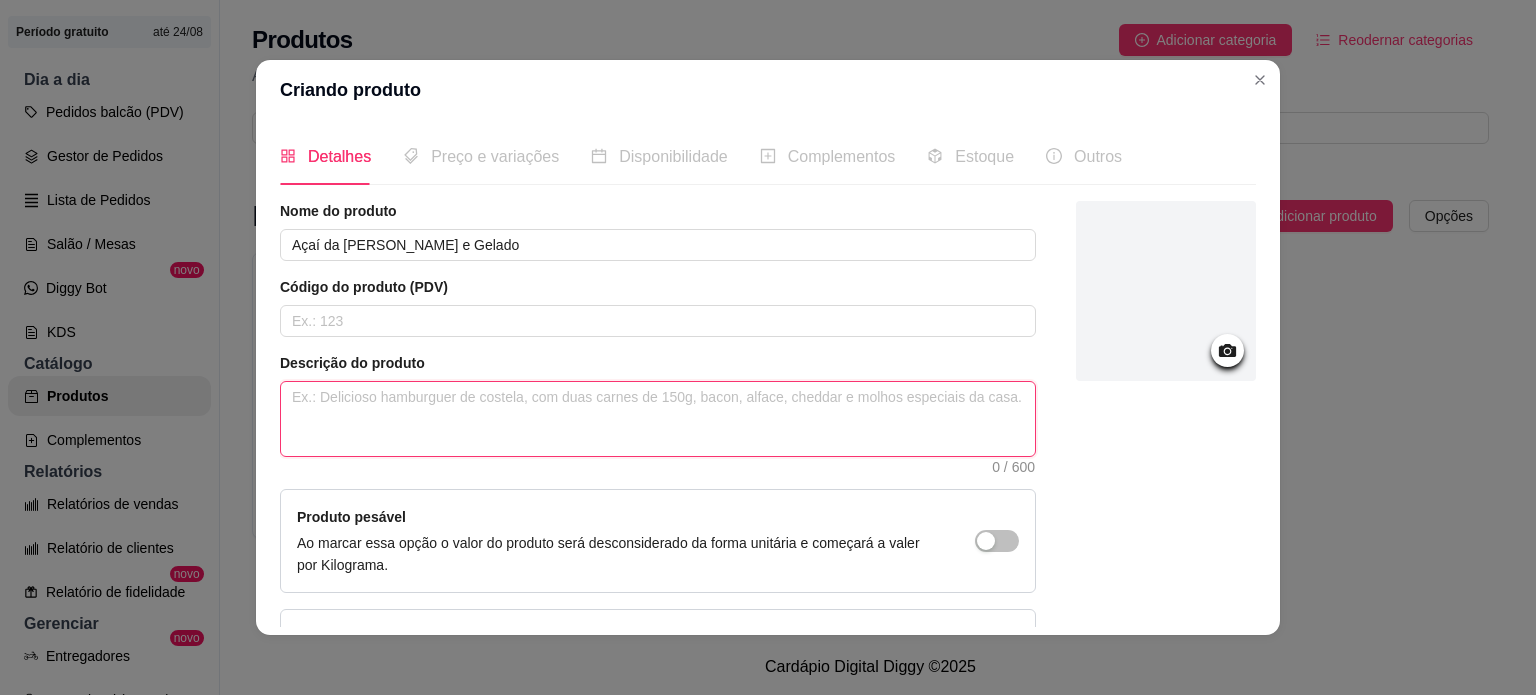 click at bounding box center [658, 419] 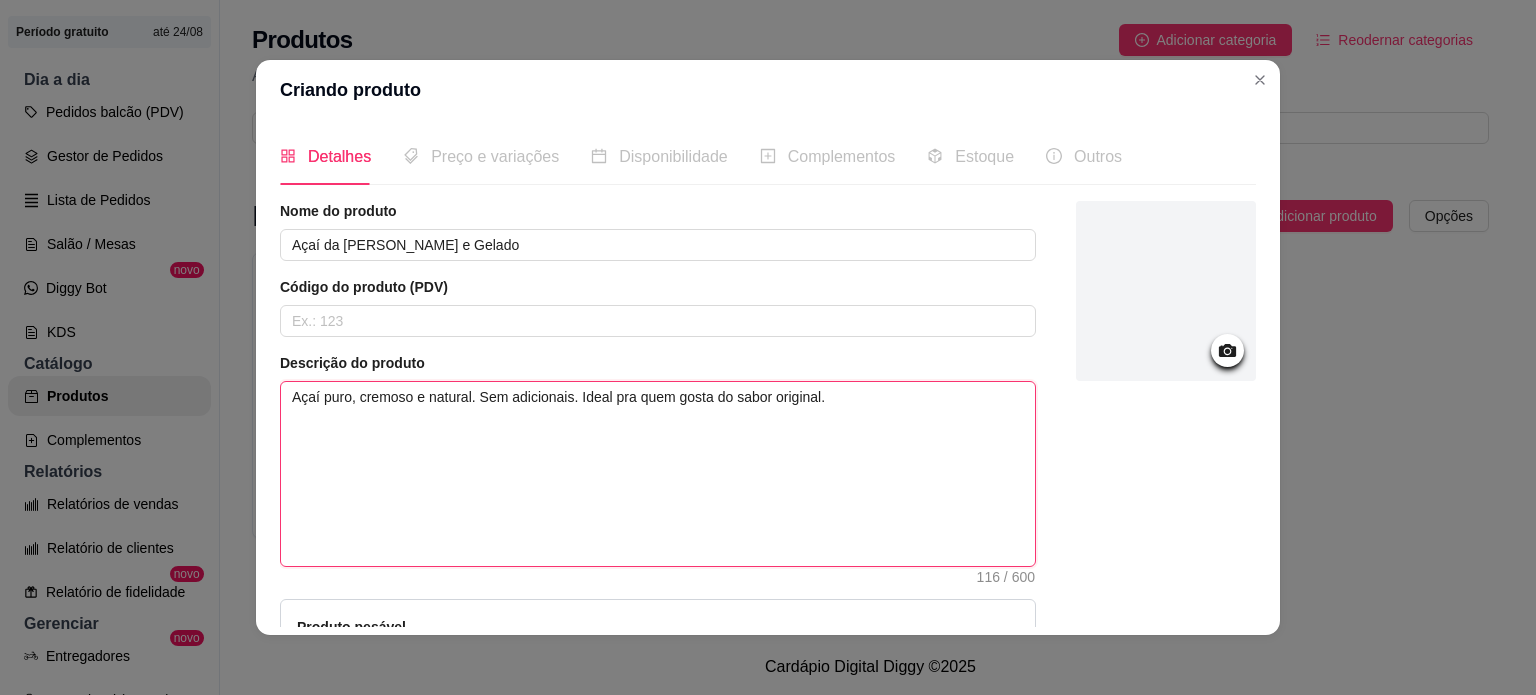 scroll, scrollTop: 82, scrollLeft: 0, axis: vertical 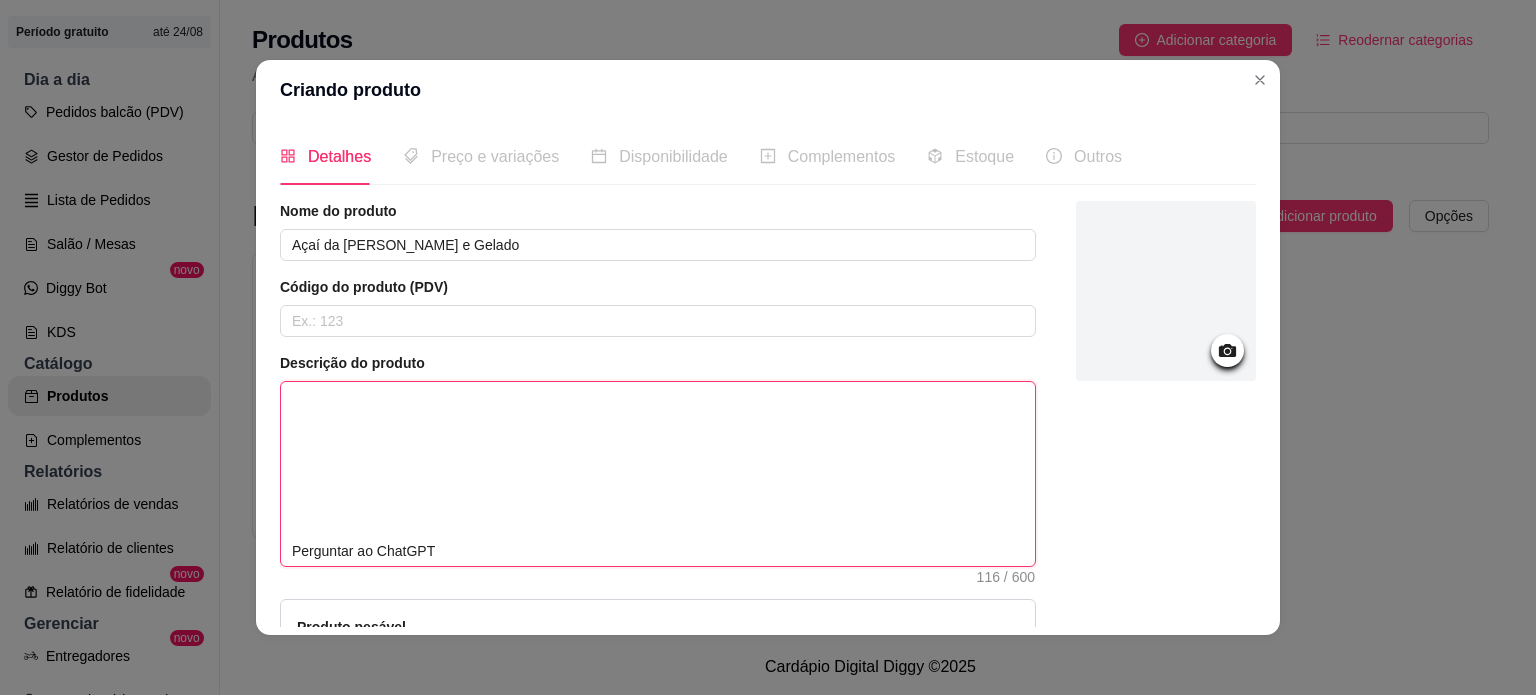 type 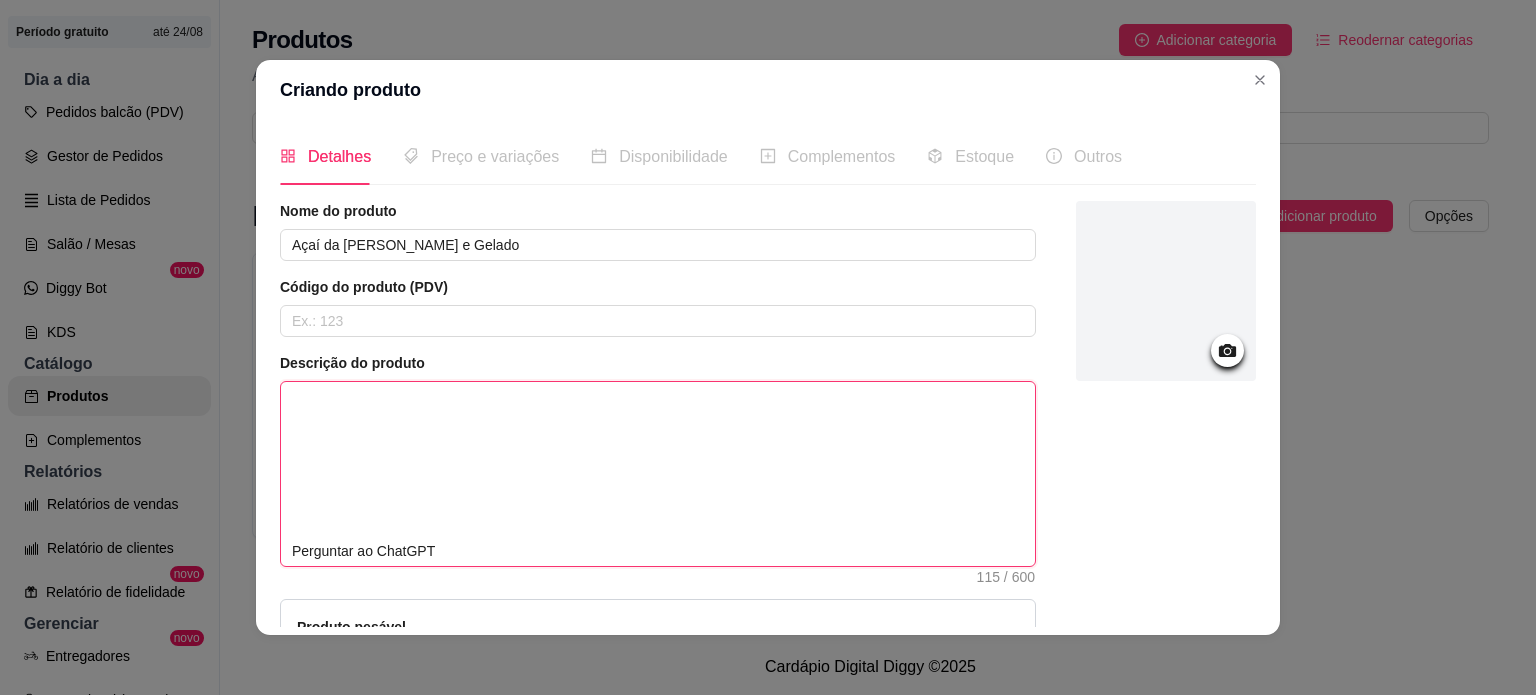 type 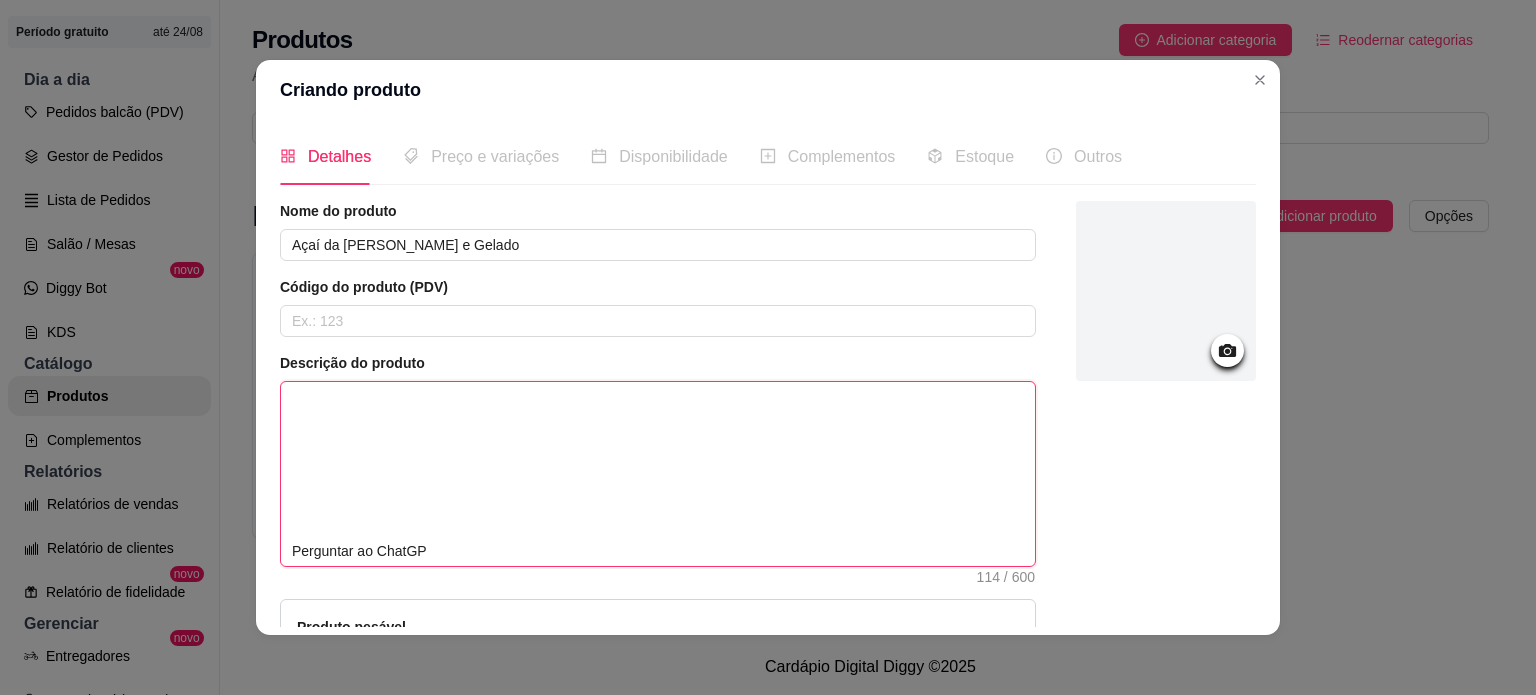 type 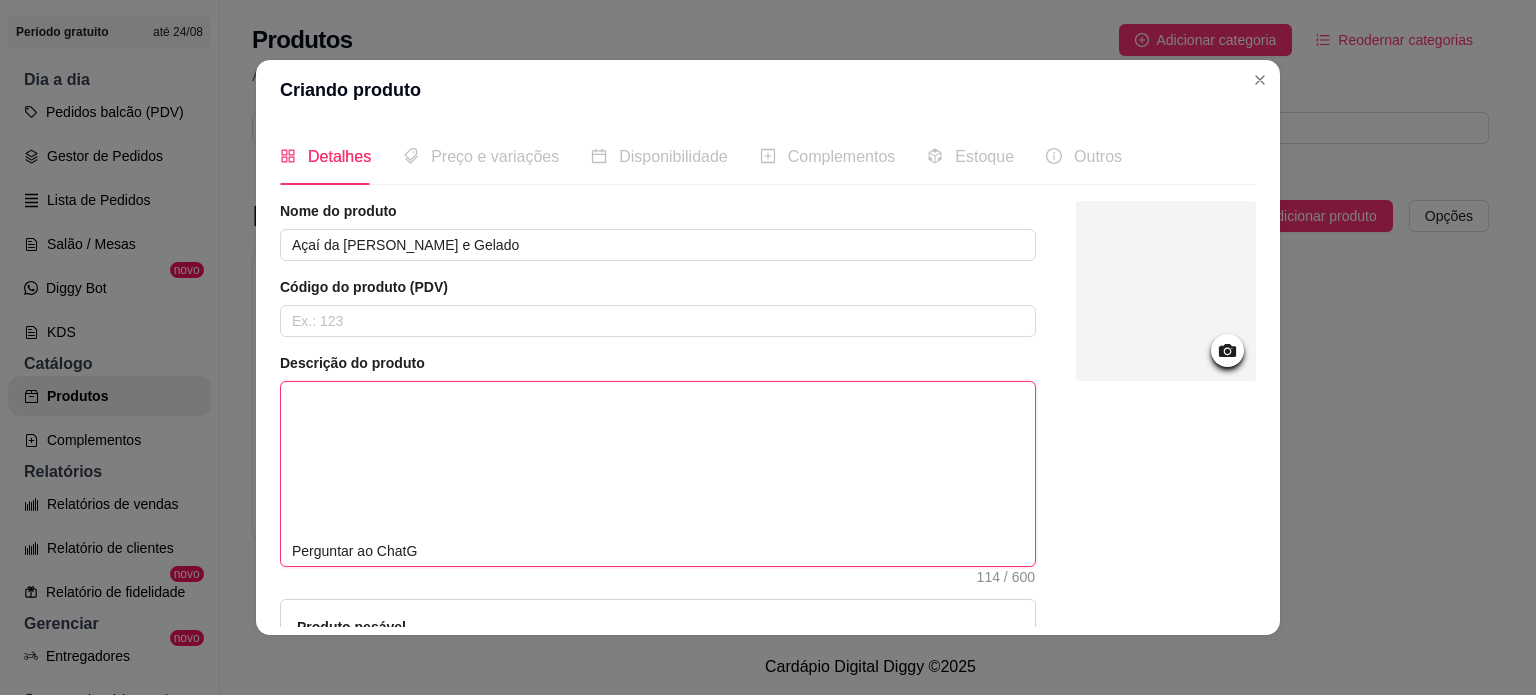 type 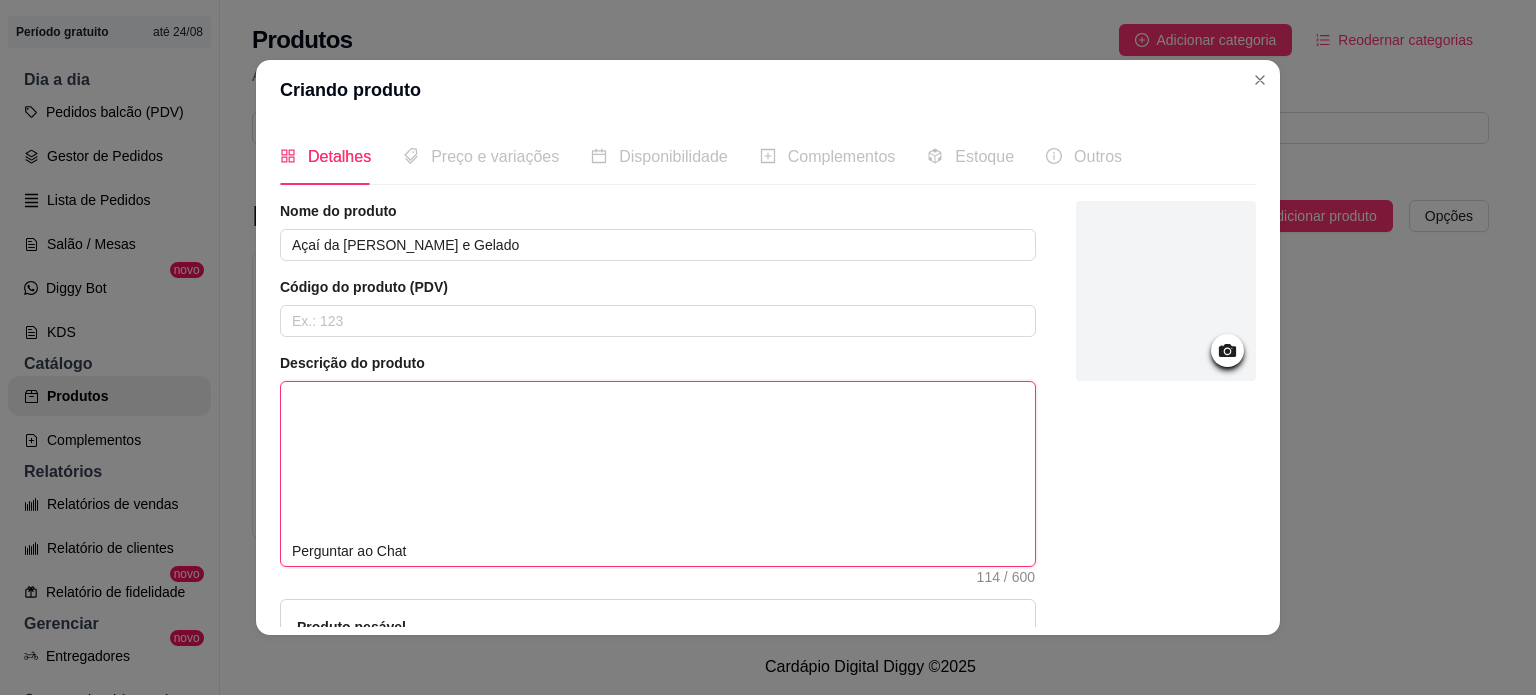 type 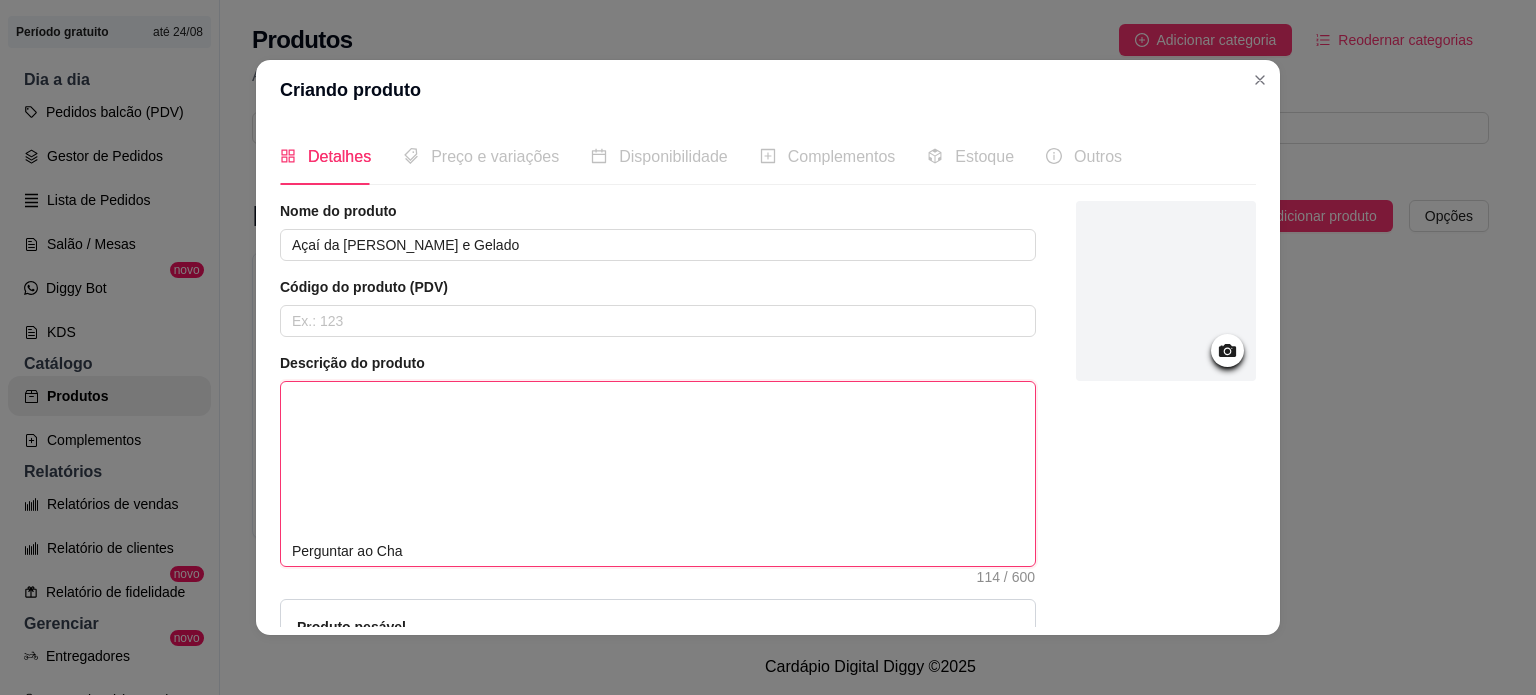 type 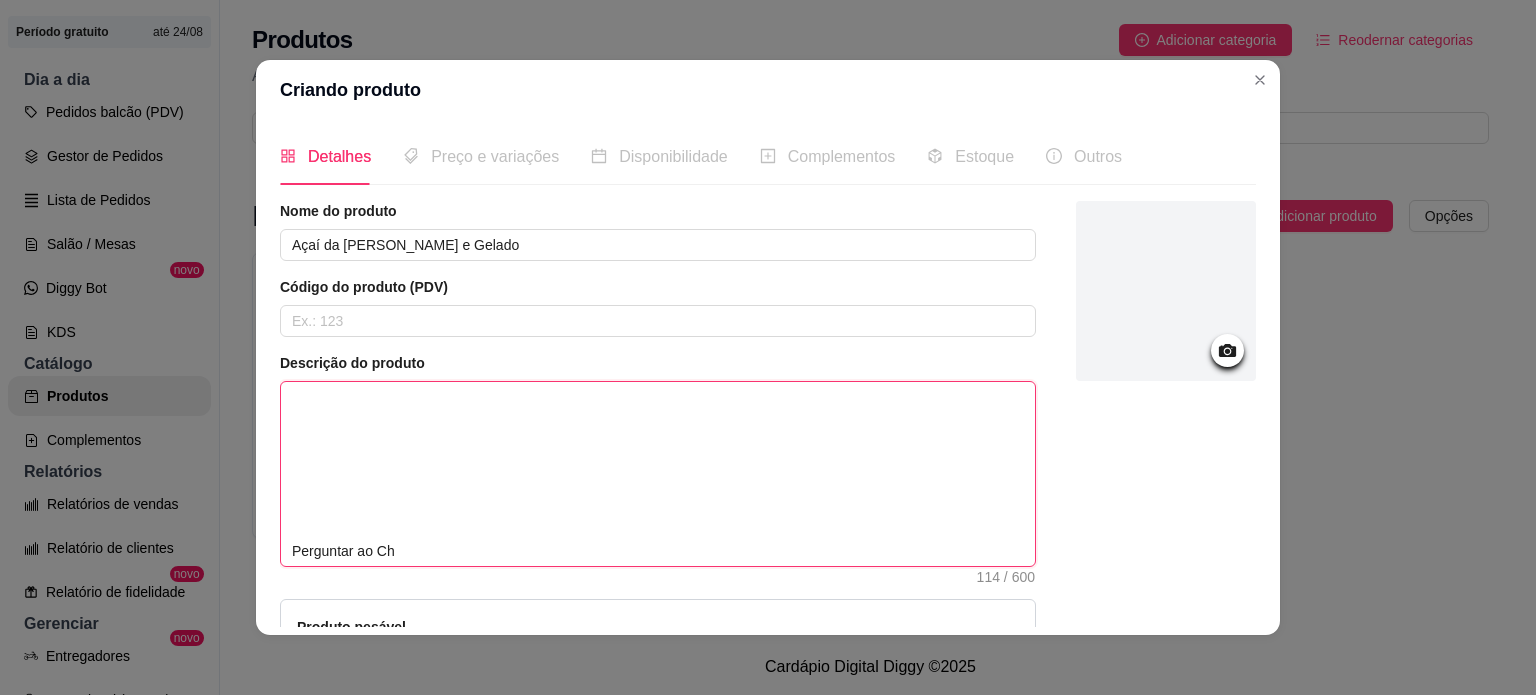 type 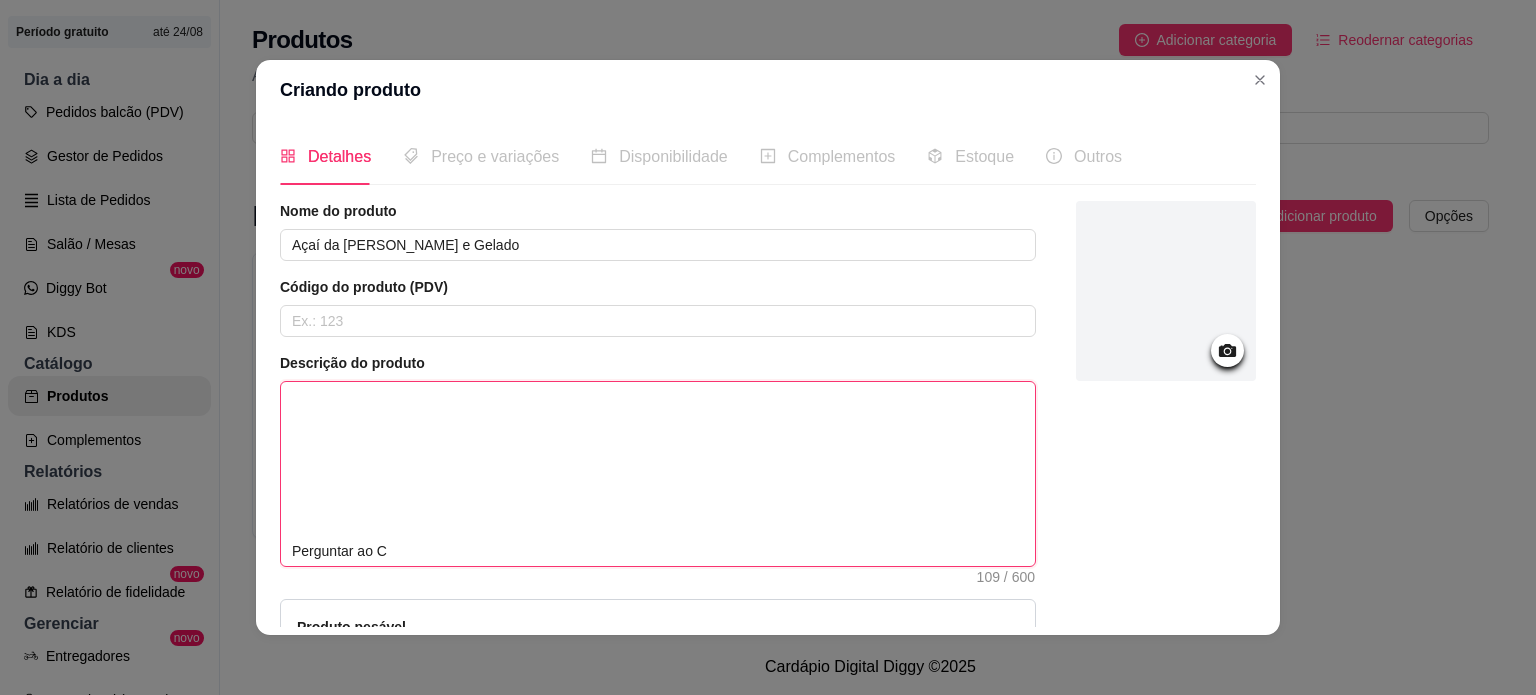 type 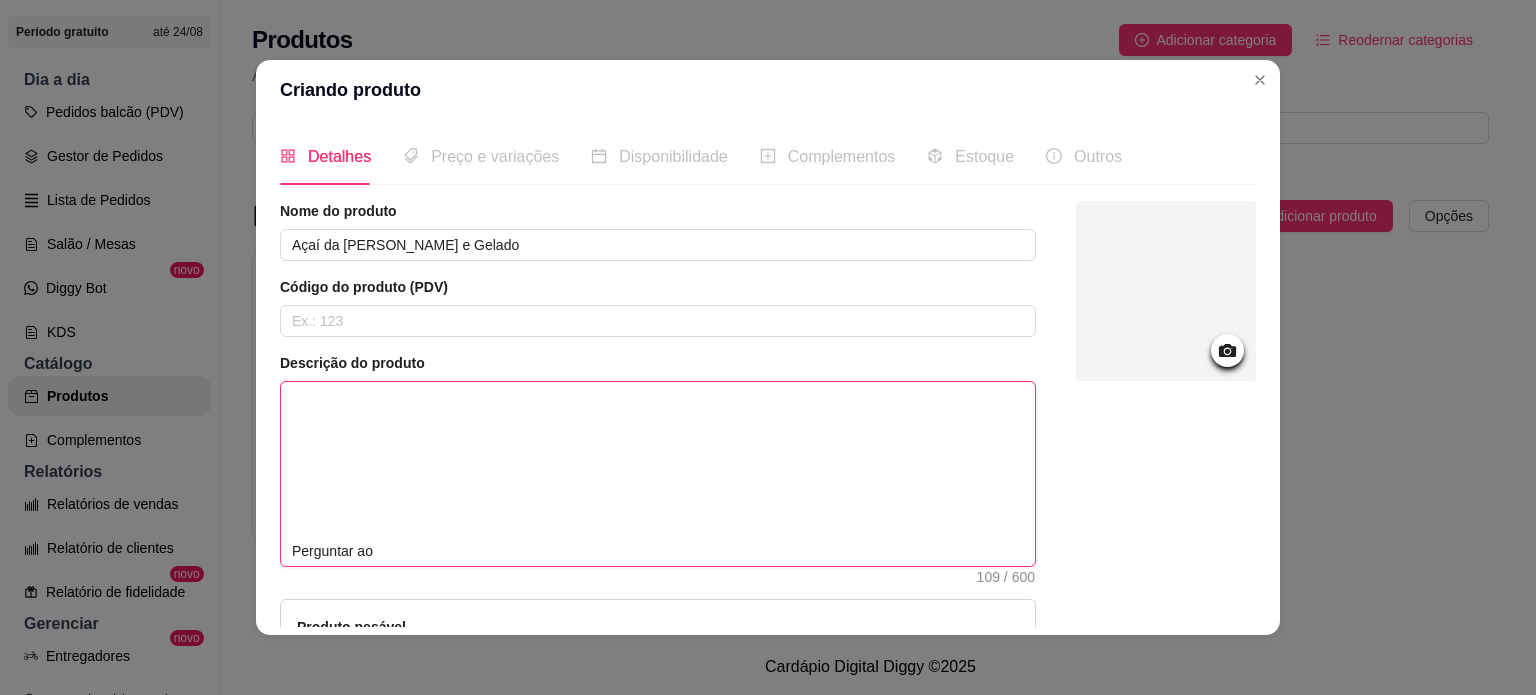 type 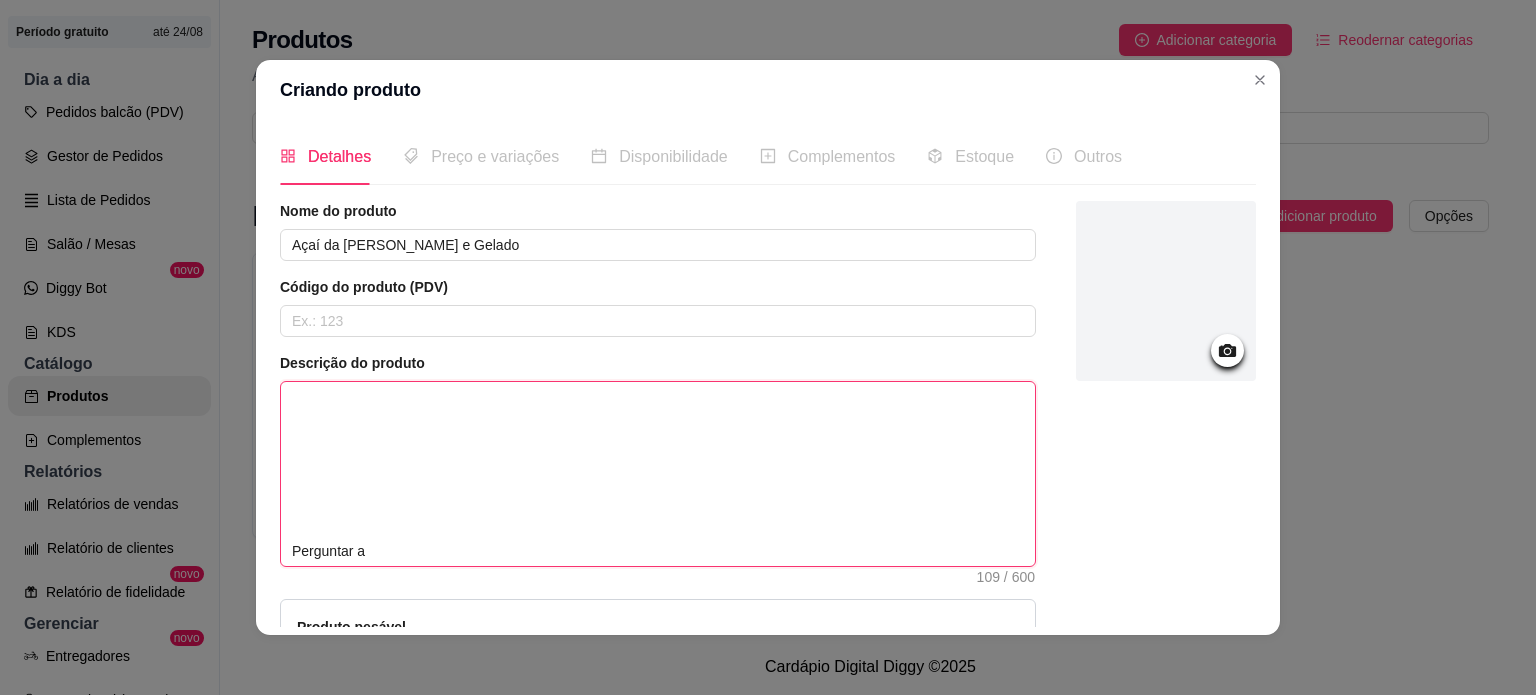 type 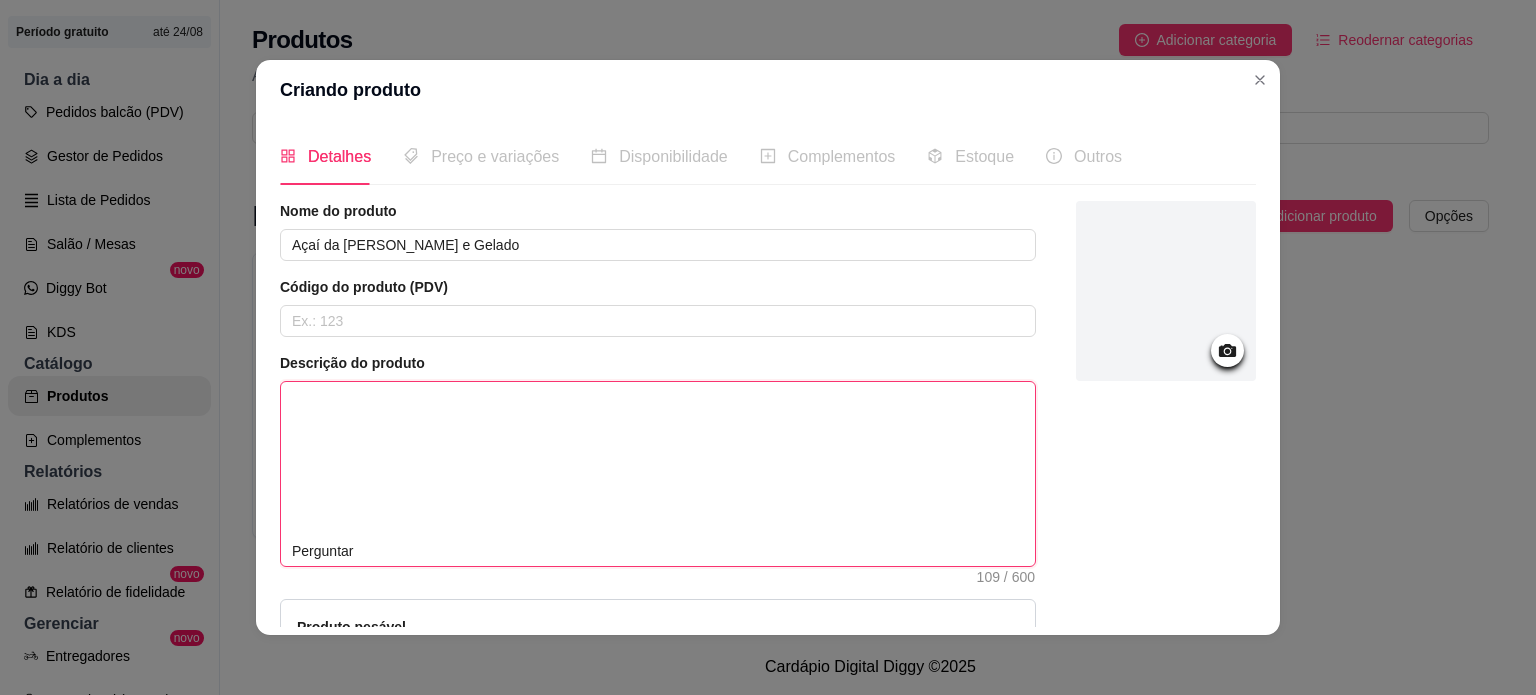 type 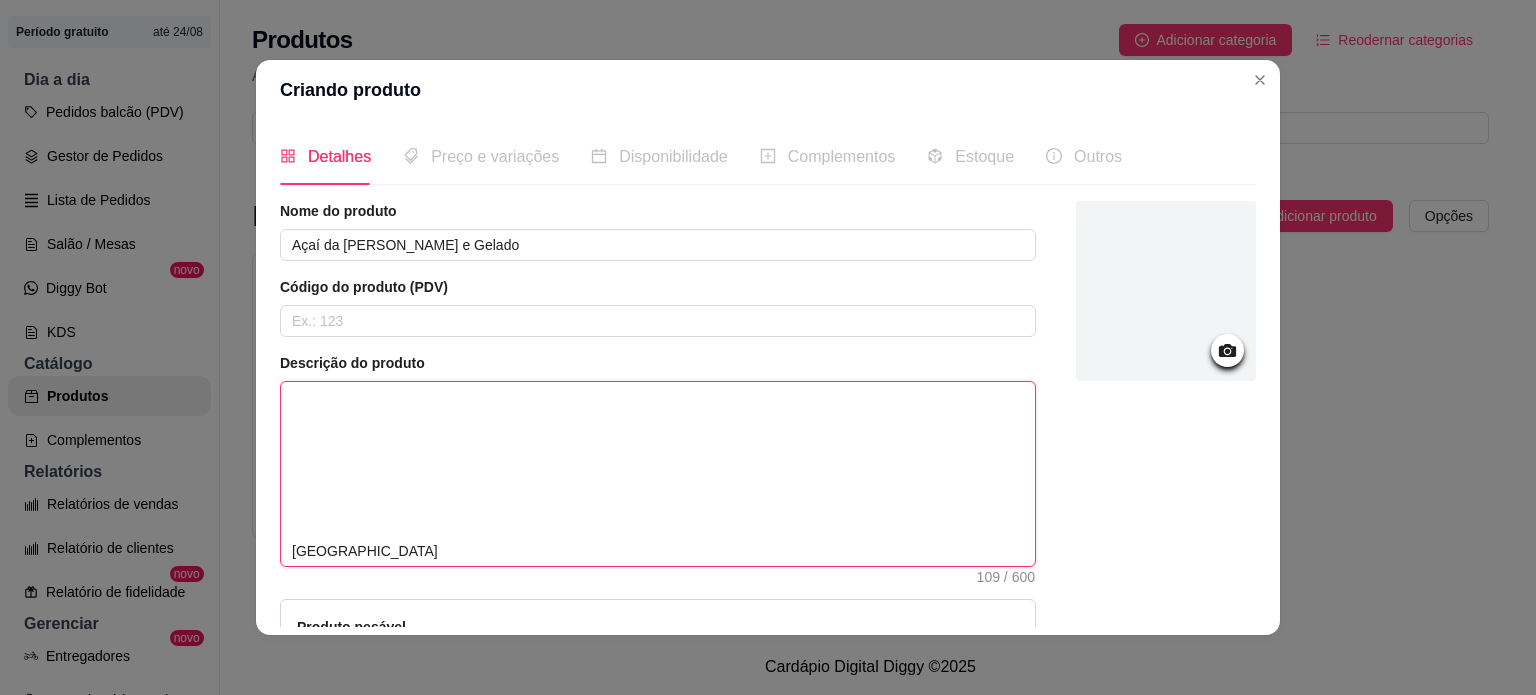 type 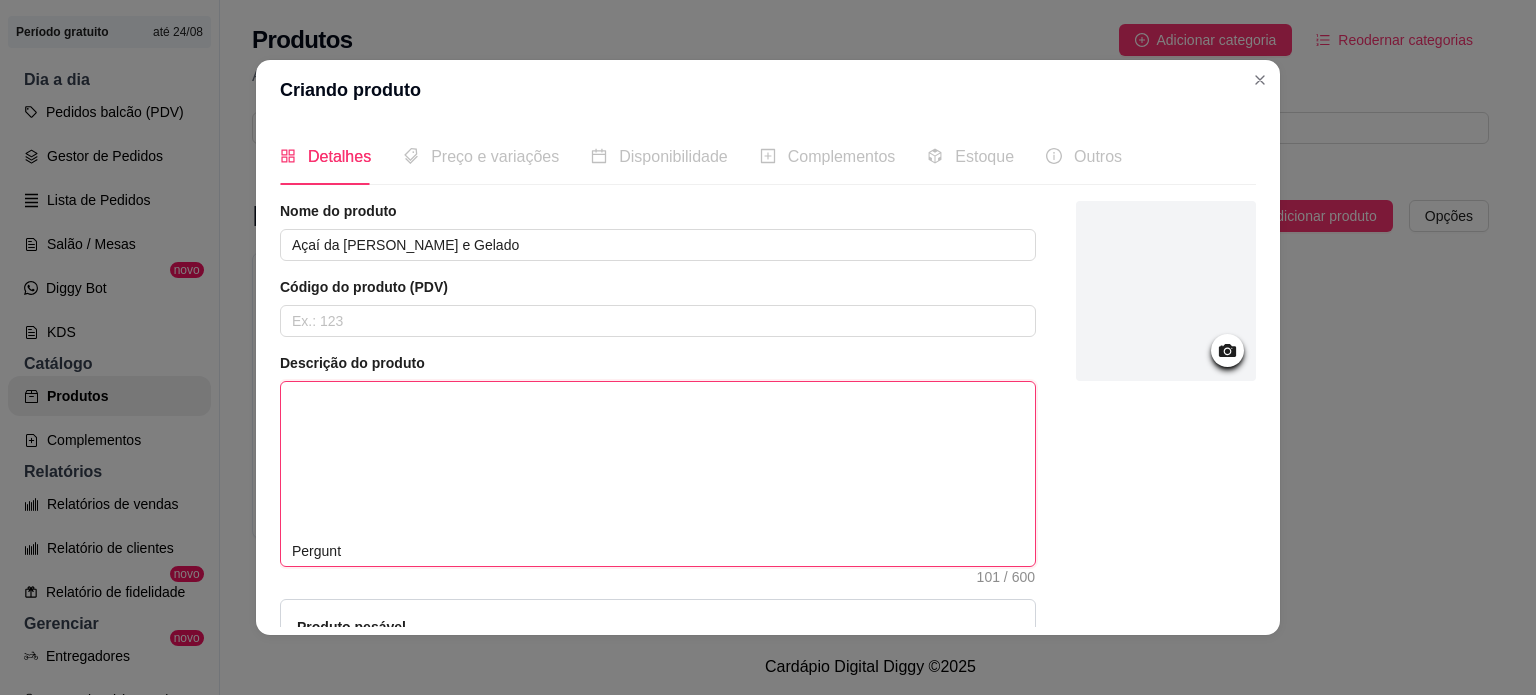 type 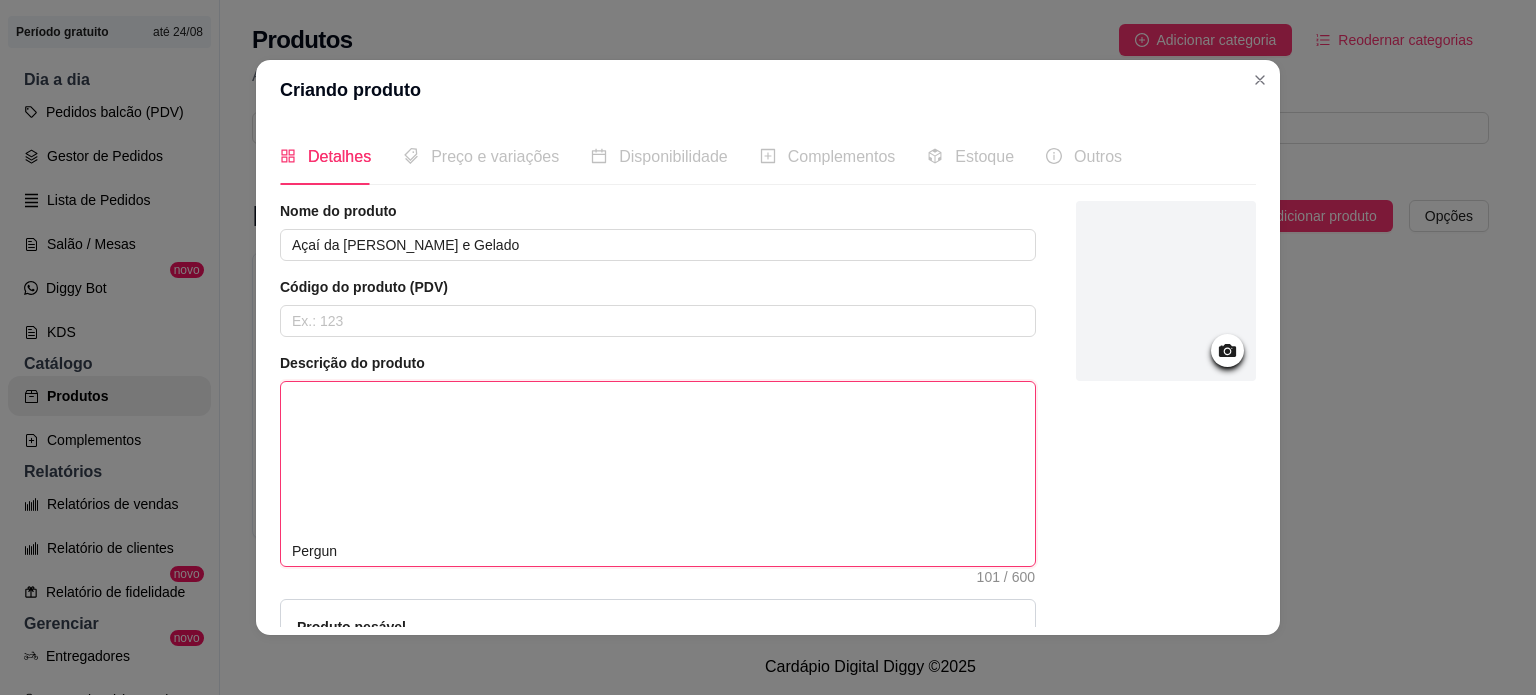type 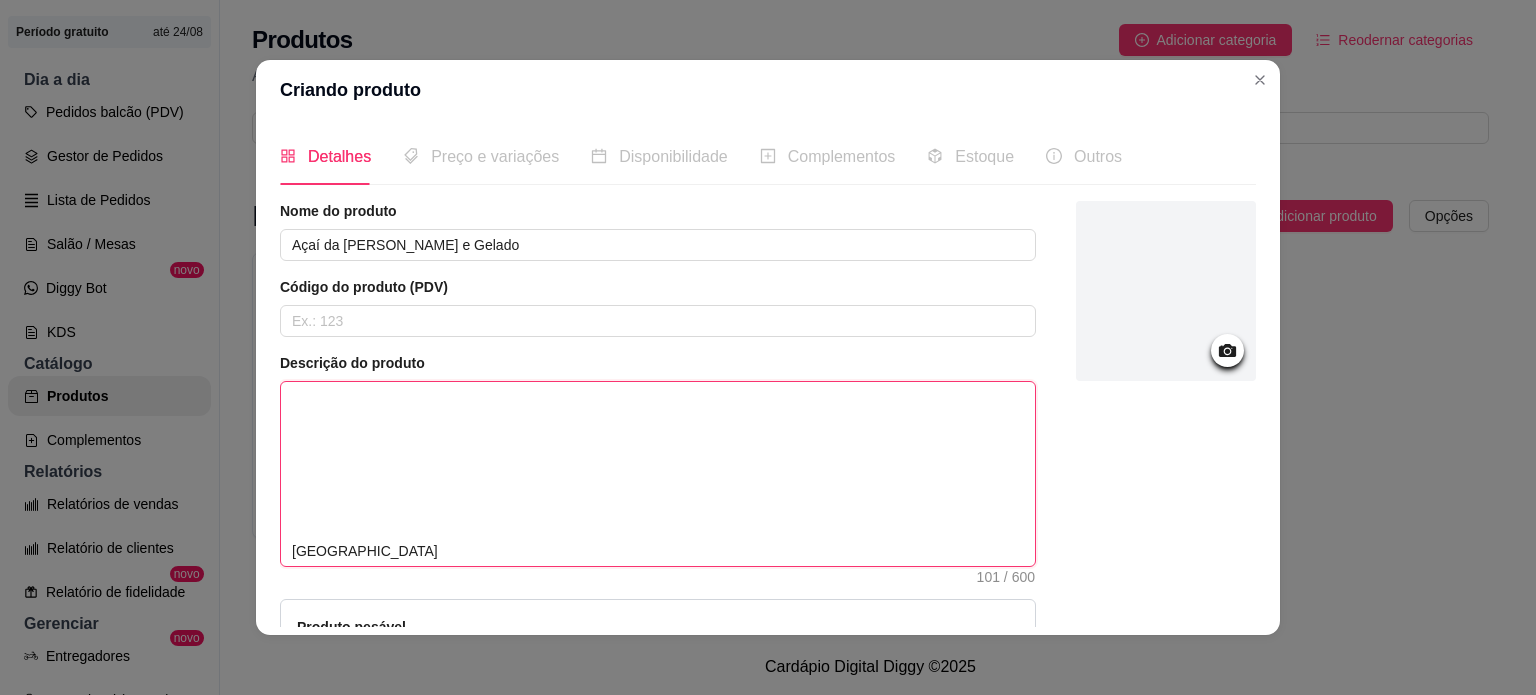 type 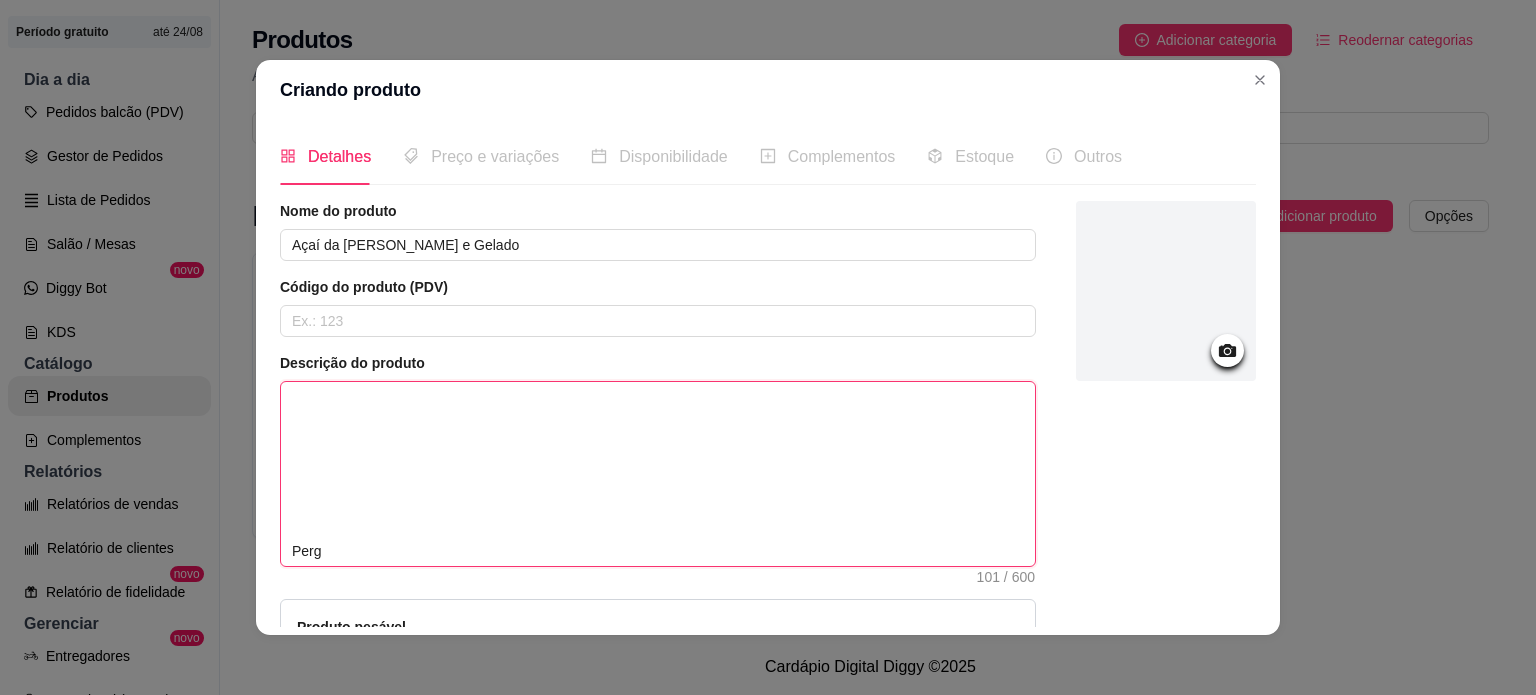 type 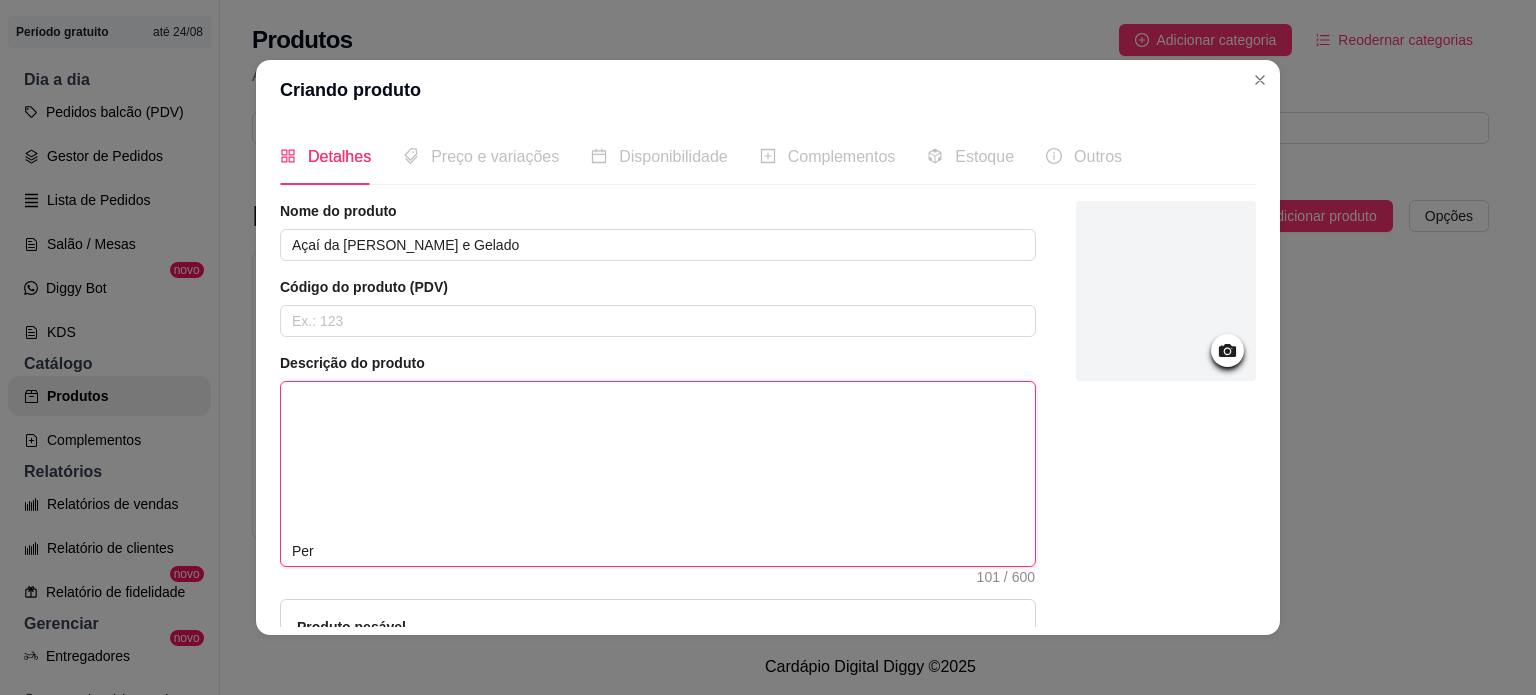 type 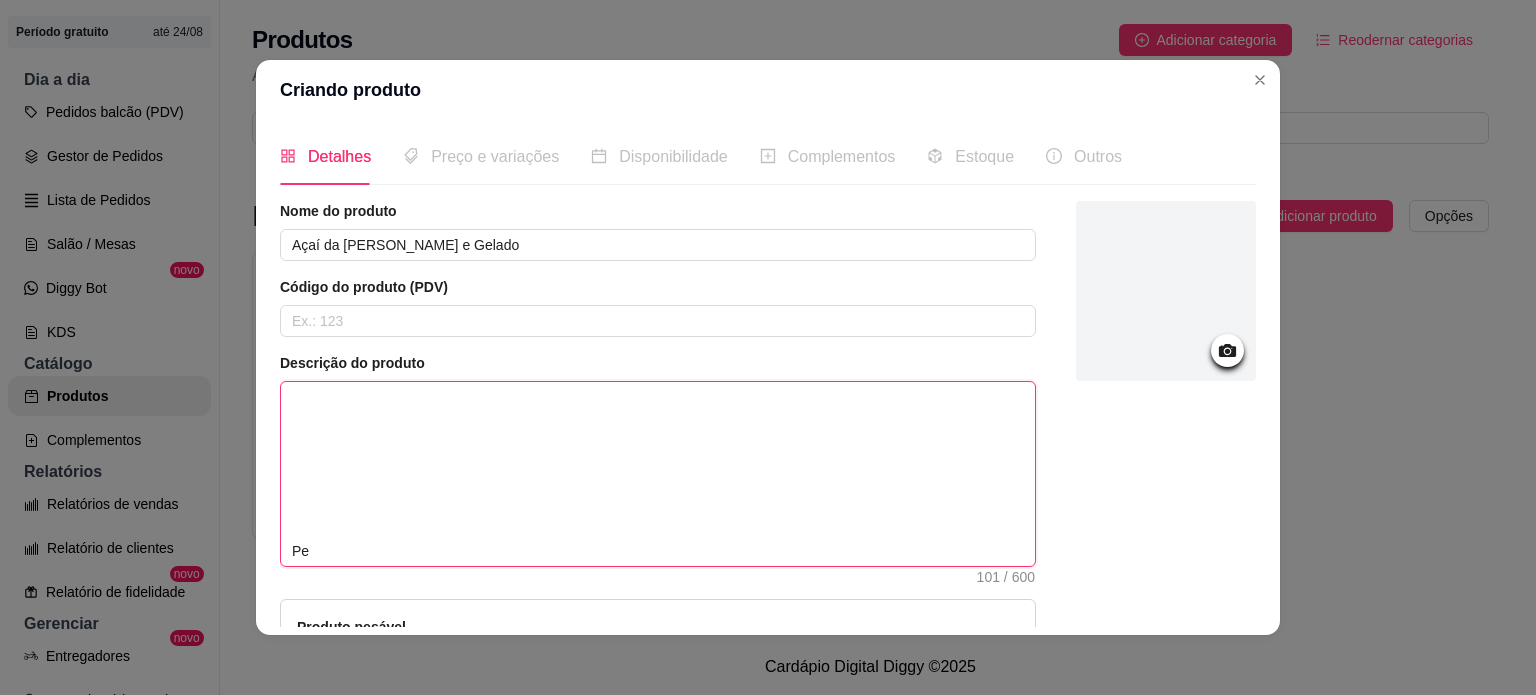 type 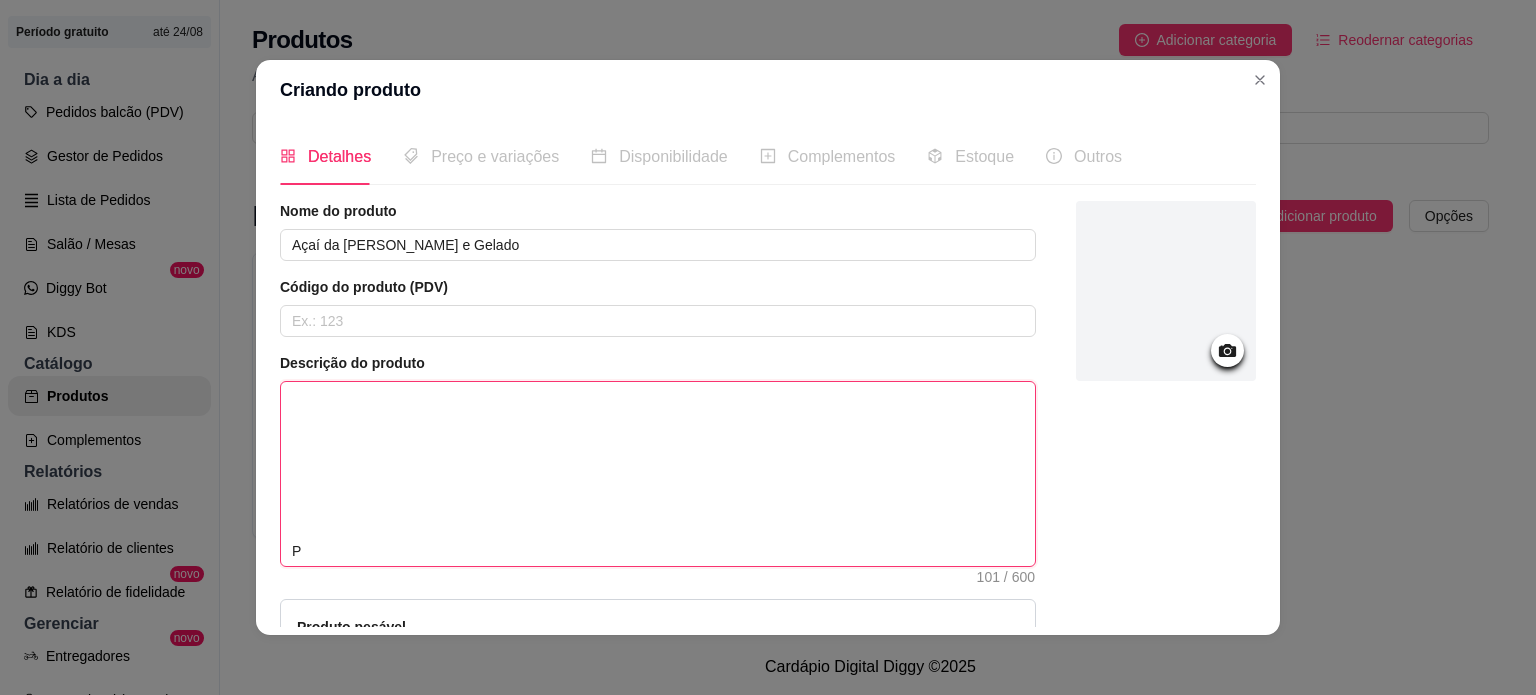 type 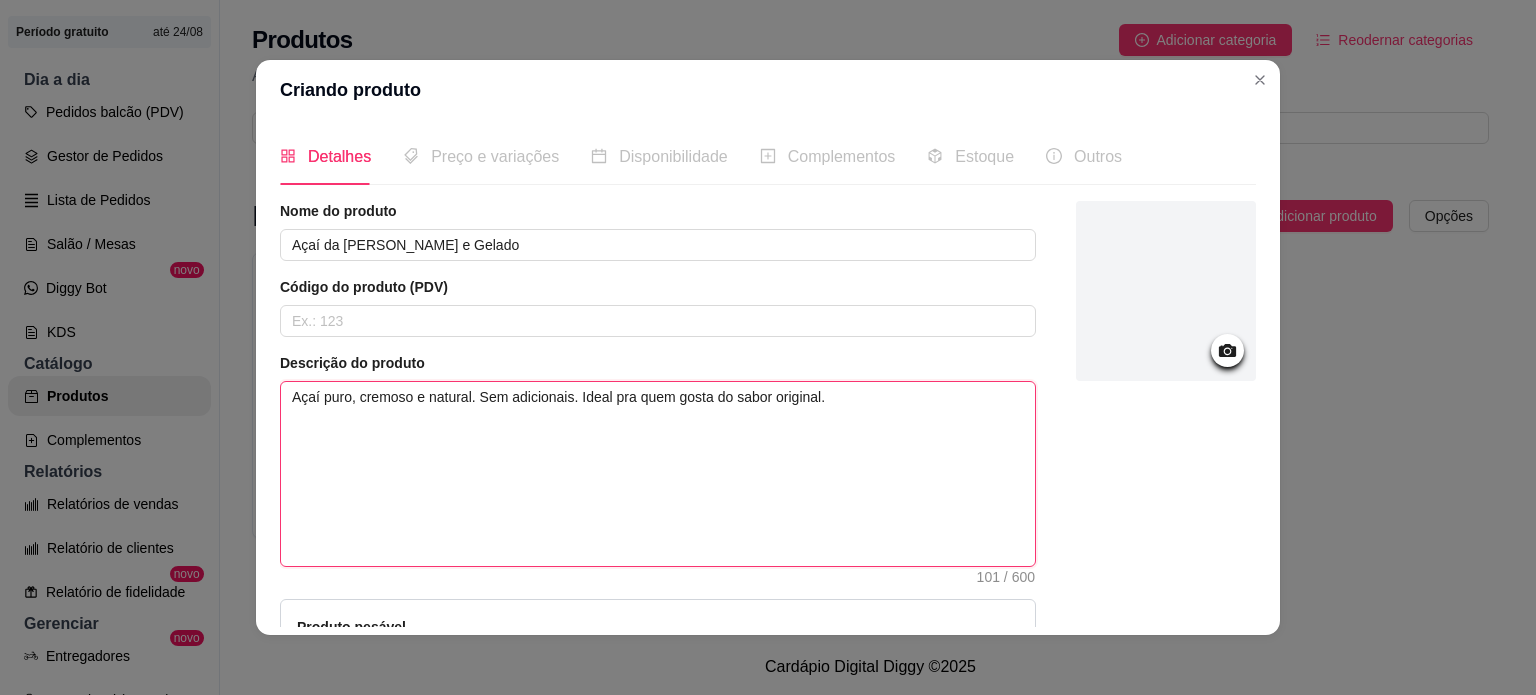 type 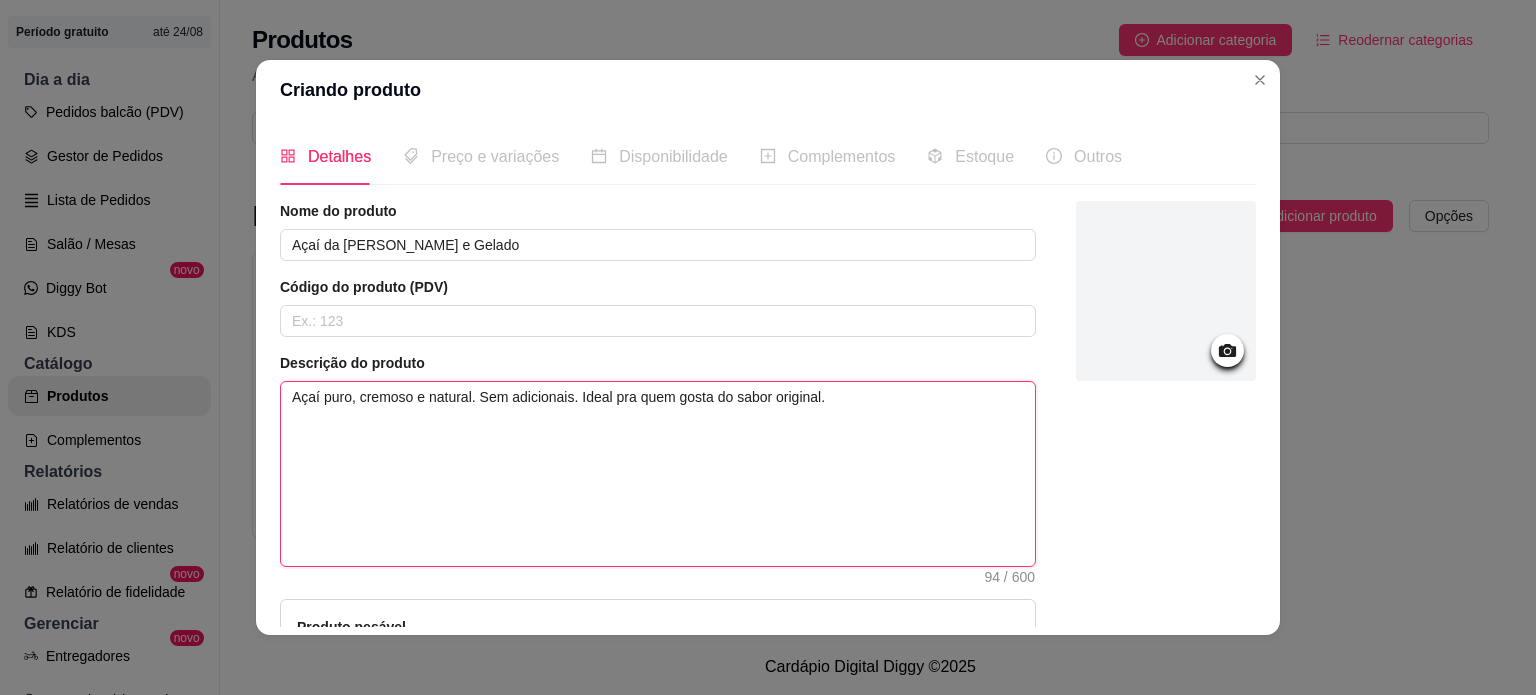 type 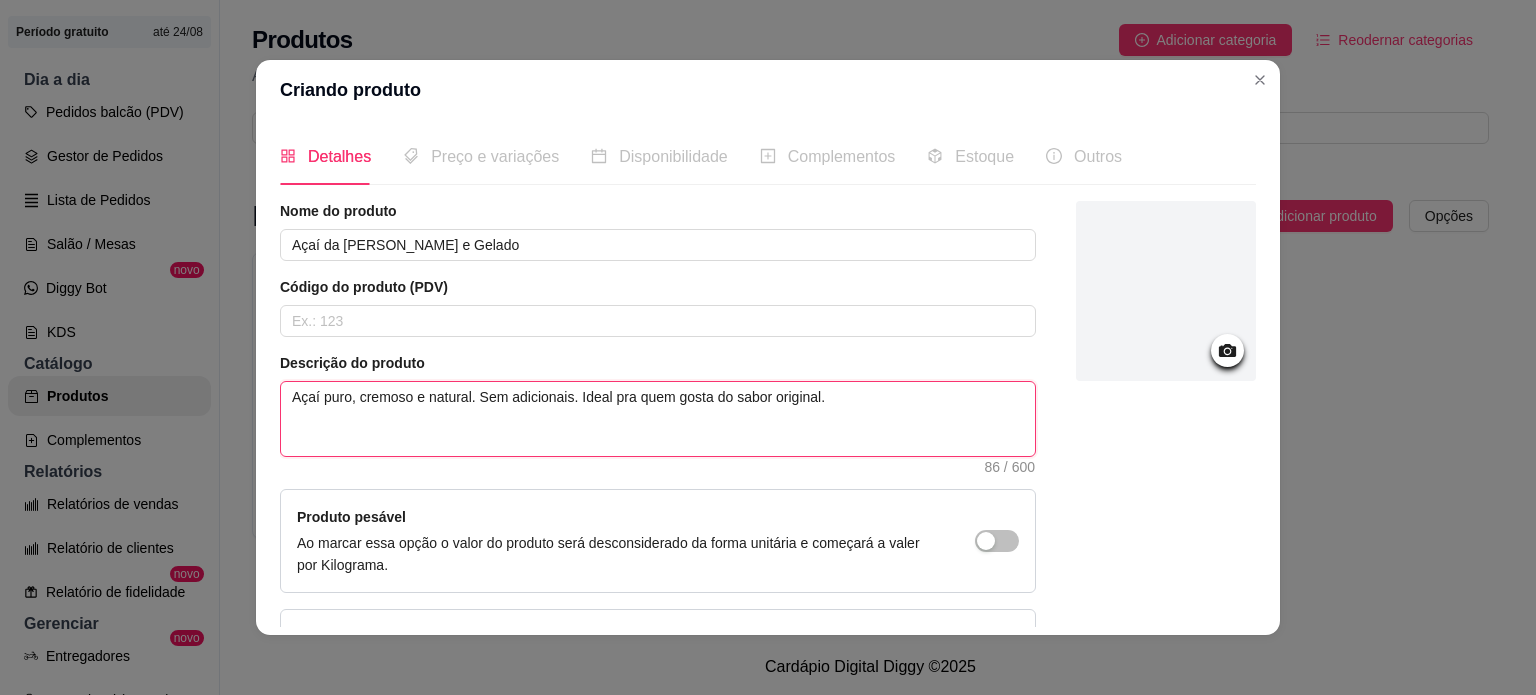 type 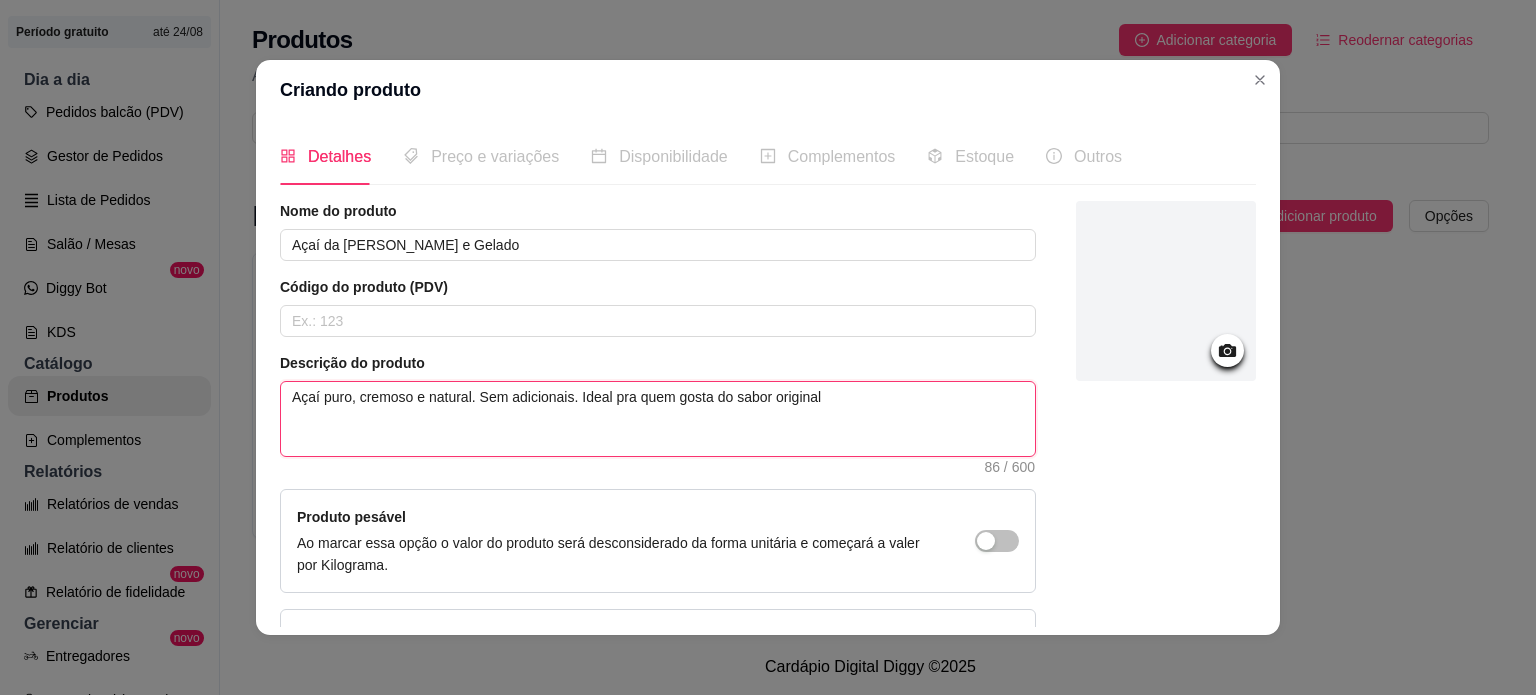 type 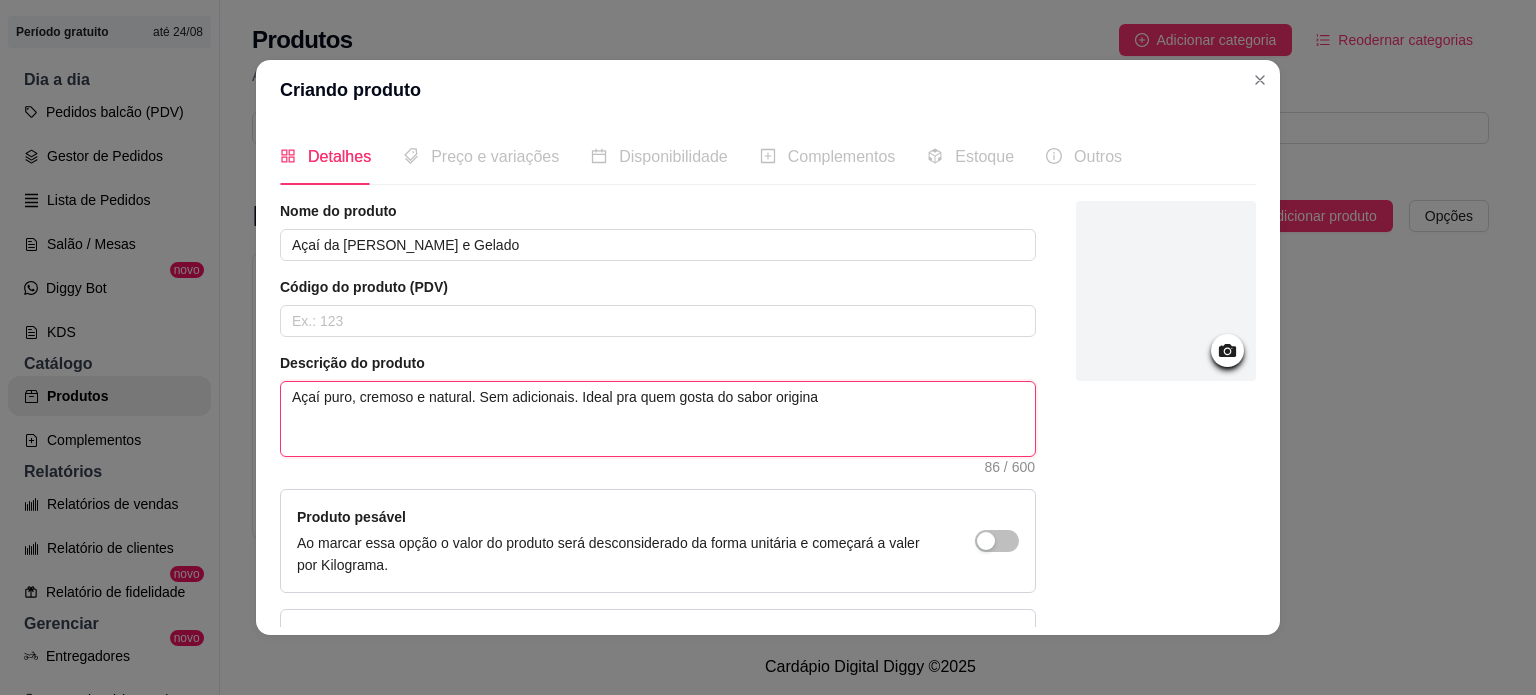 type 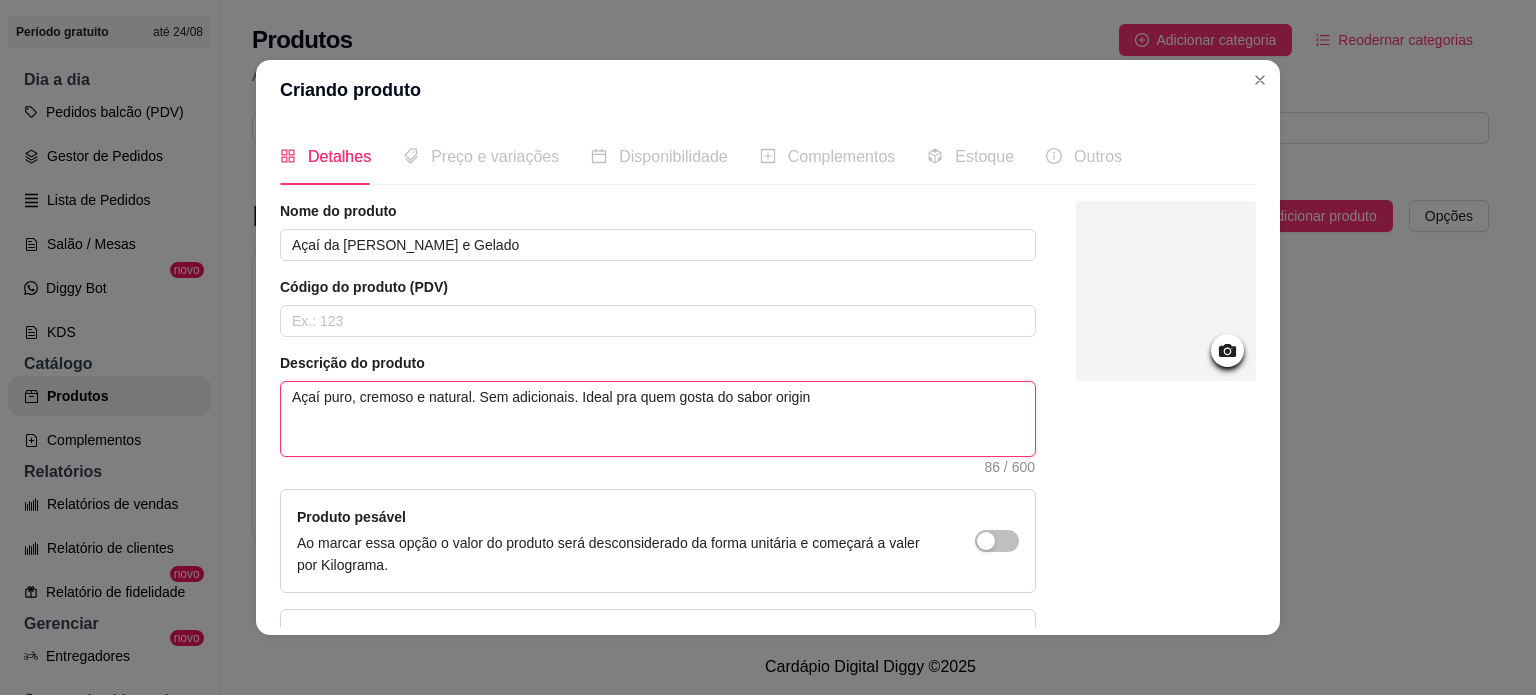 type 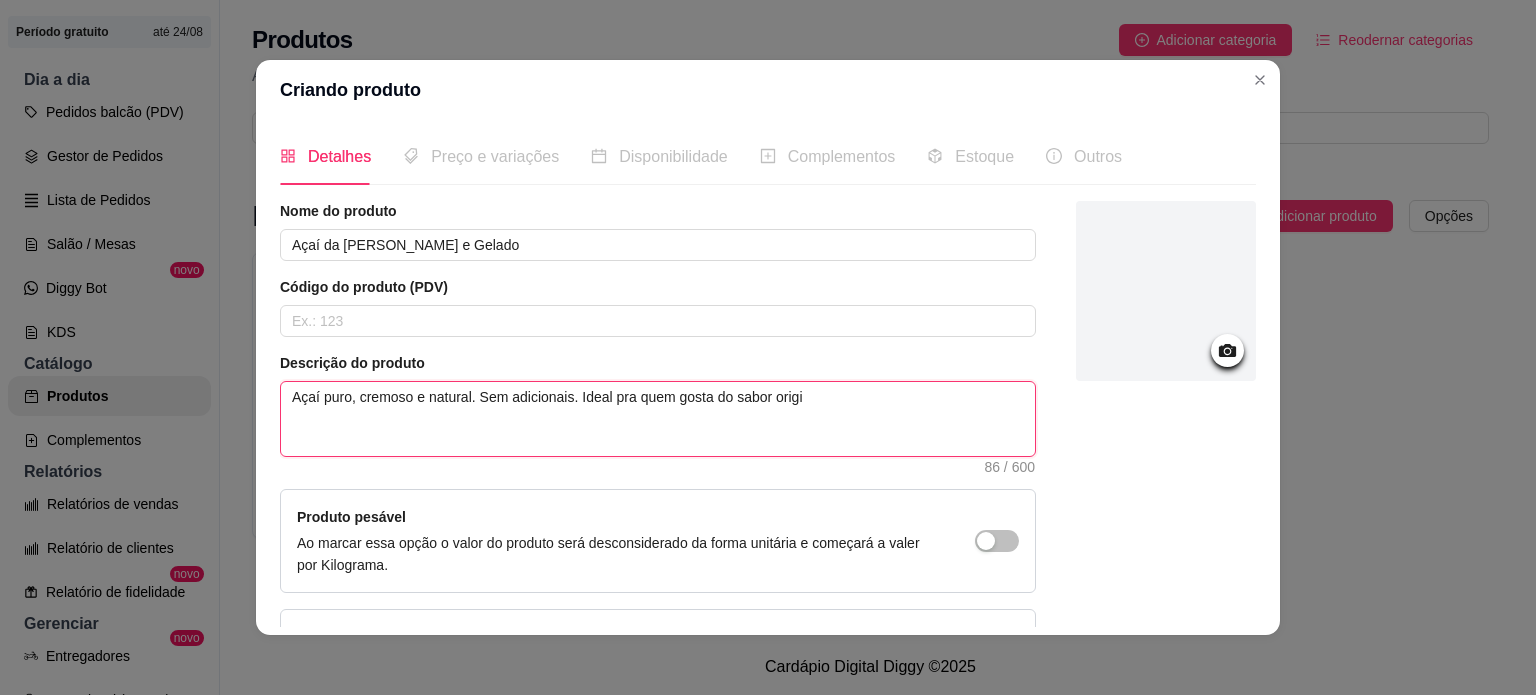 type 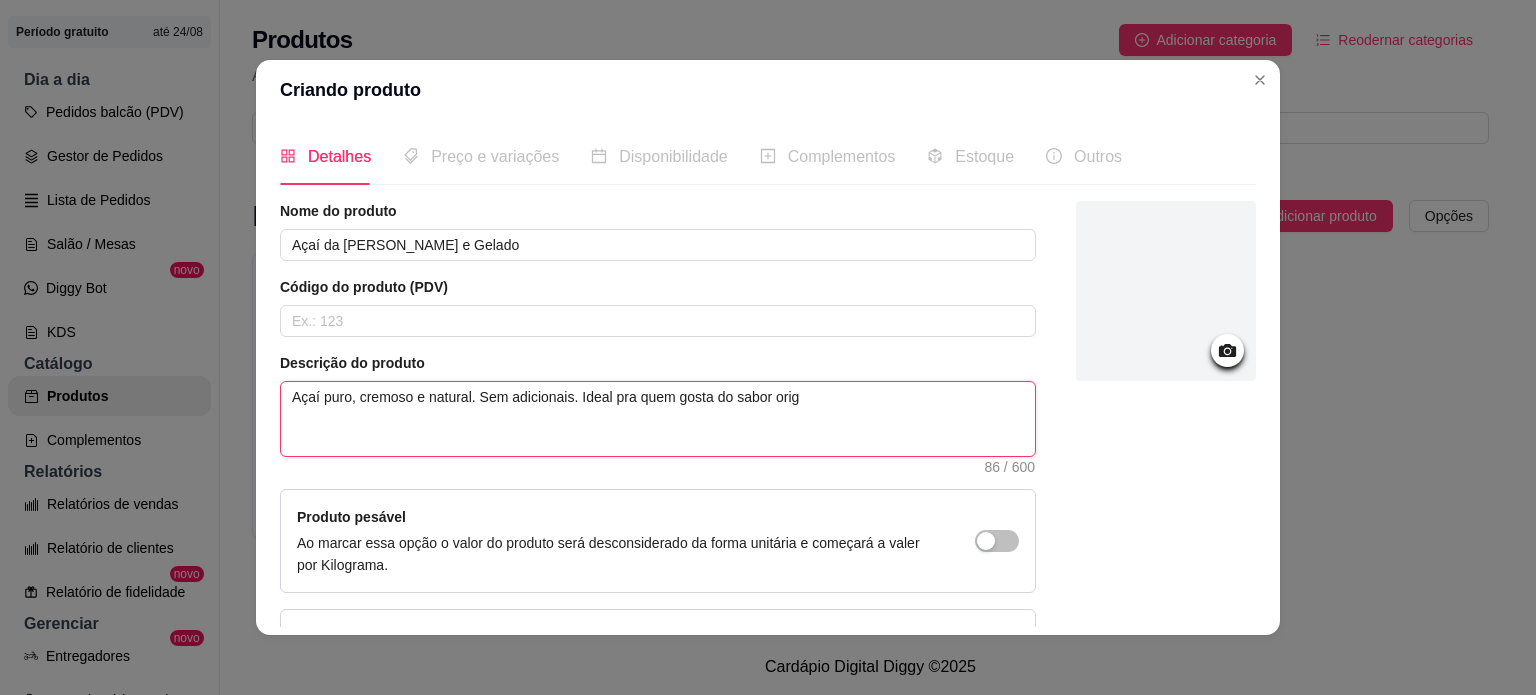 type 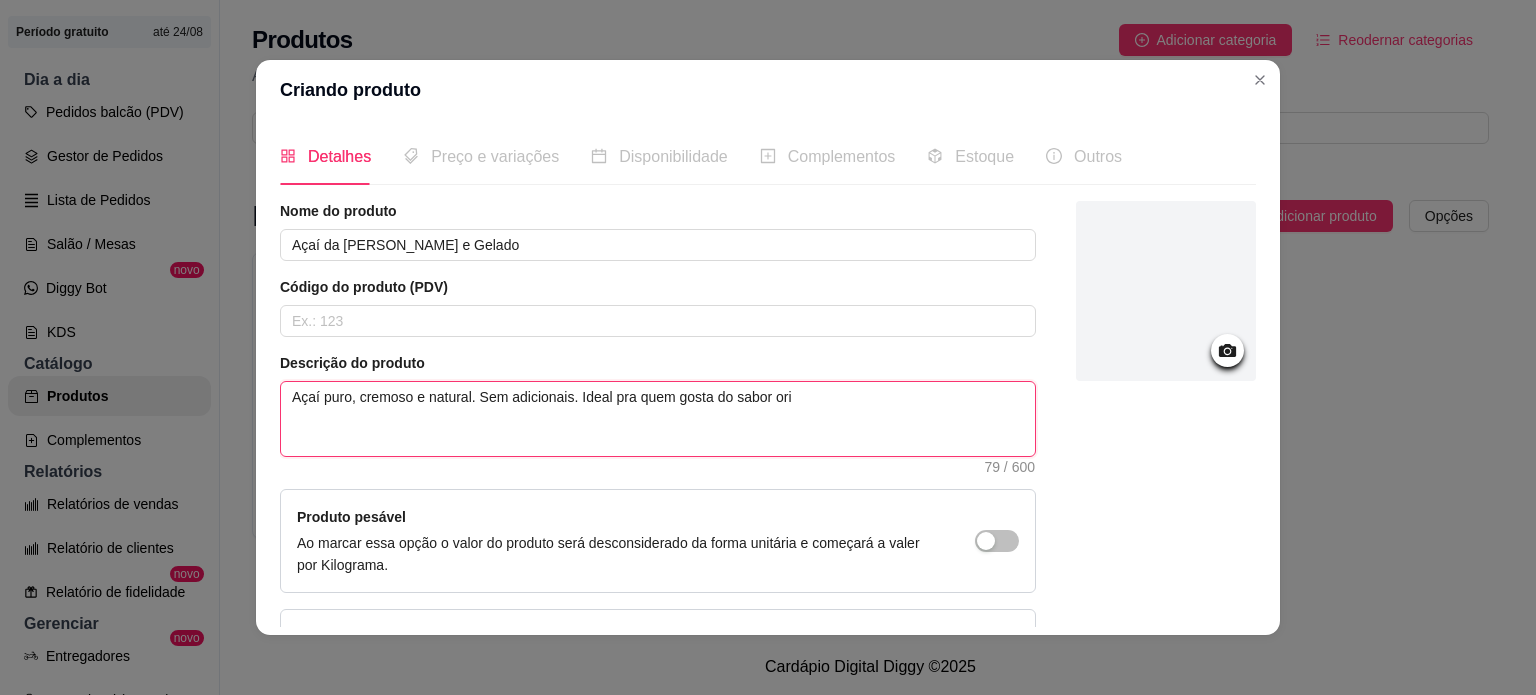 type 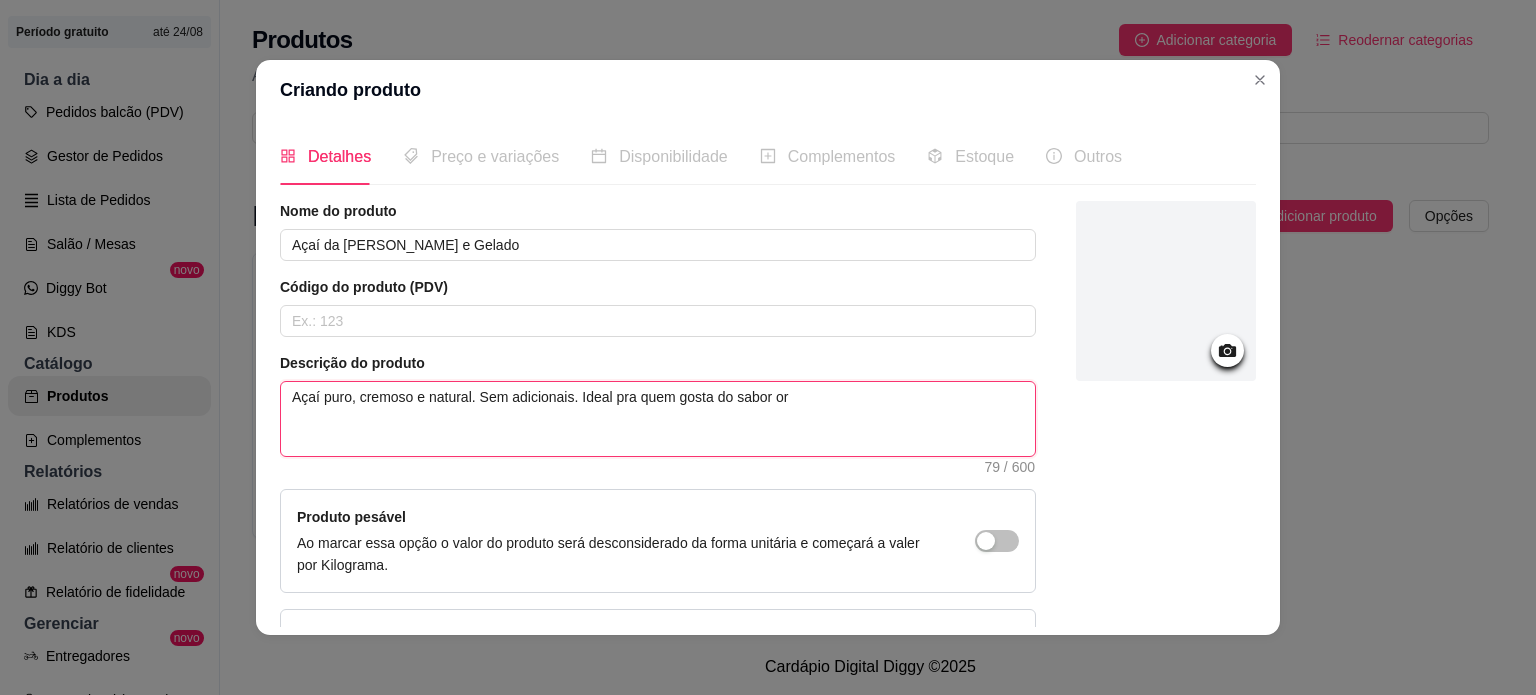 type 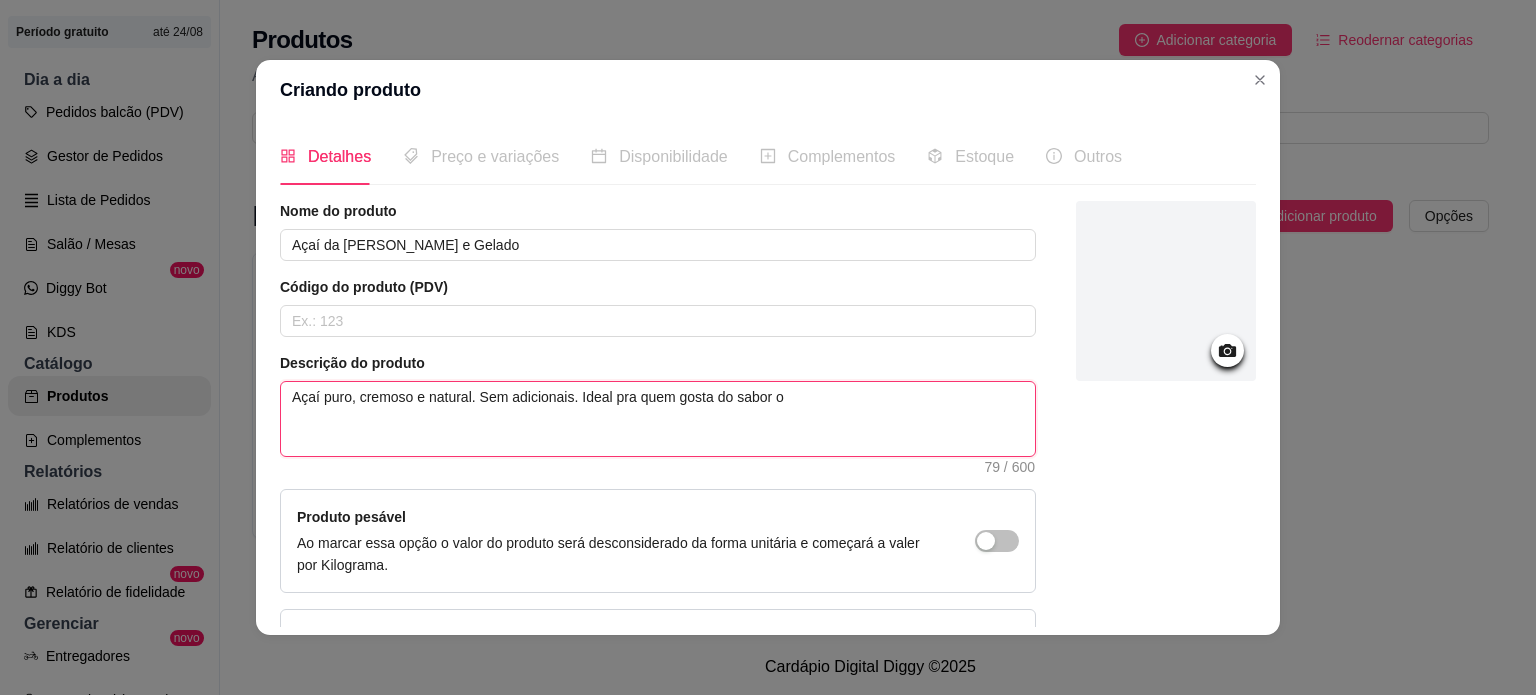type 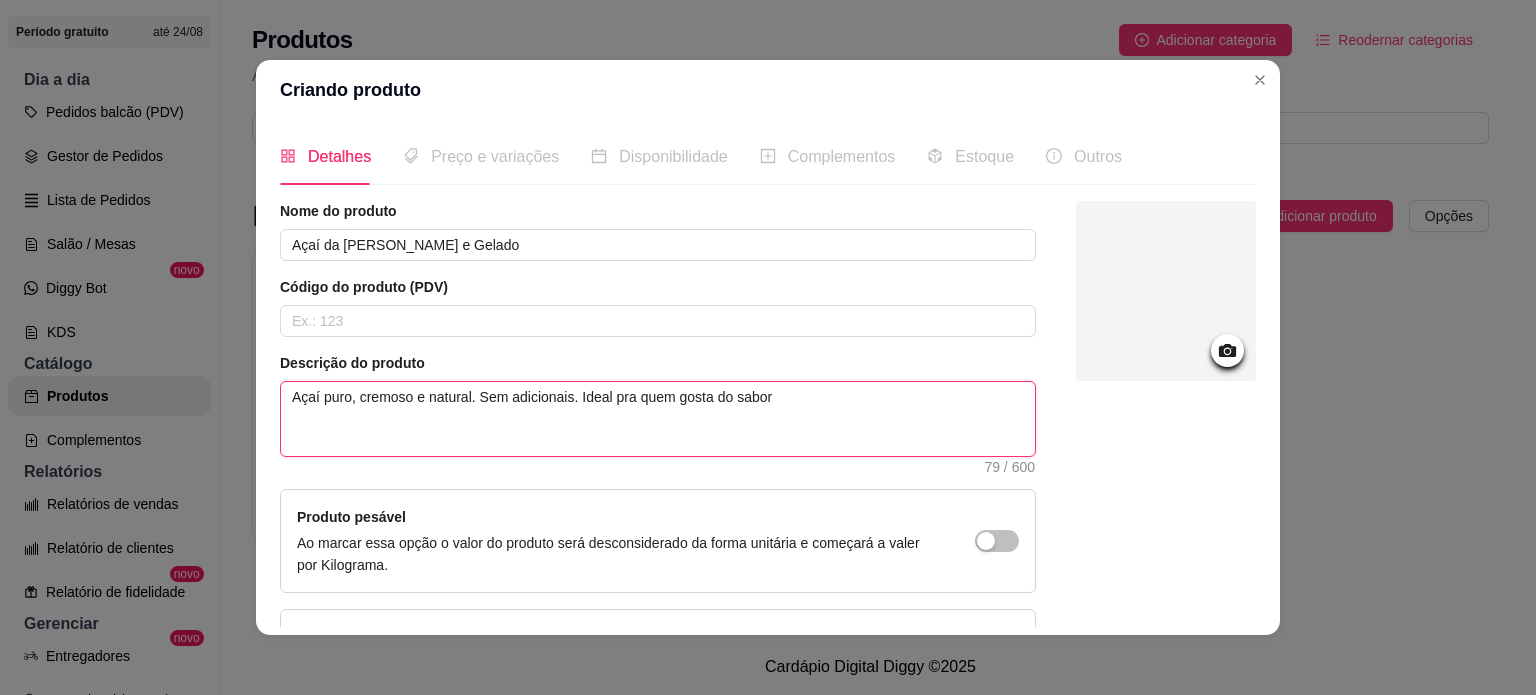 type 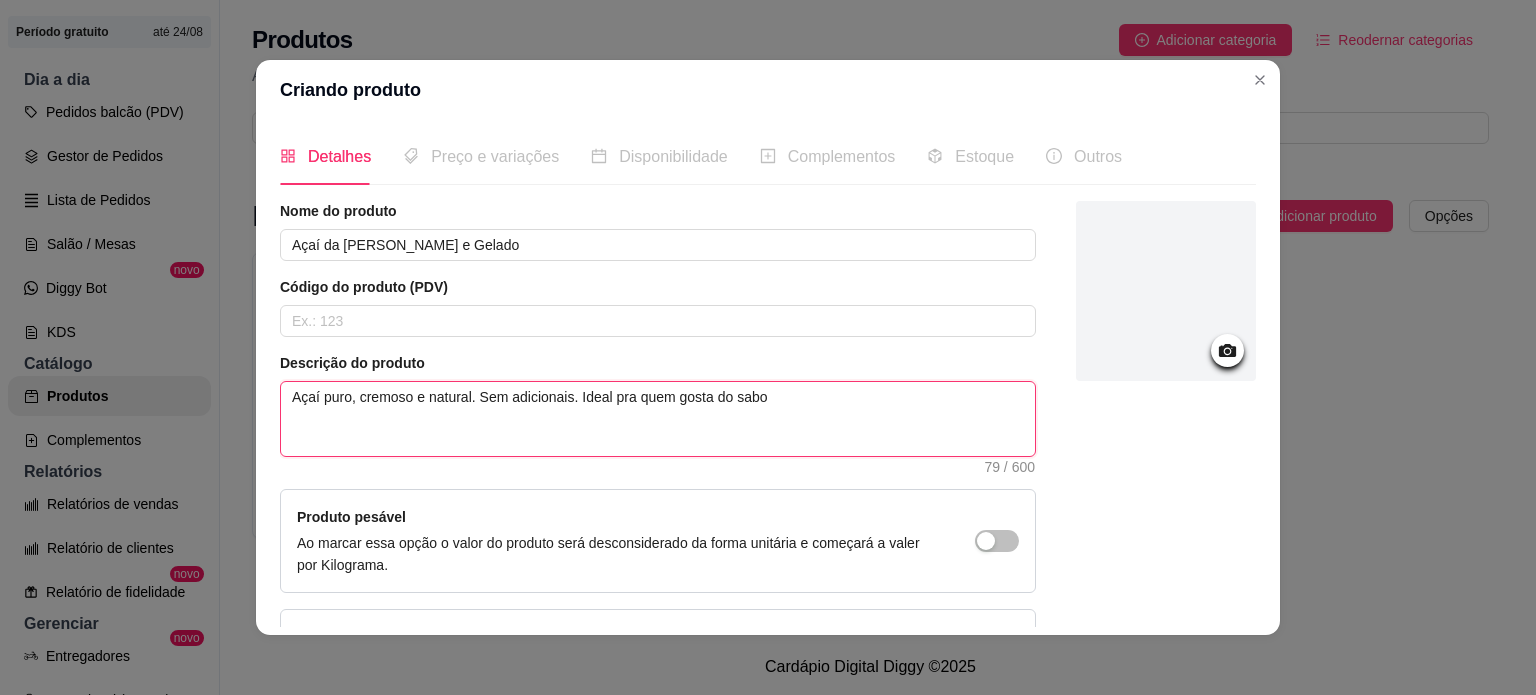 type 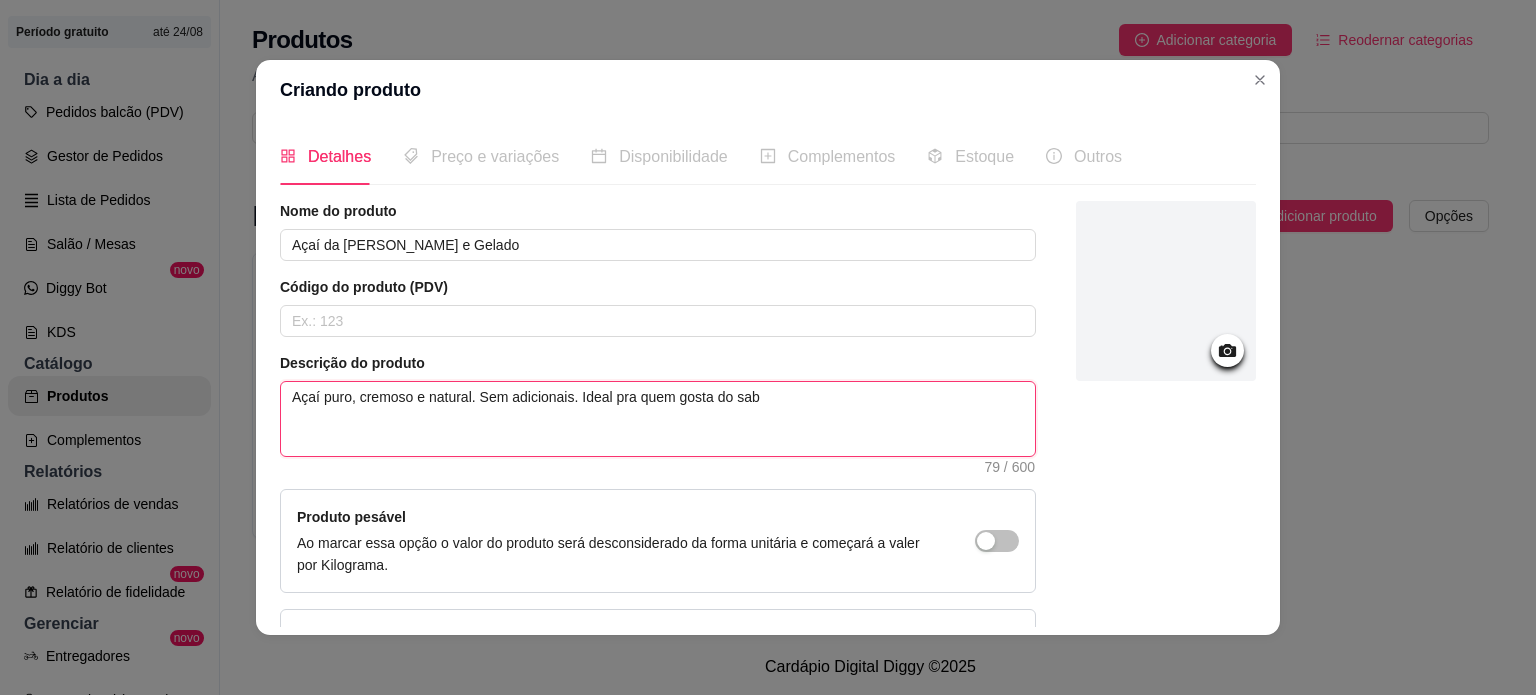type 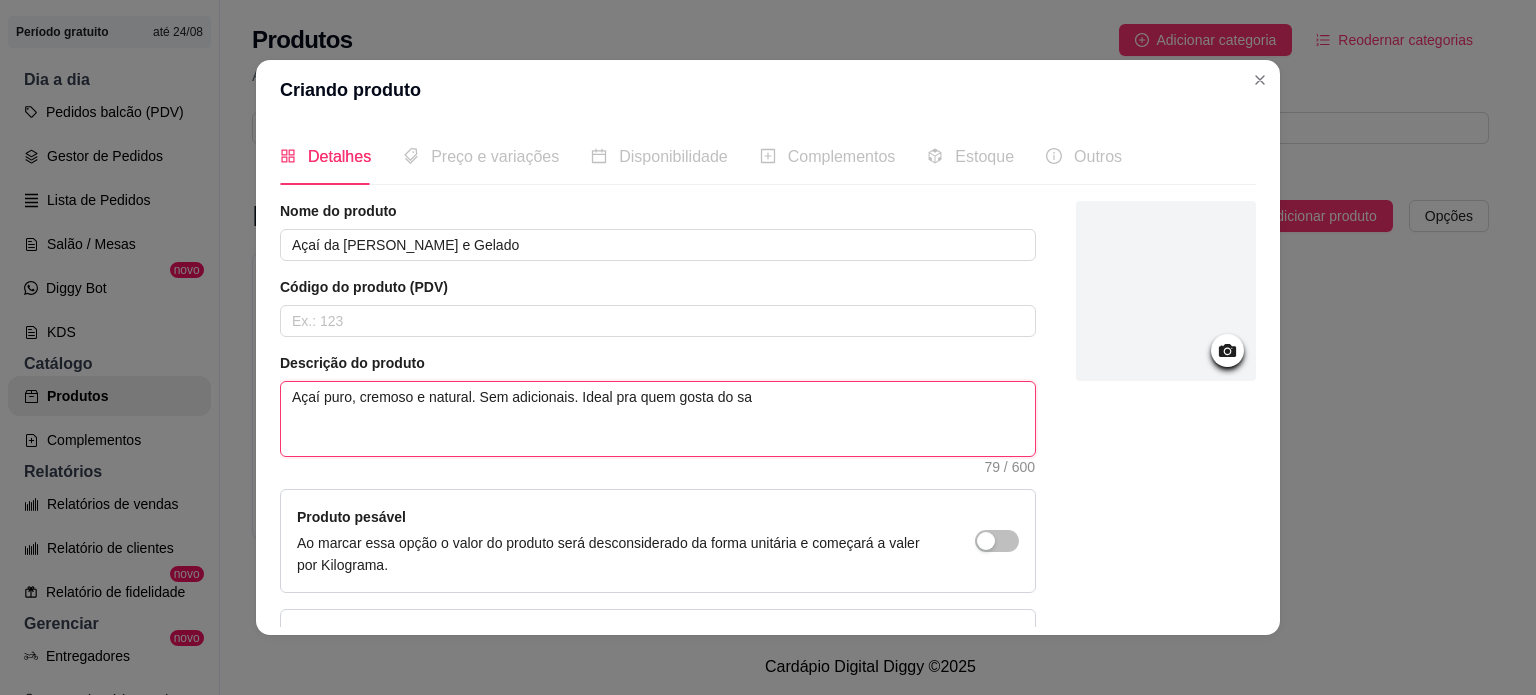 type 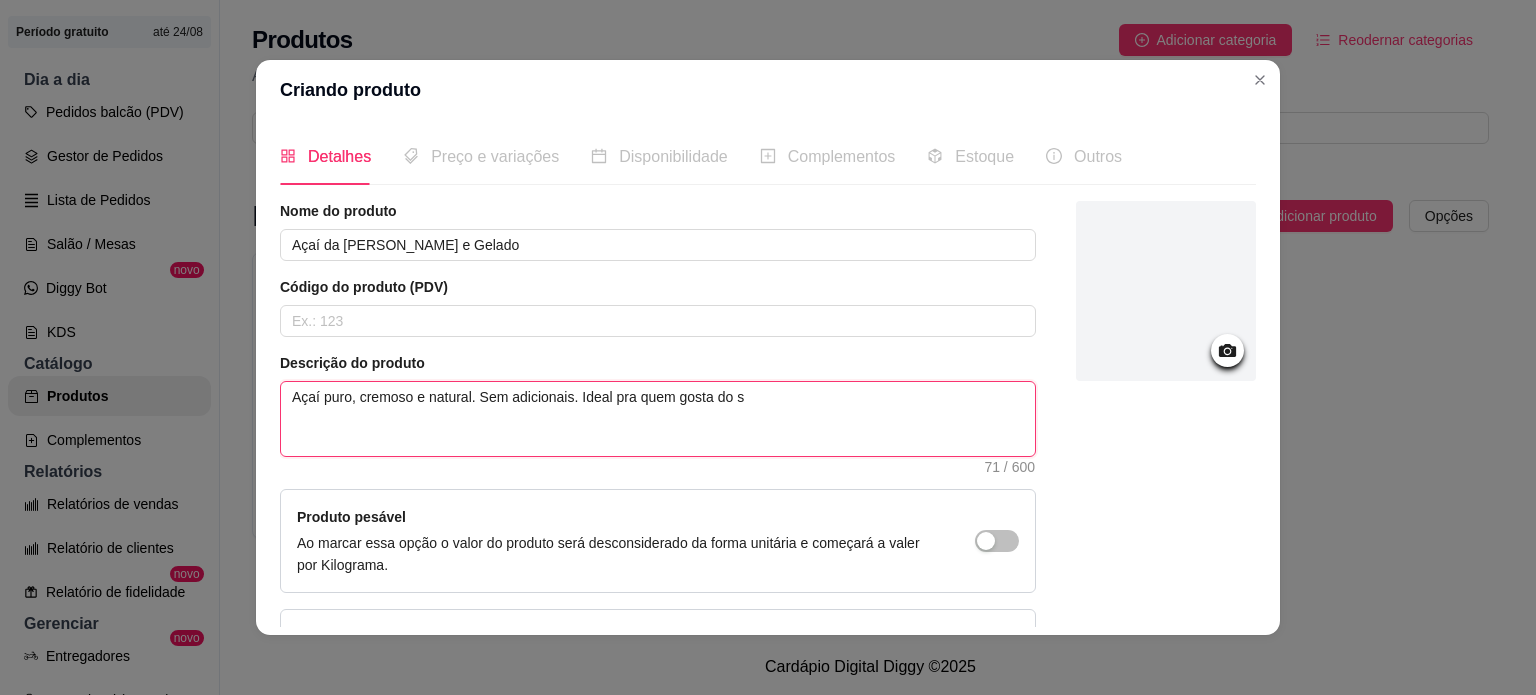 type 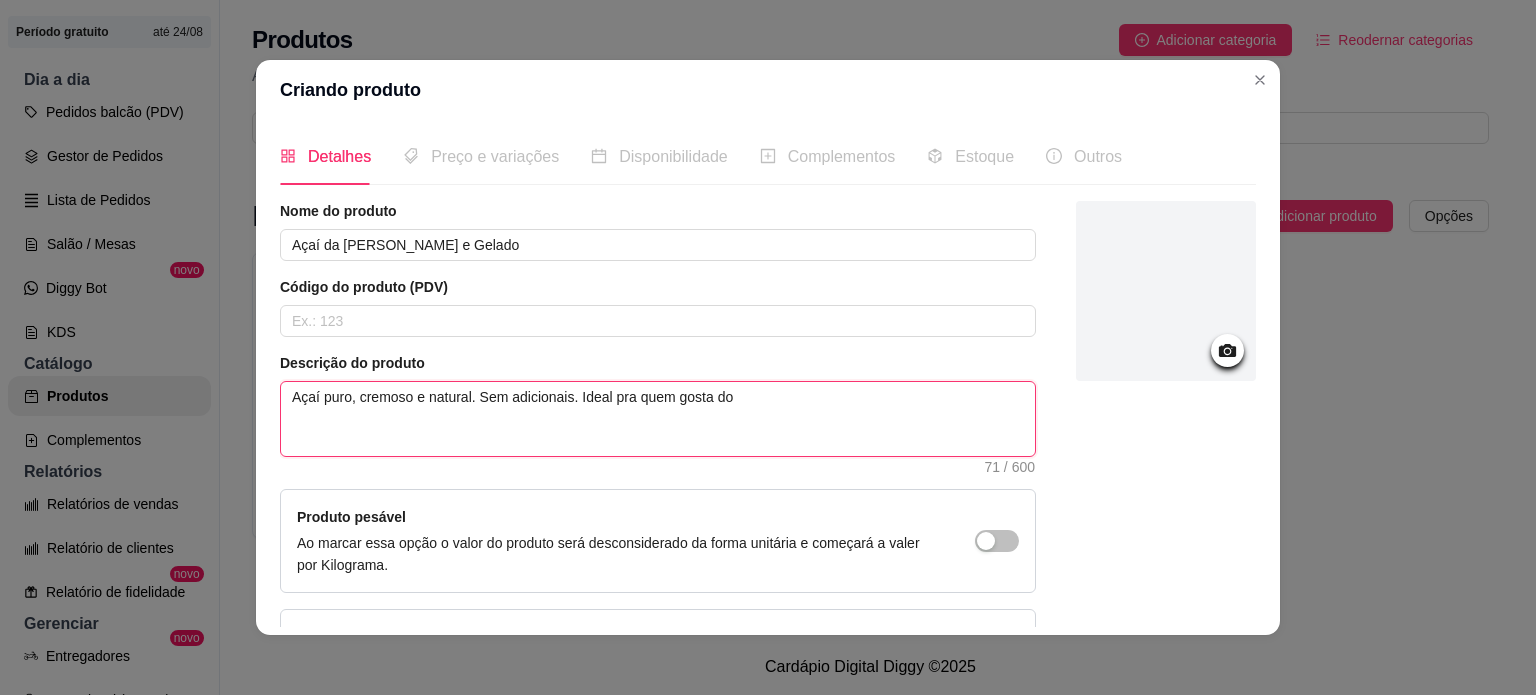 type 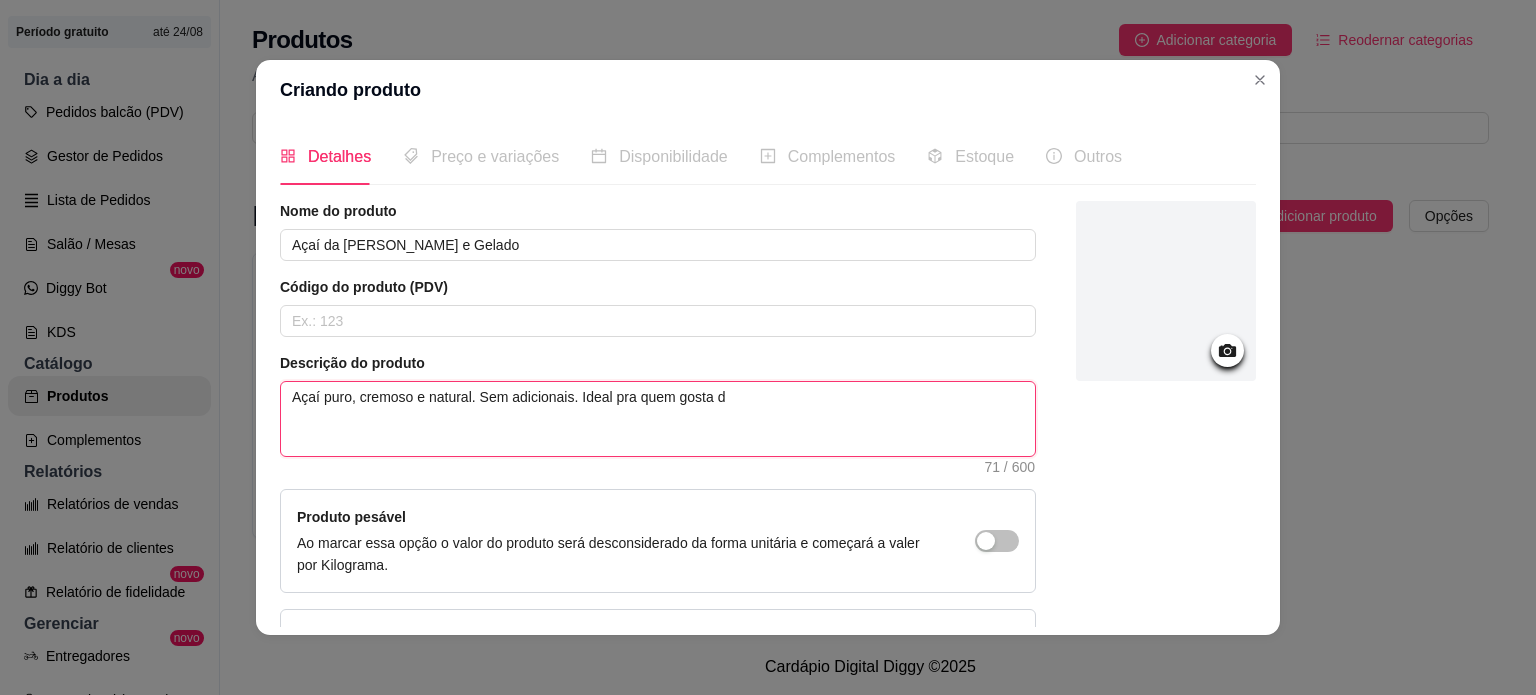 type 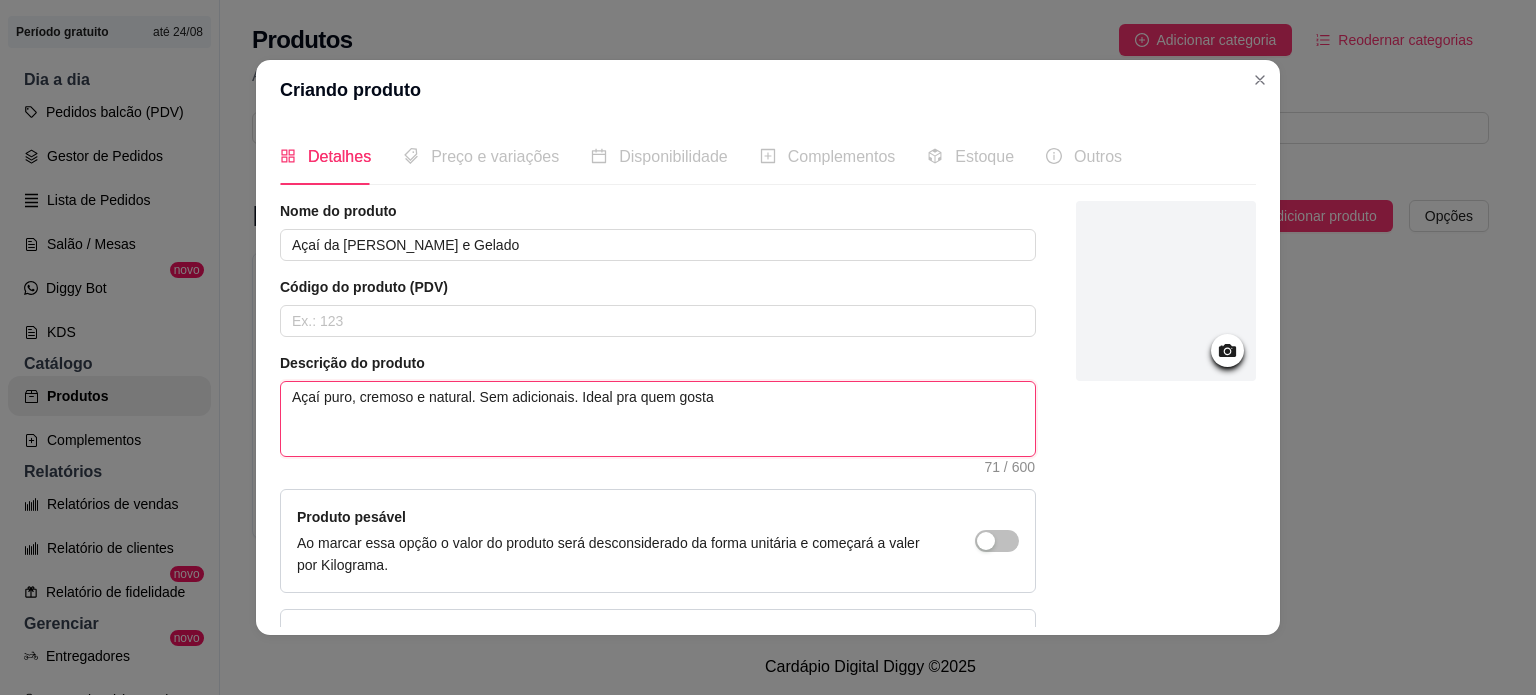 type 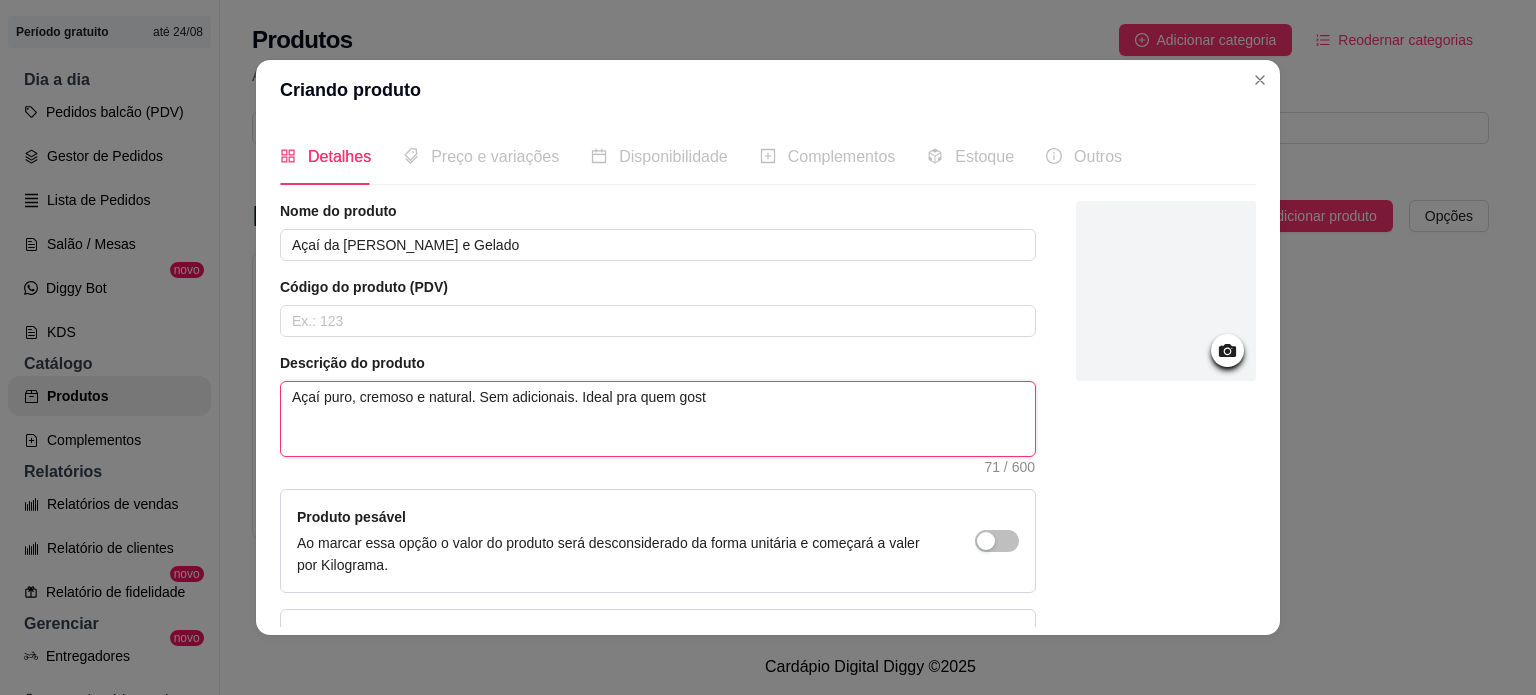 type 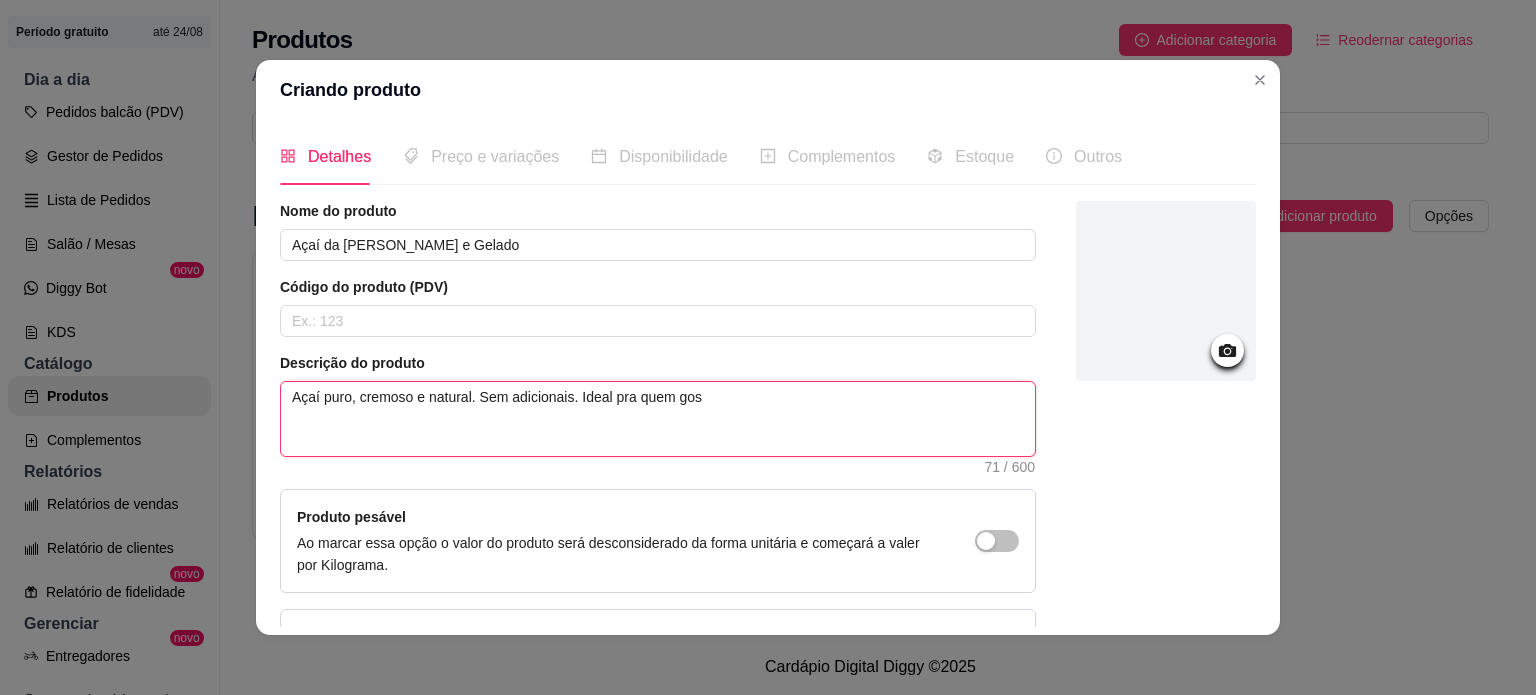 type 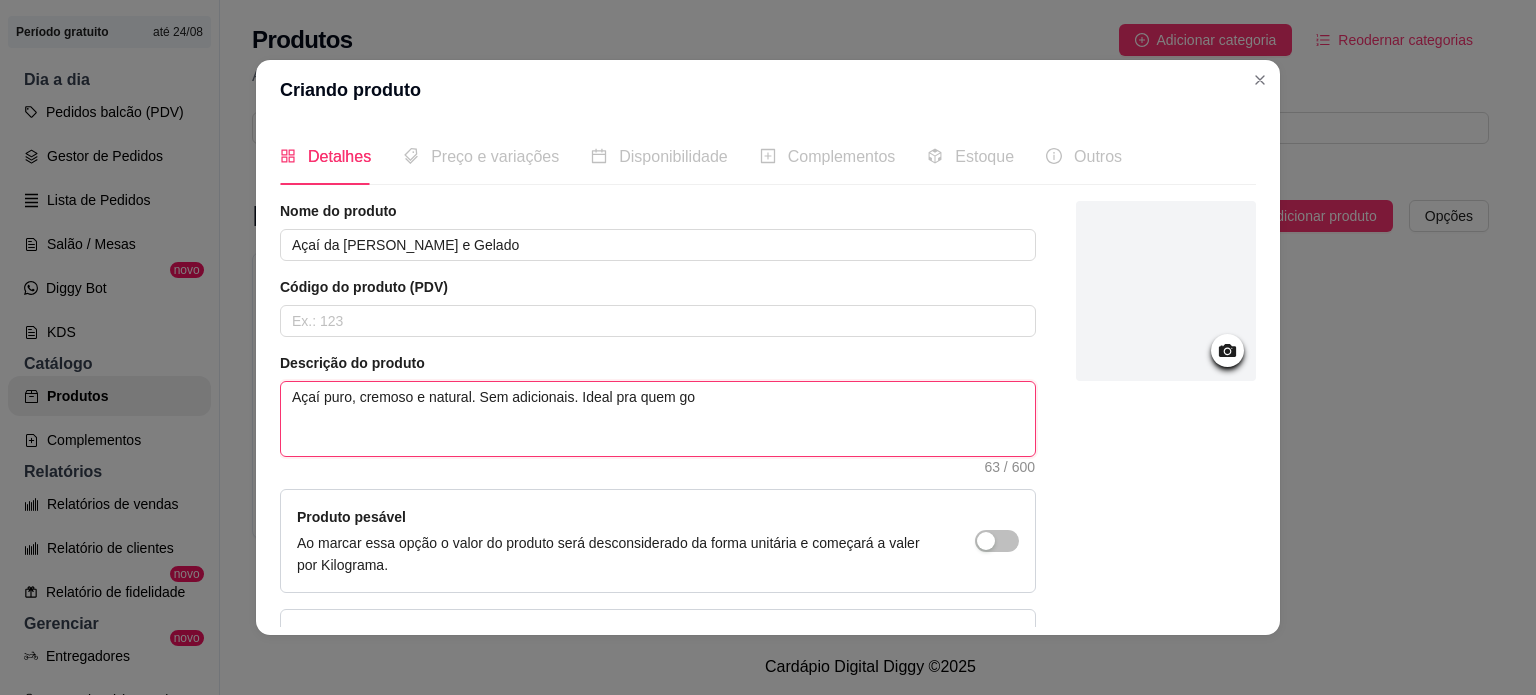 type 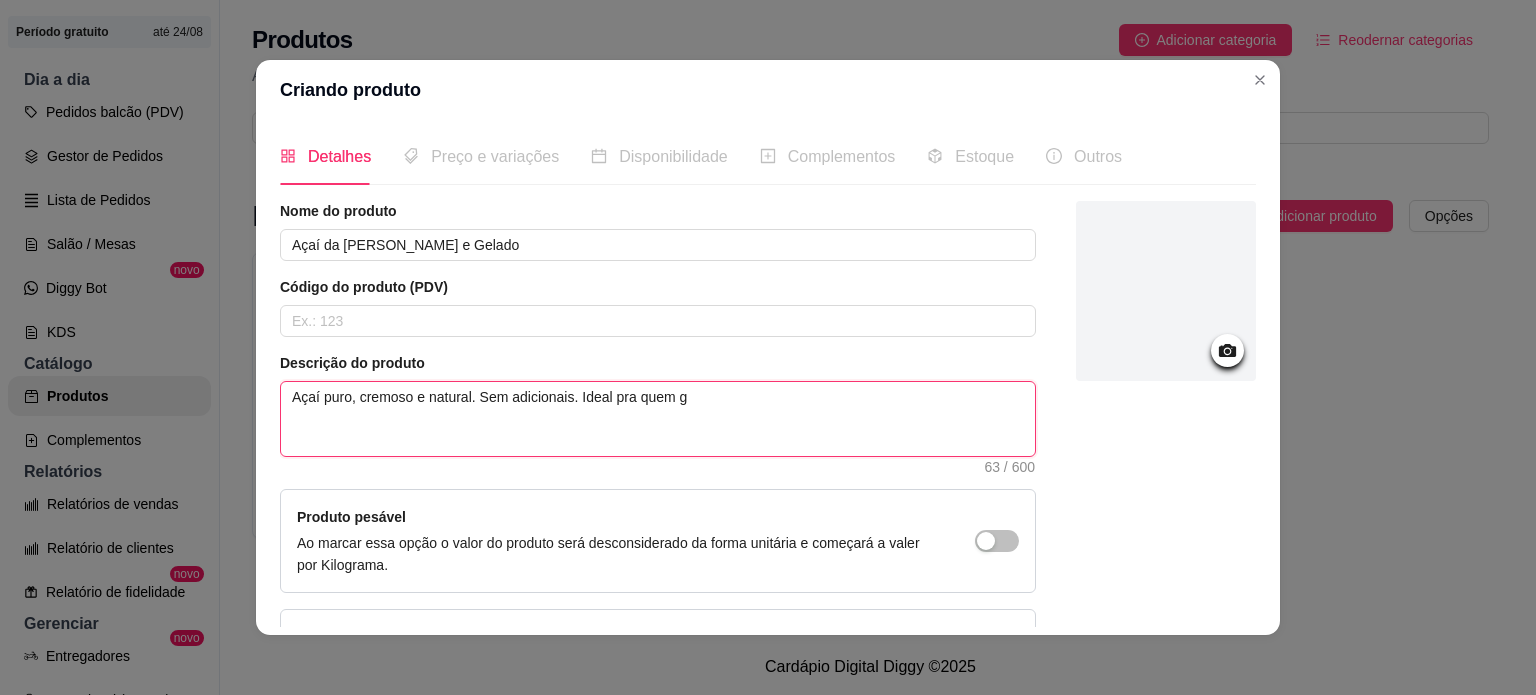 type 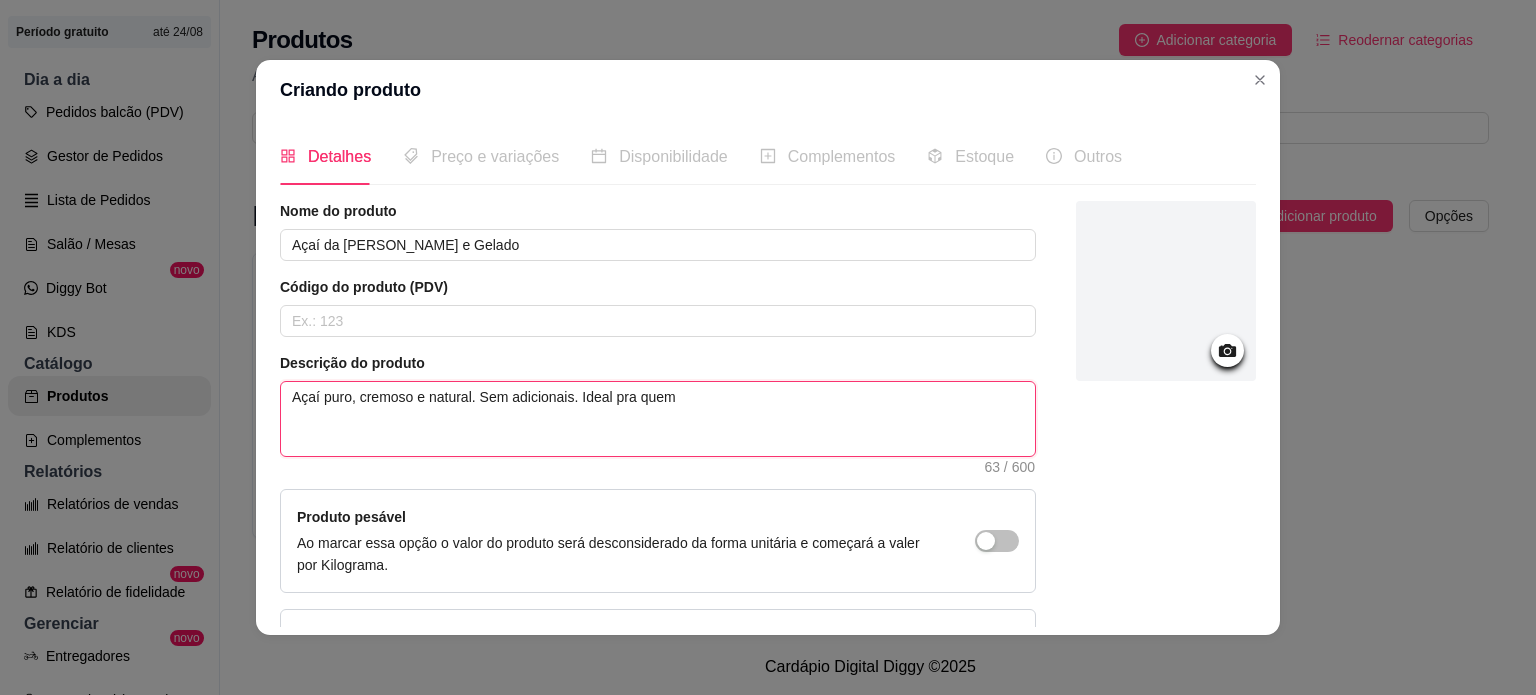 type 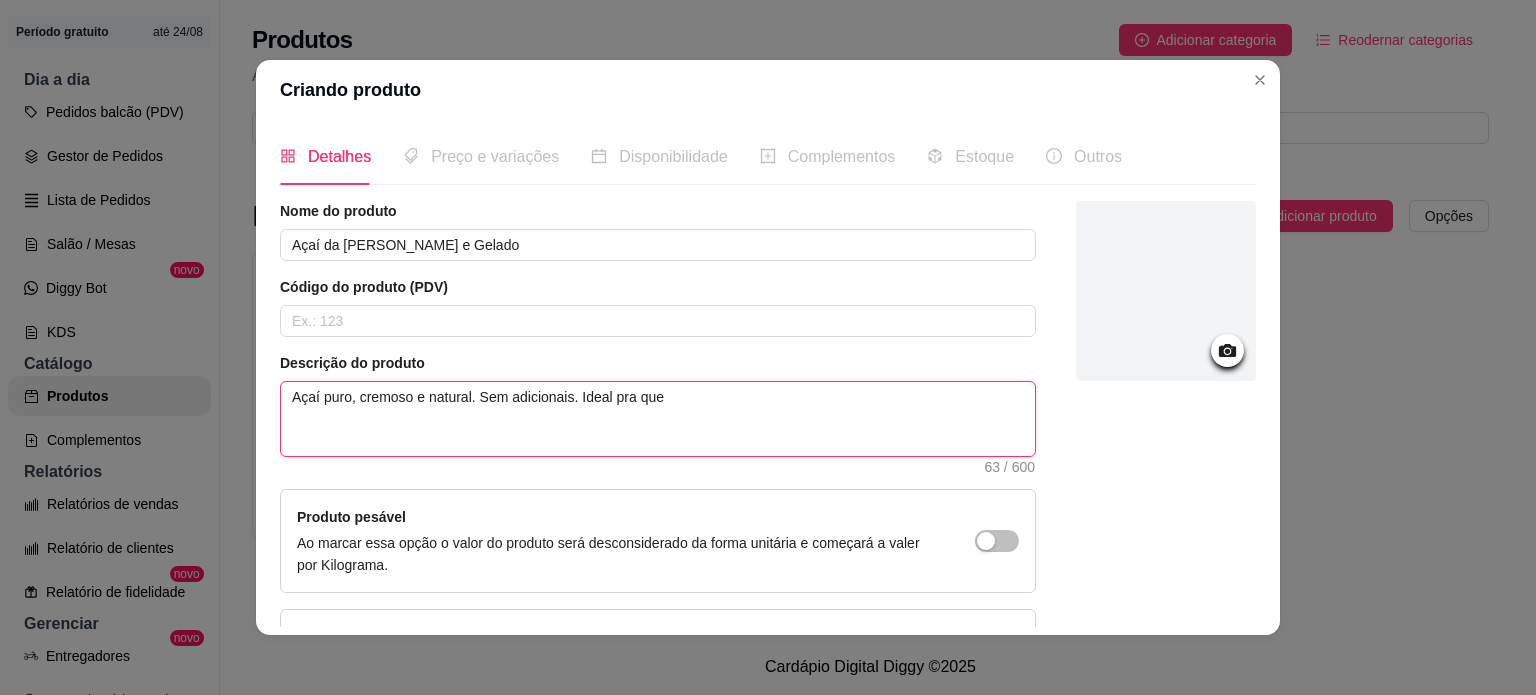 type 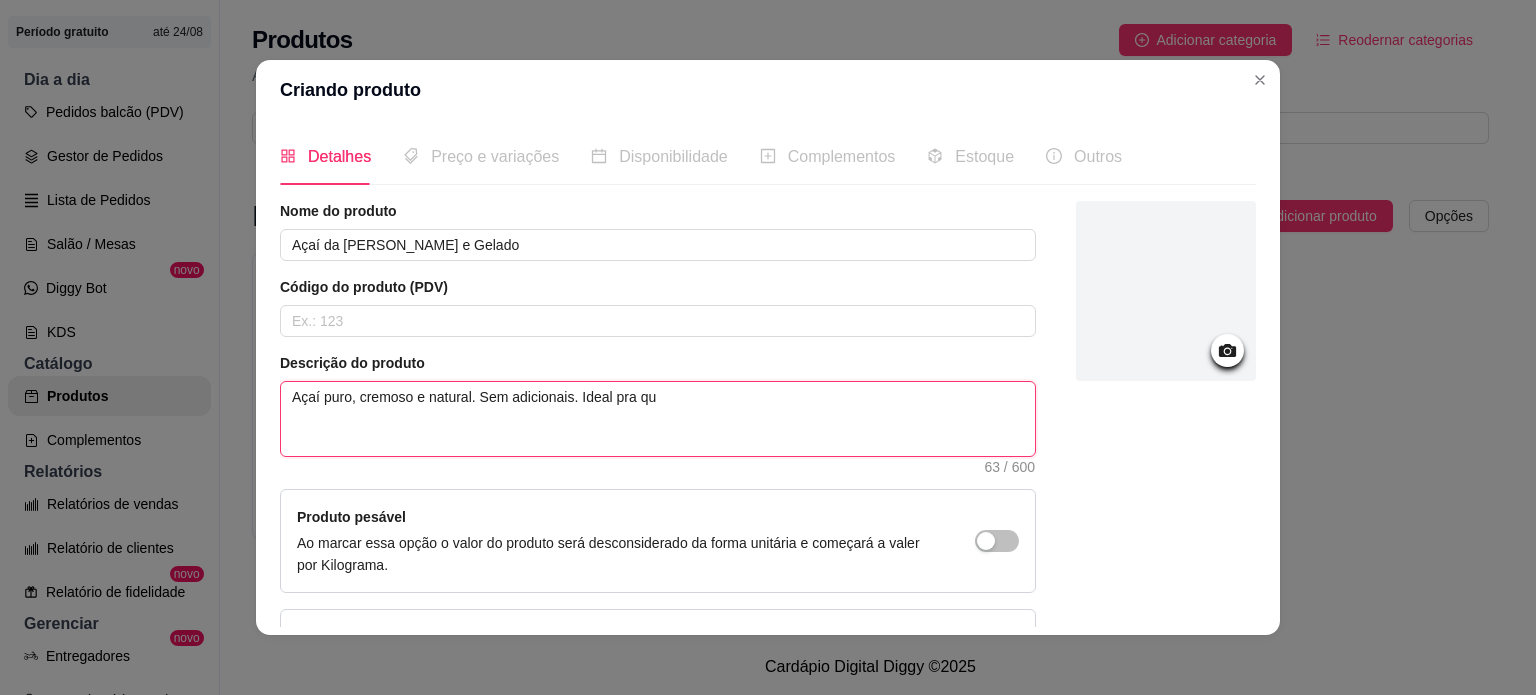 type 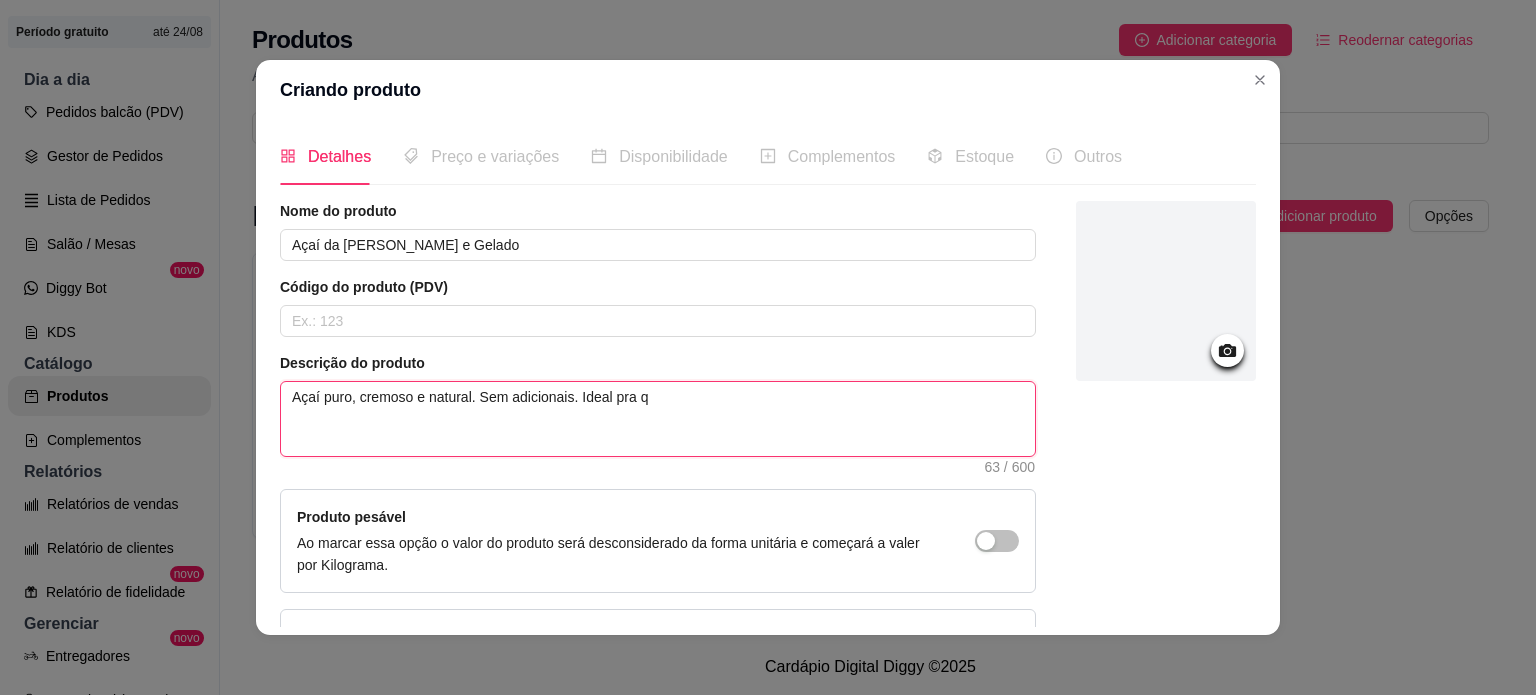 type 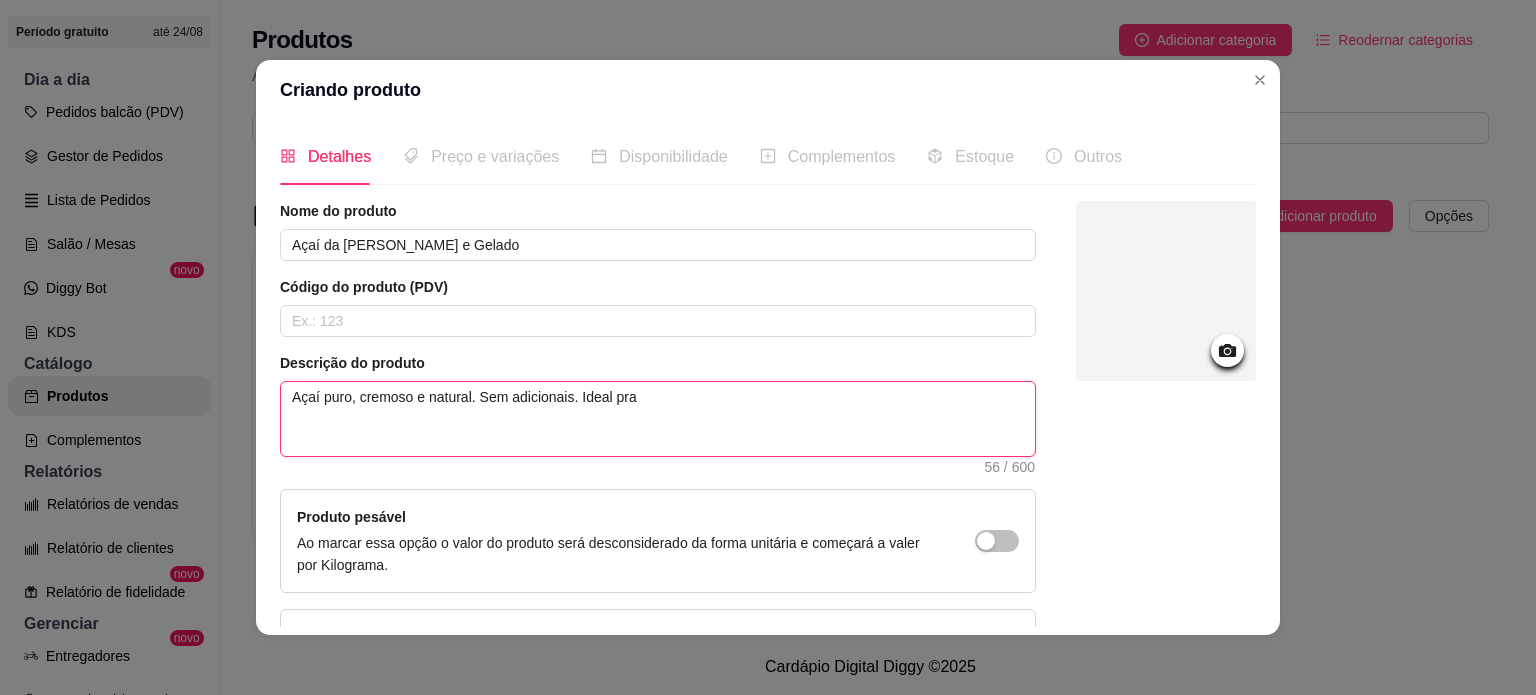 type 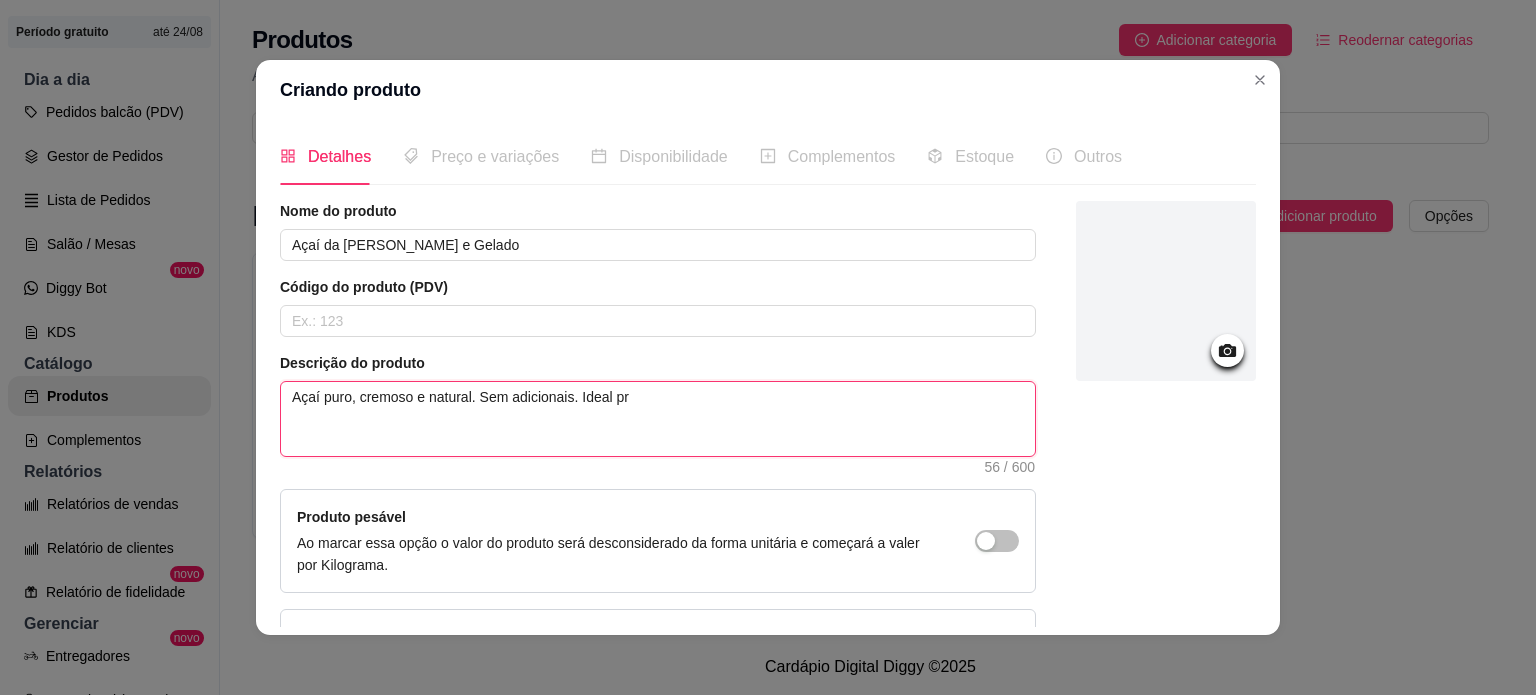type 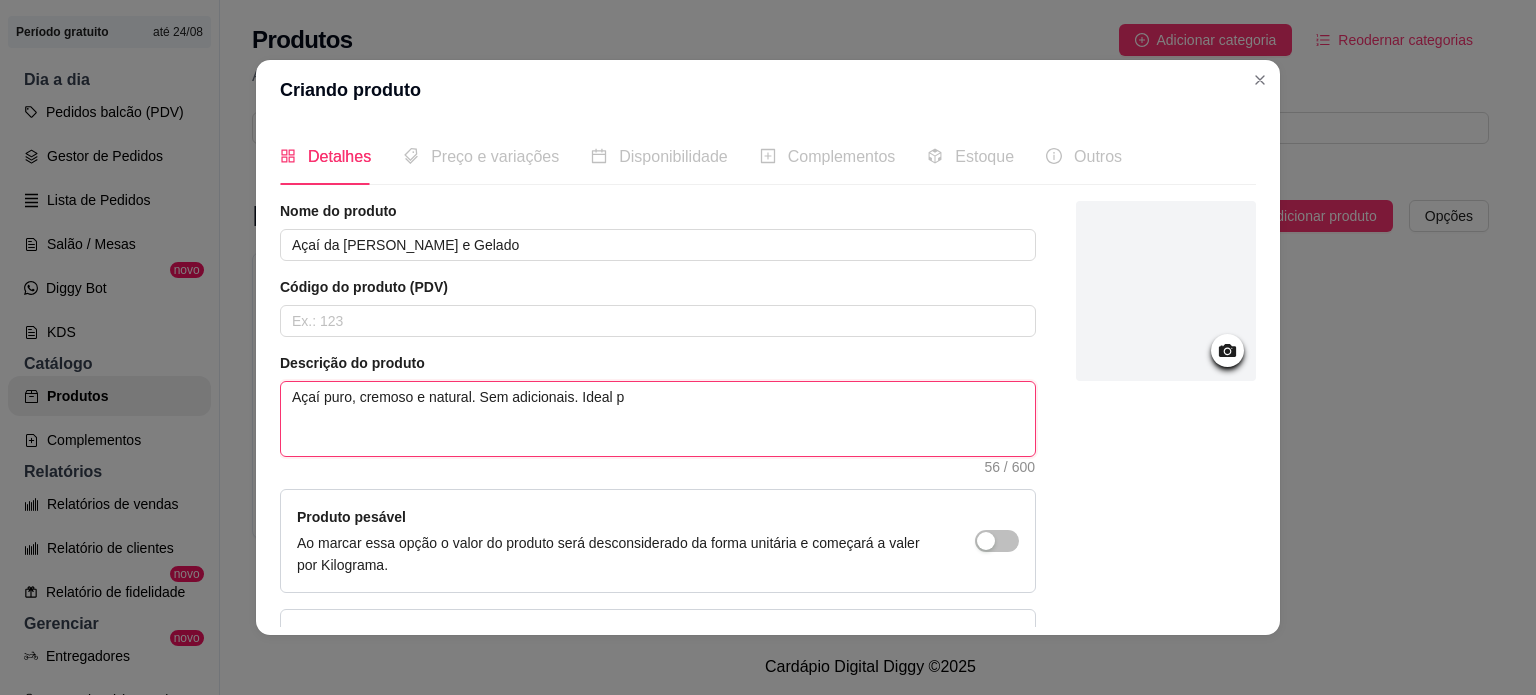 type 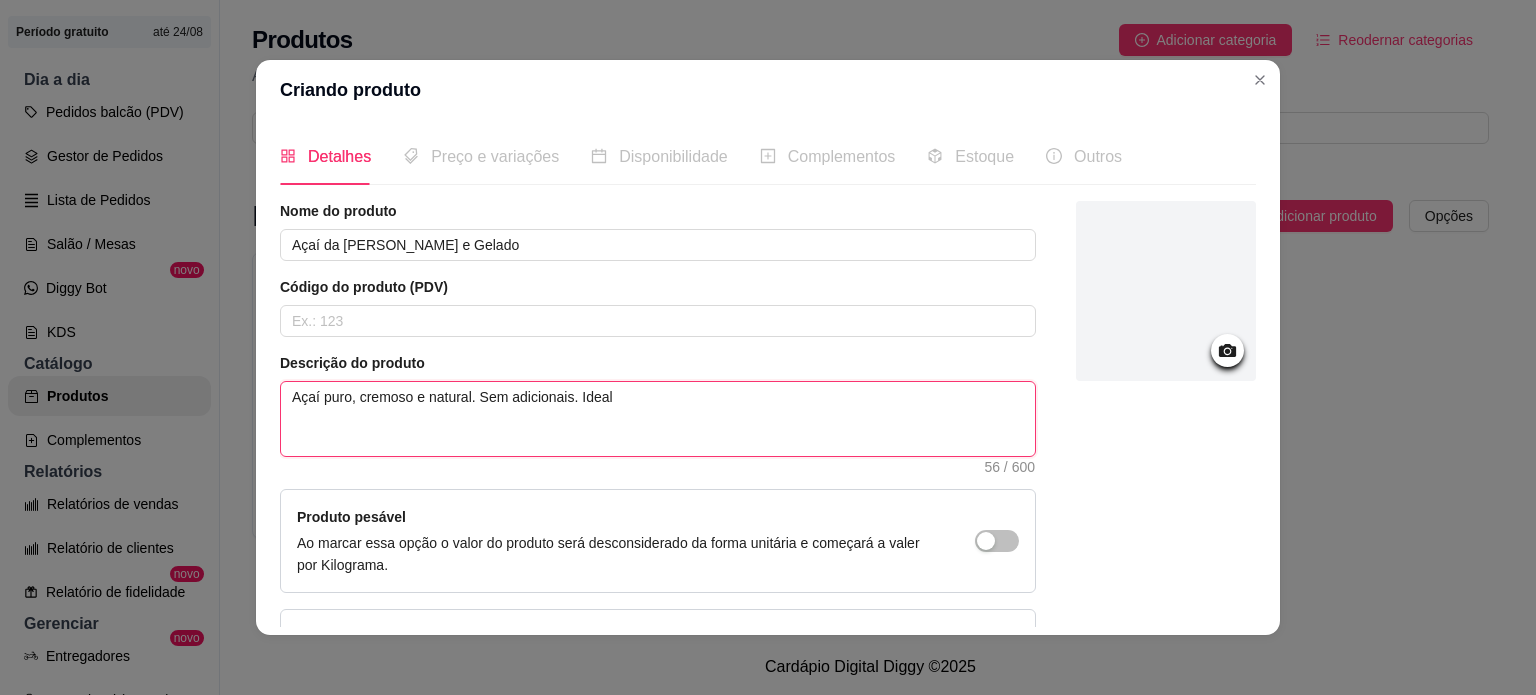 type 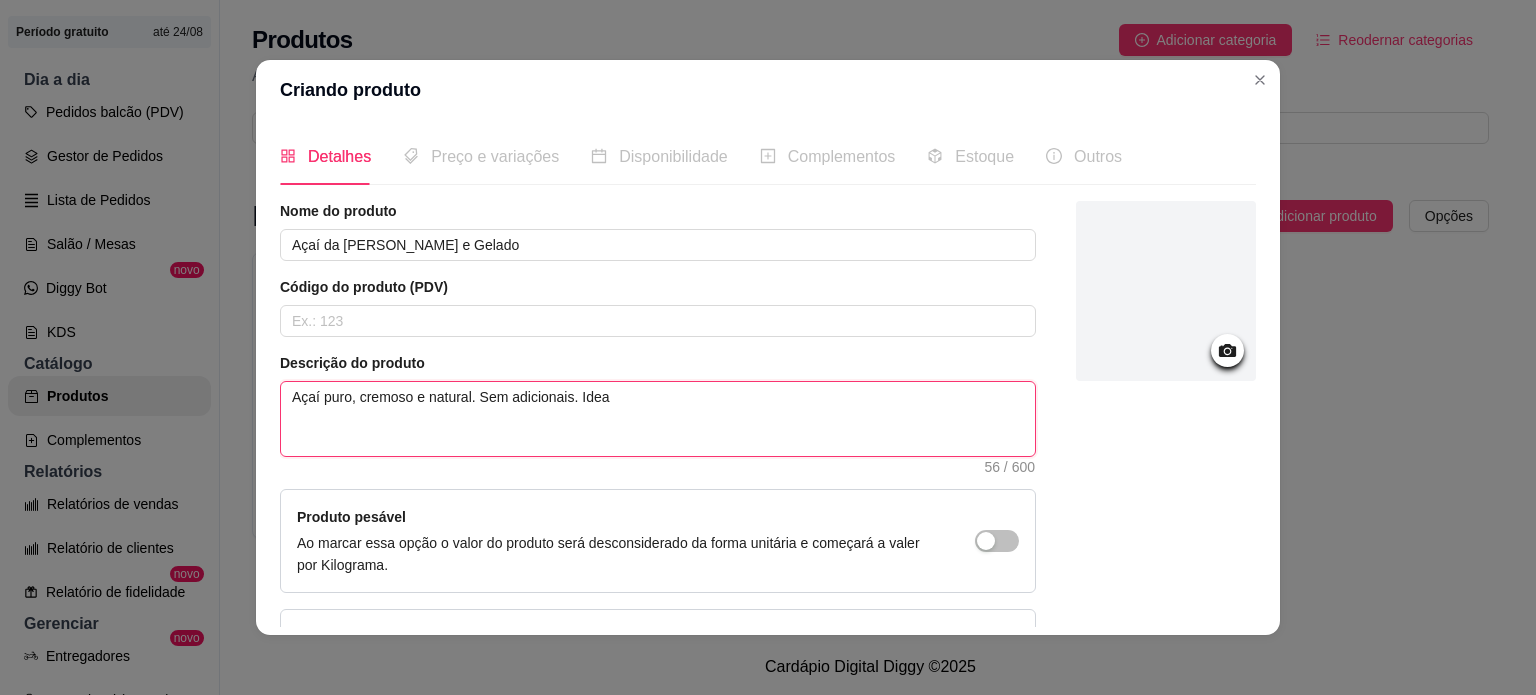 type 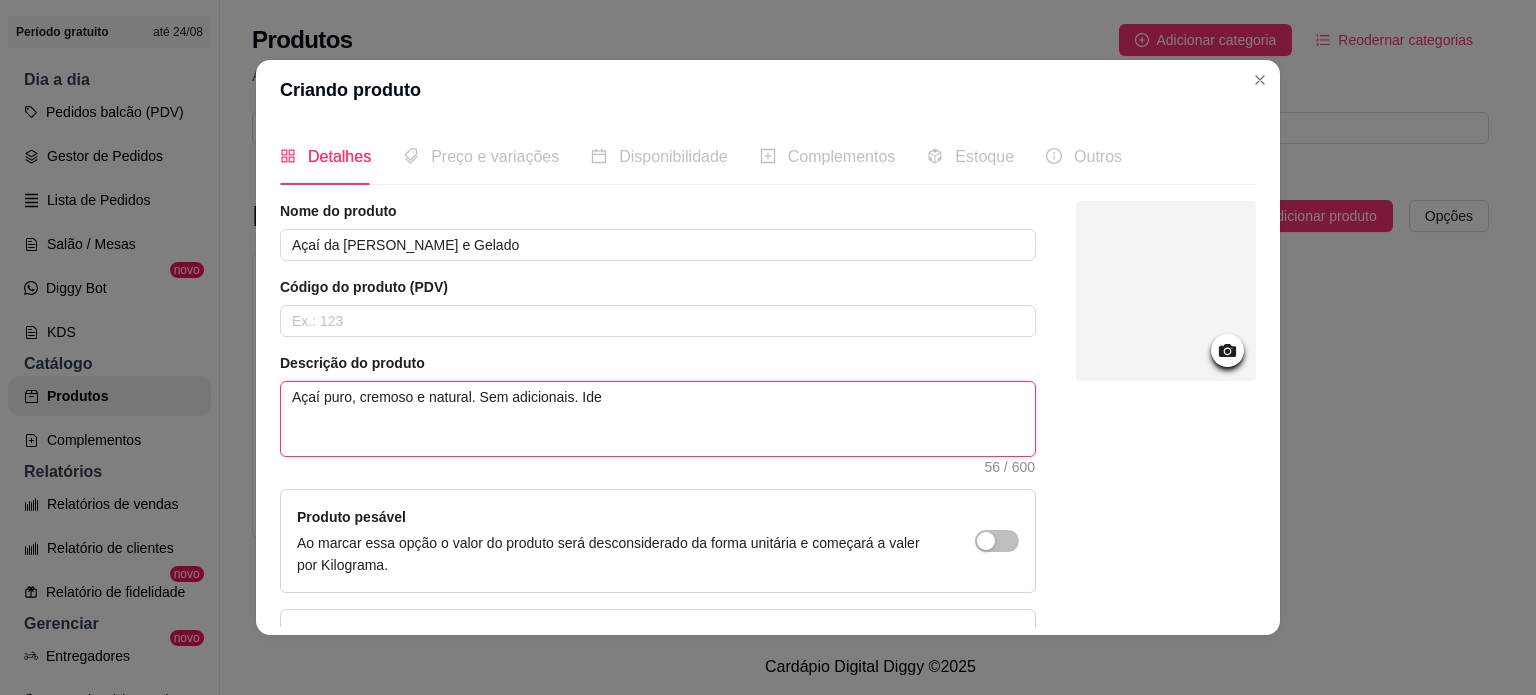 type 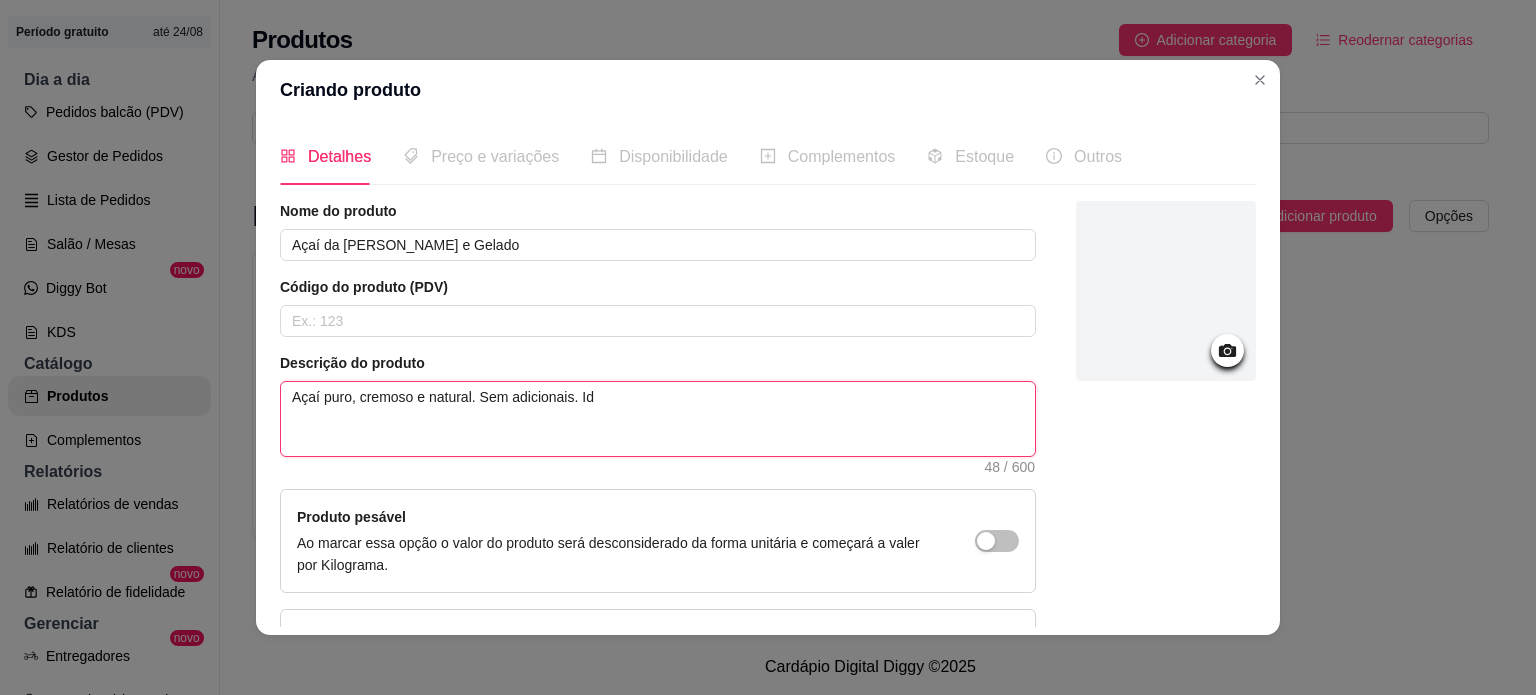 type 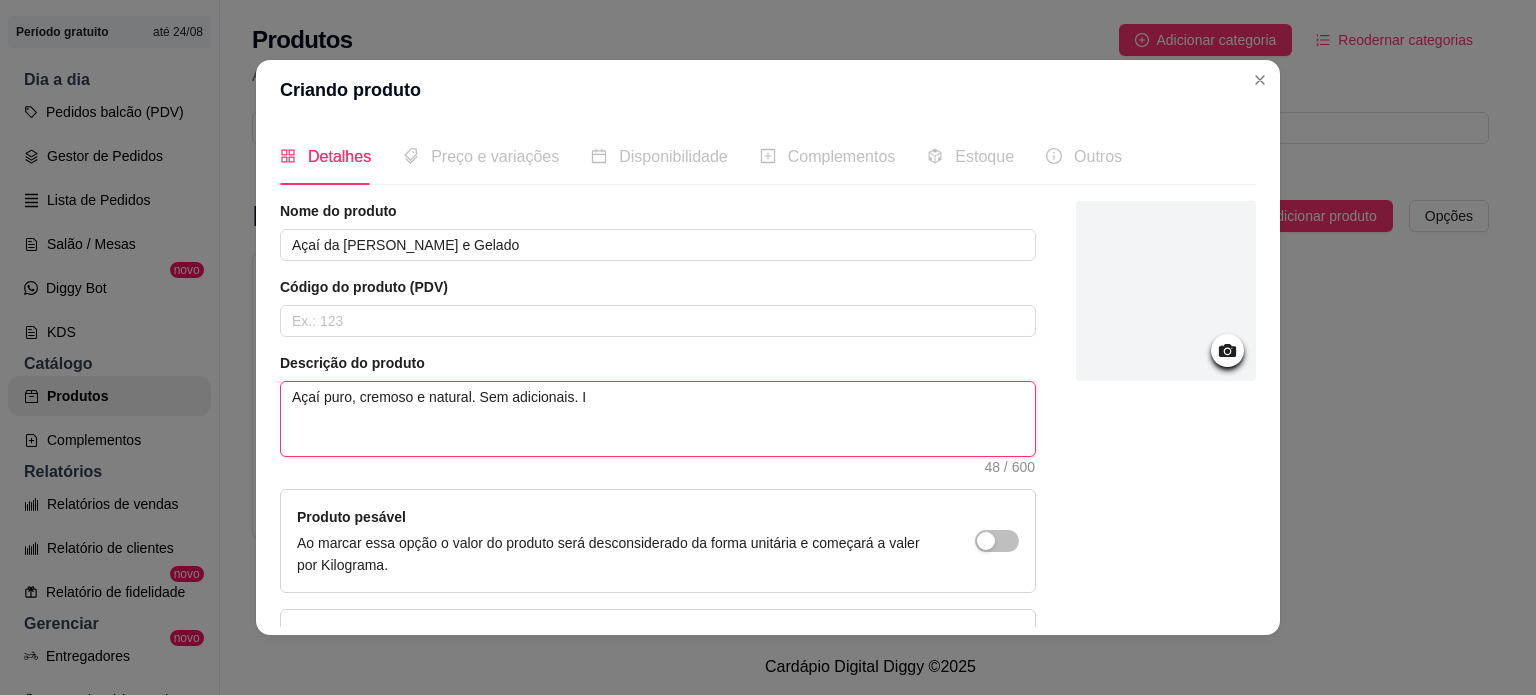 type 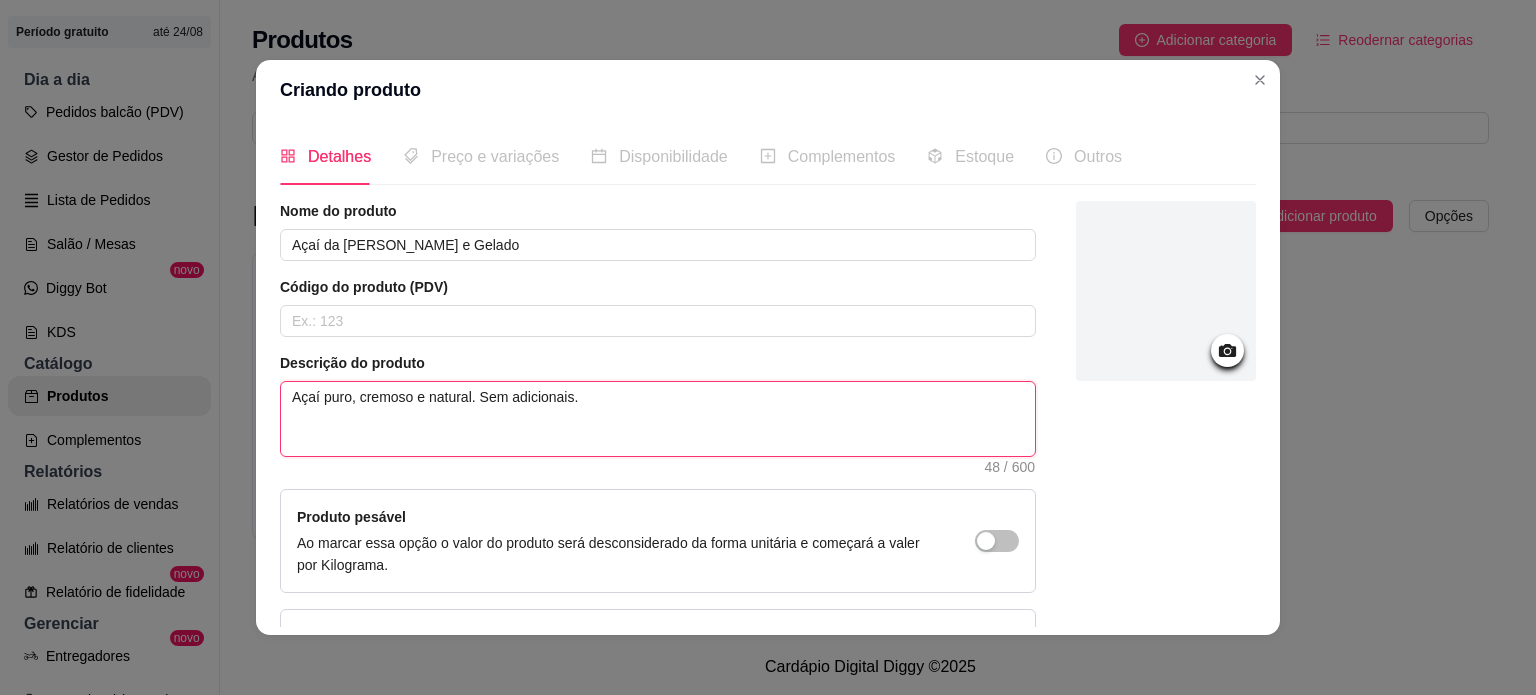 type 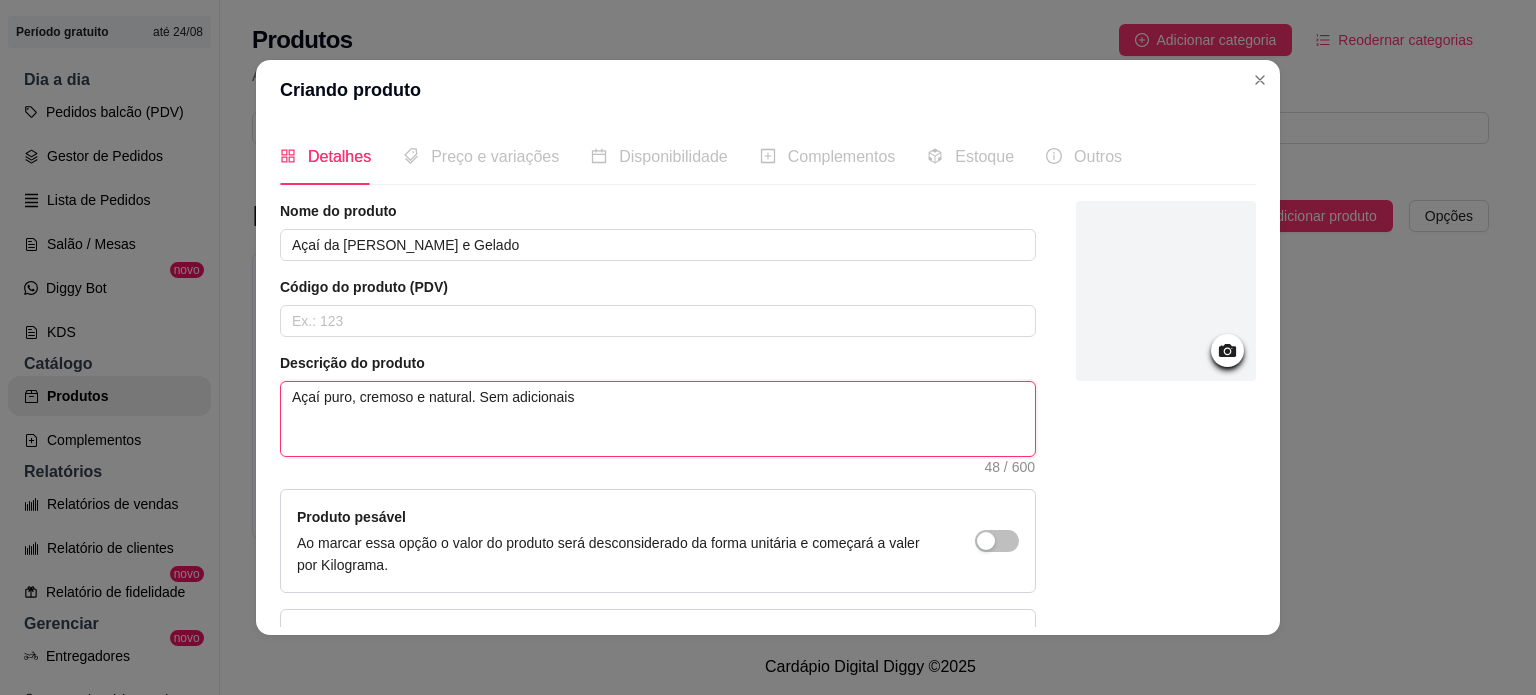 type 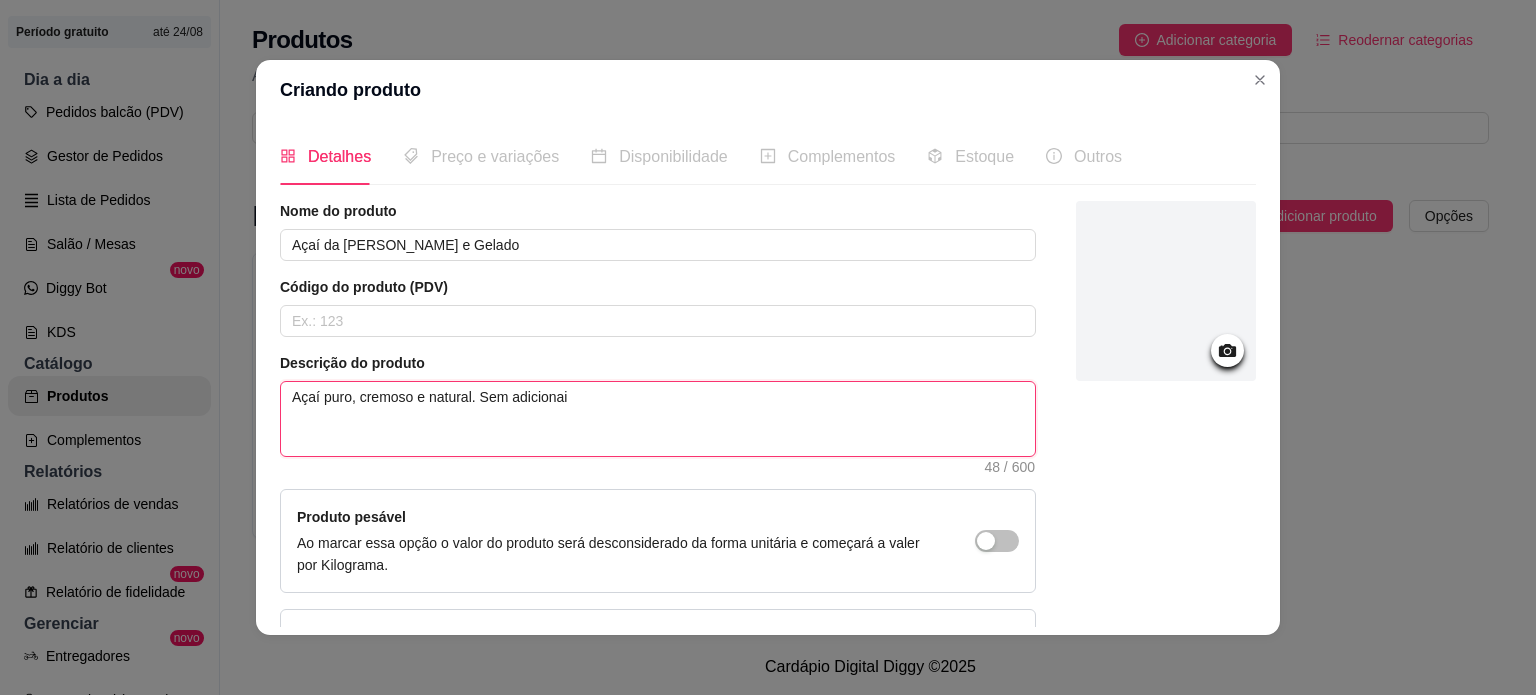type 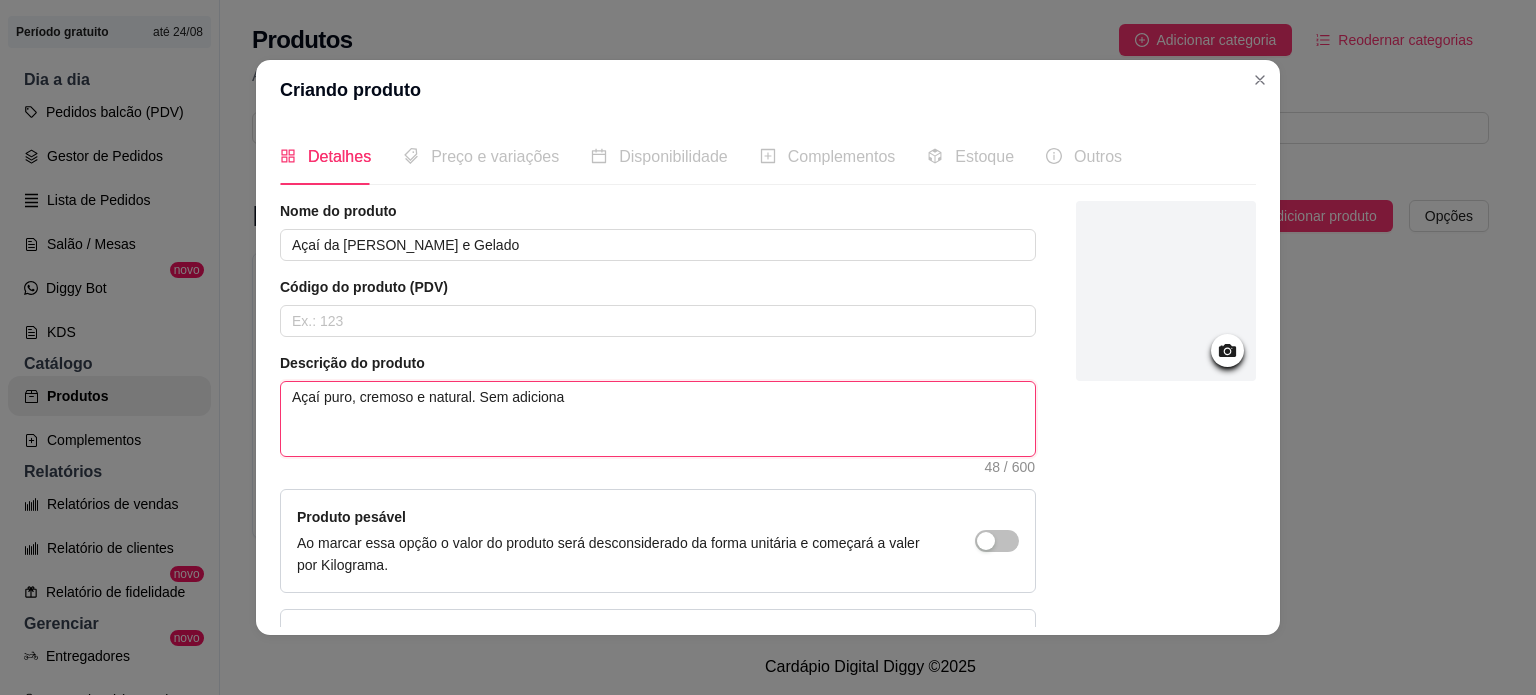 type 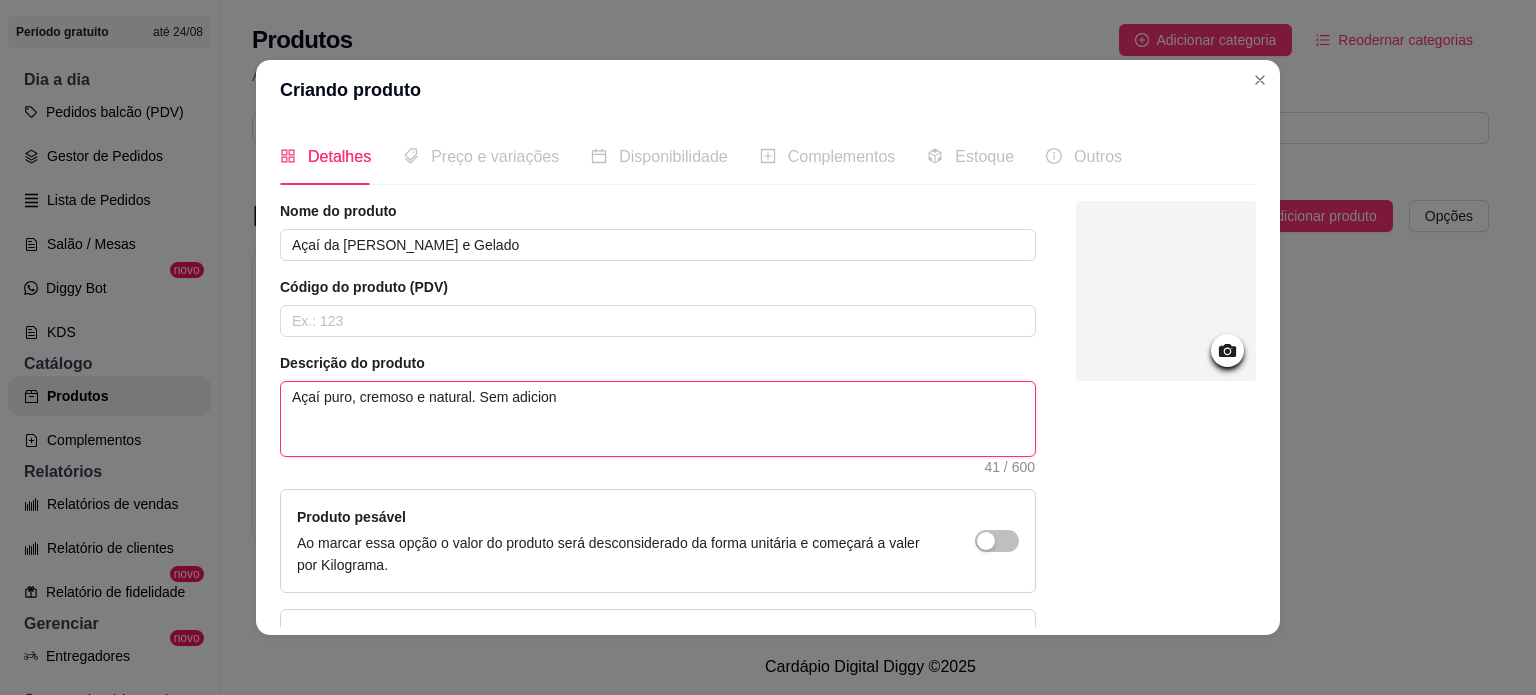 type 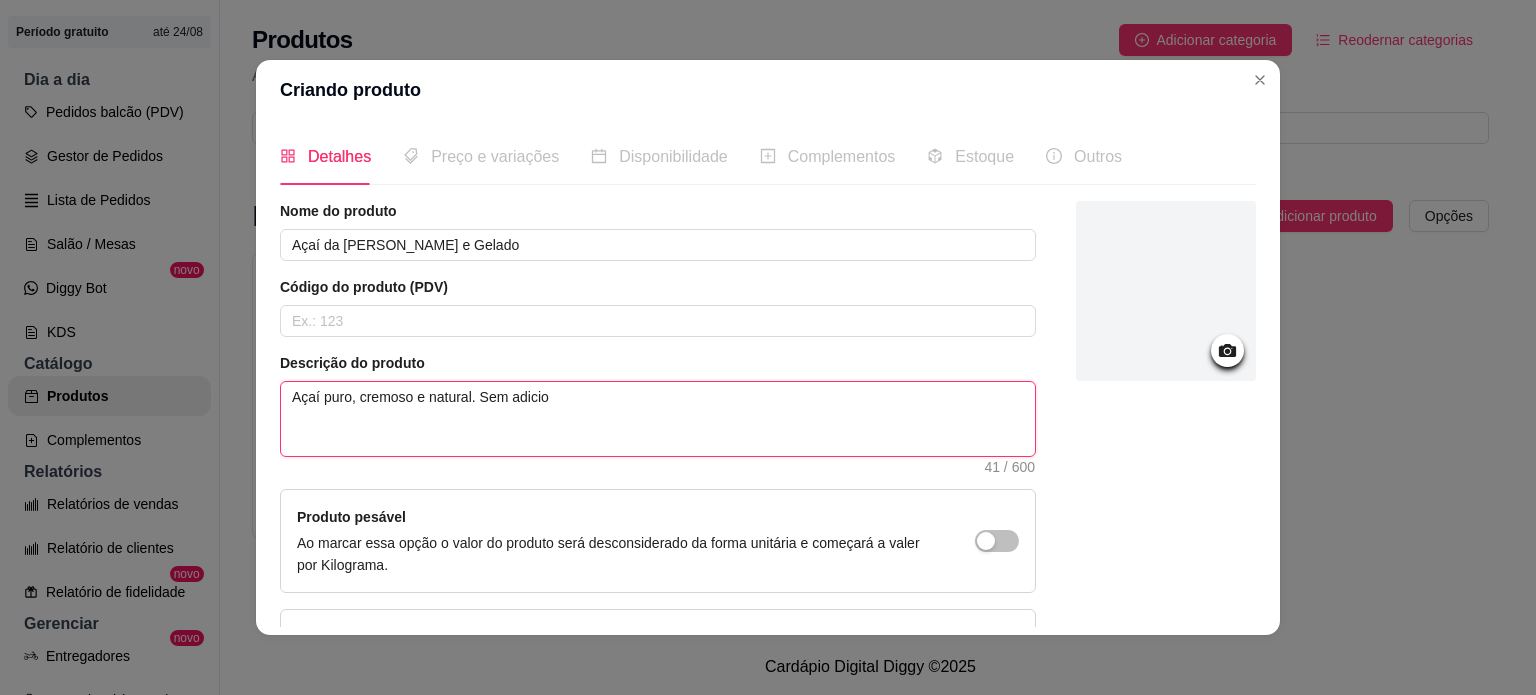 type 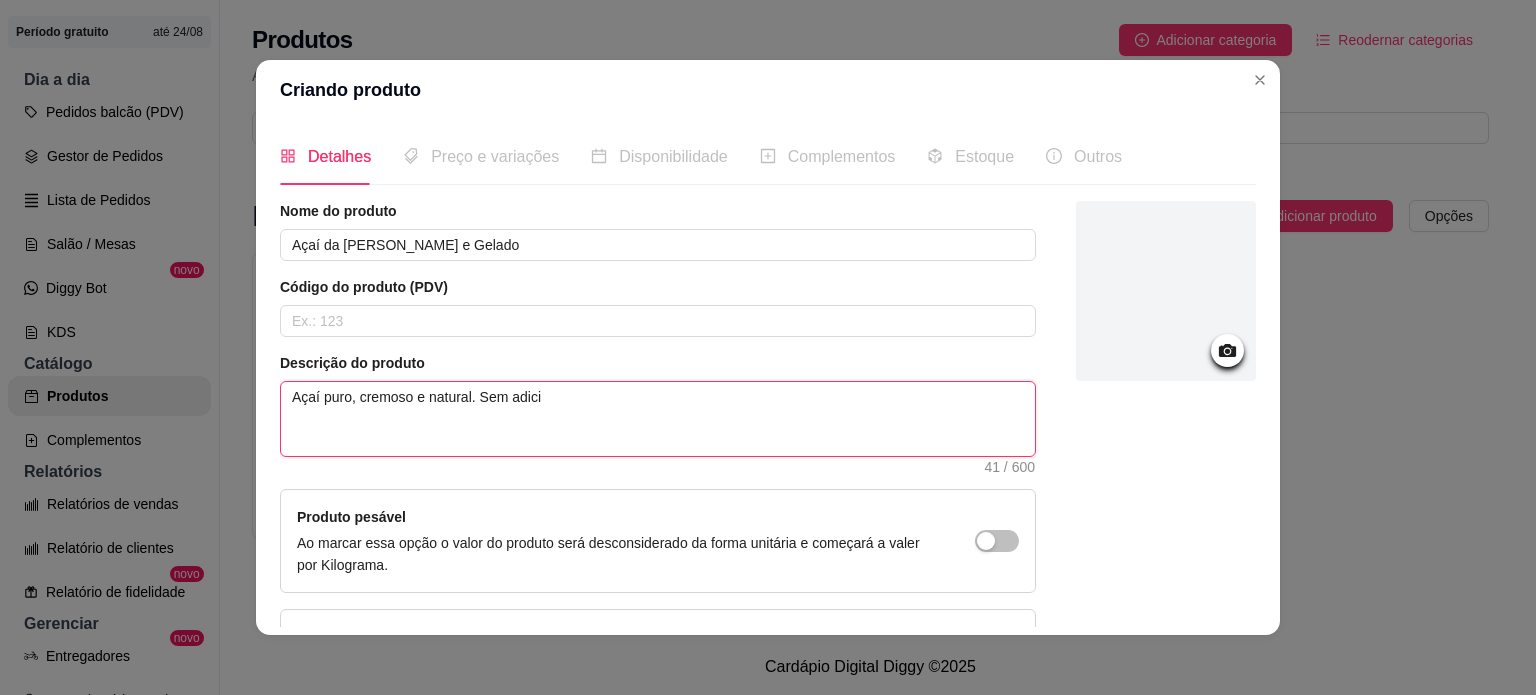 type 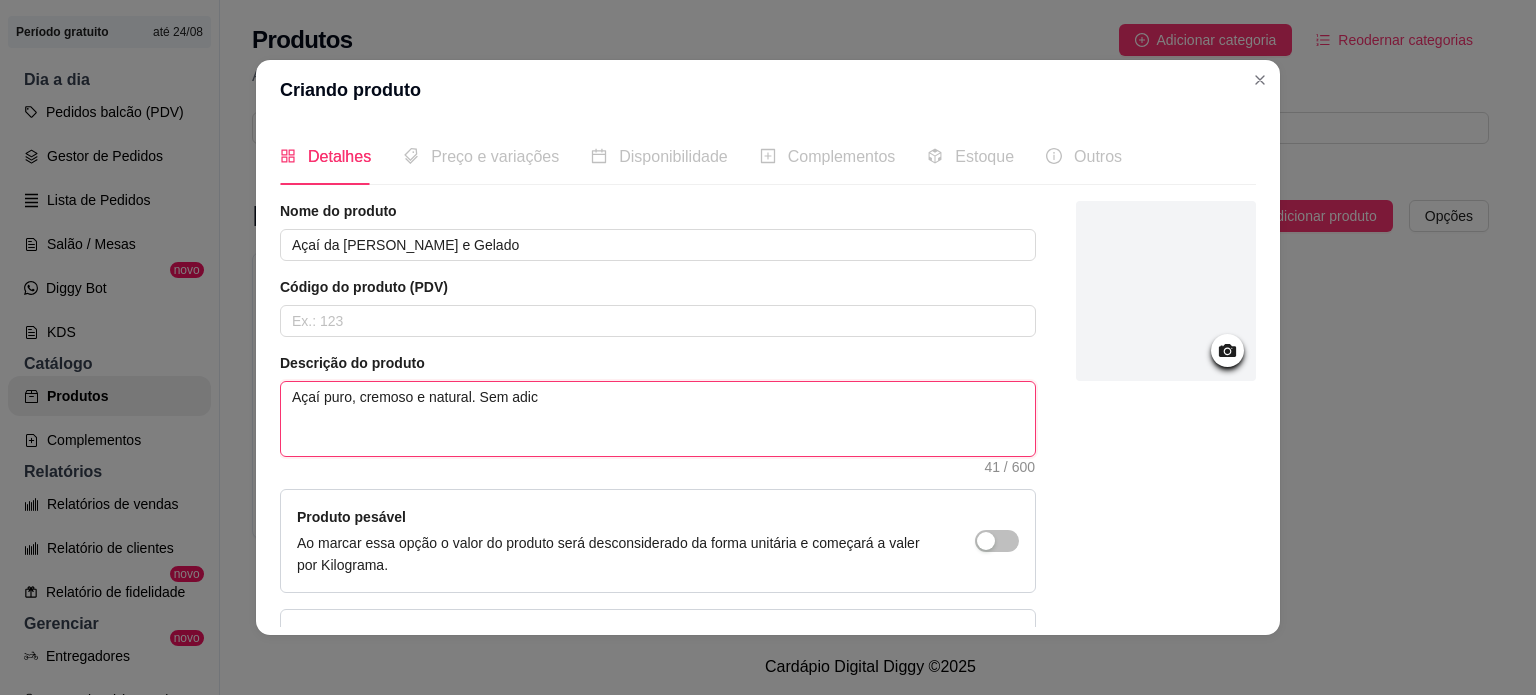 type 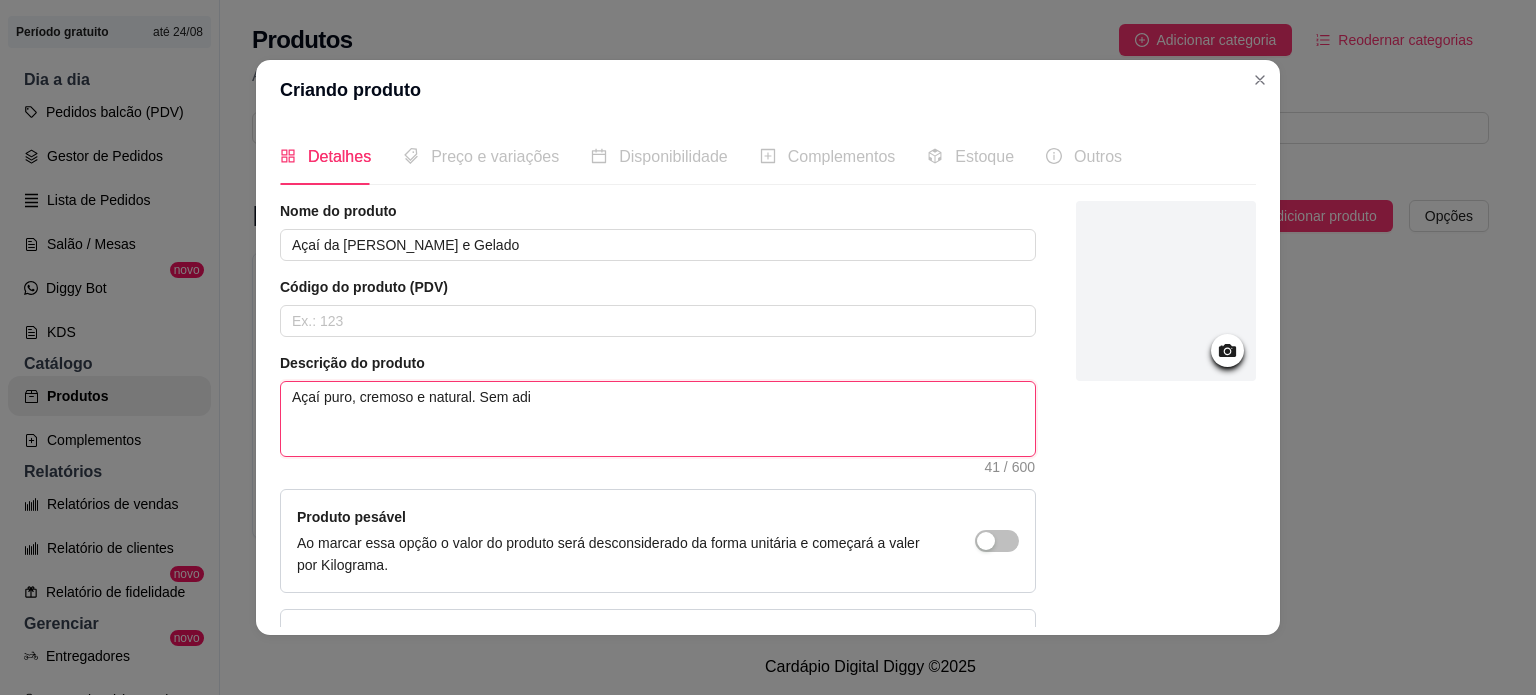 type 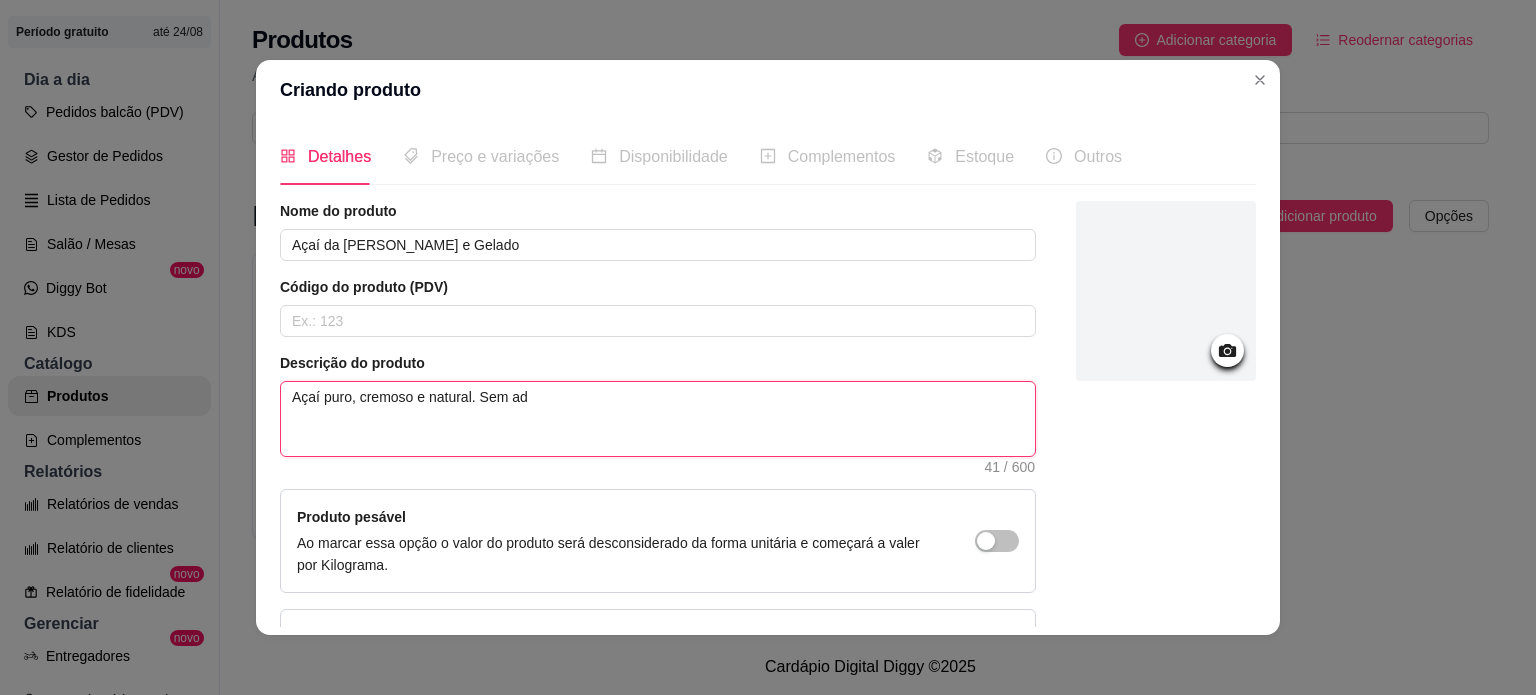 type 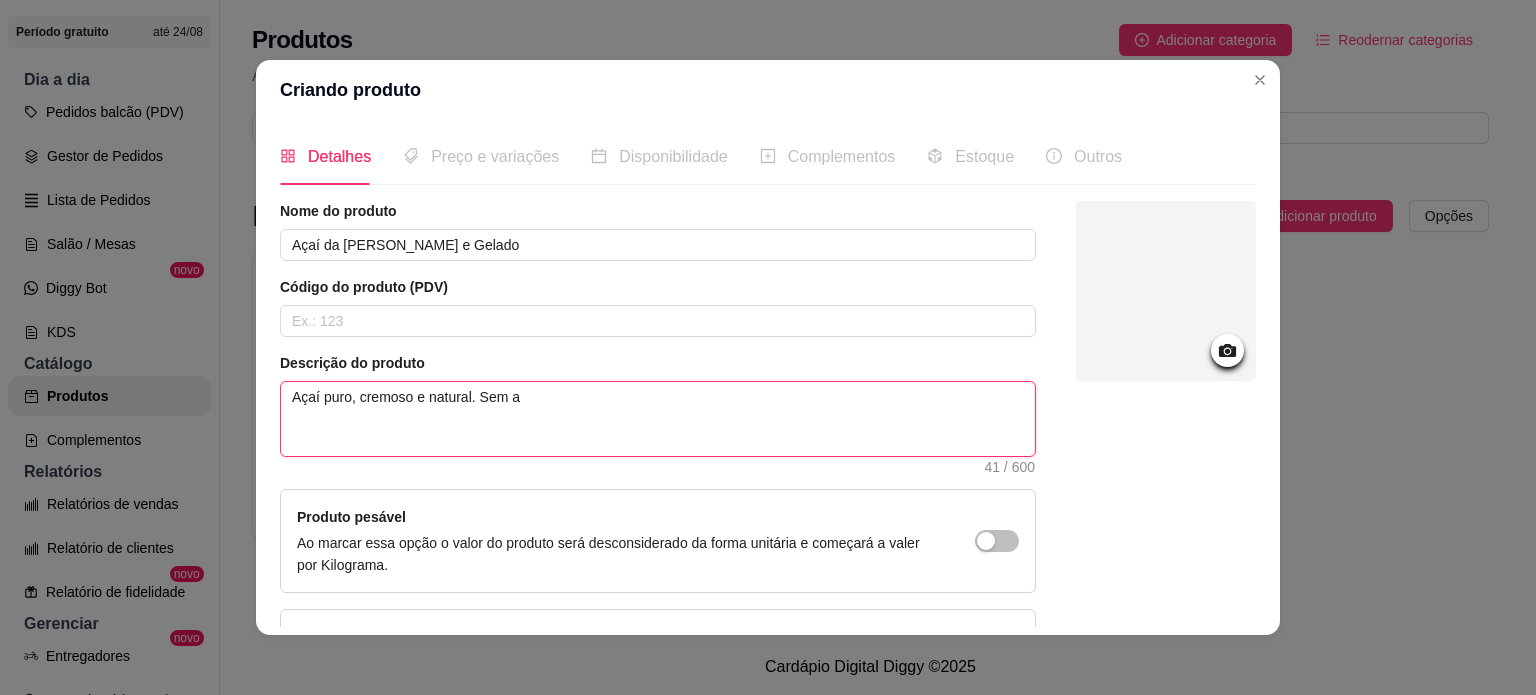 type 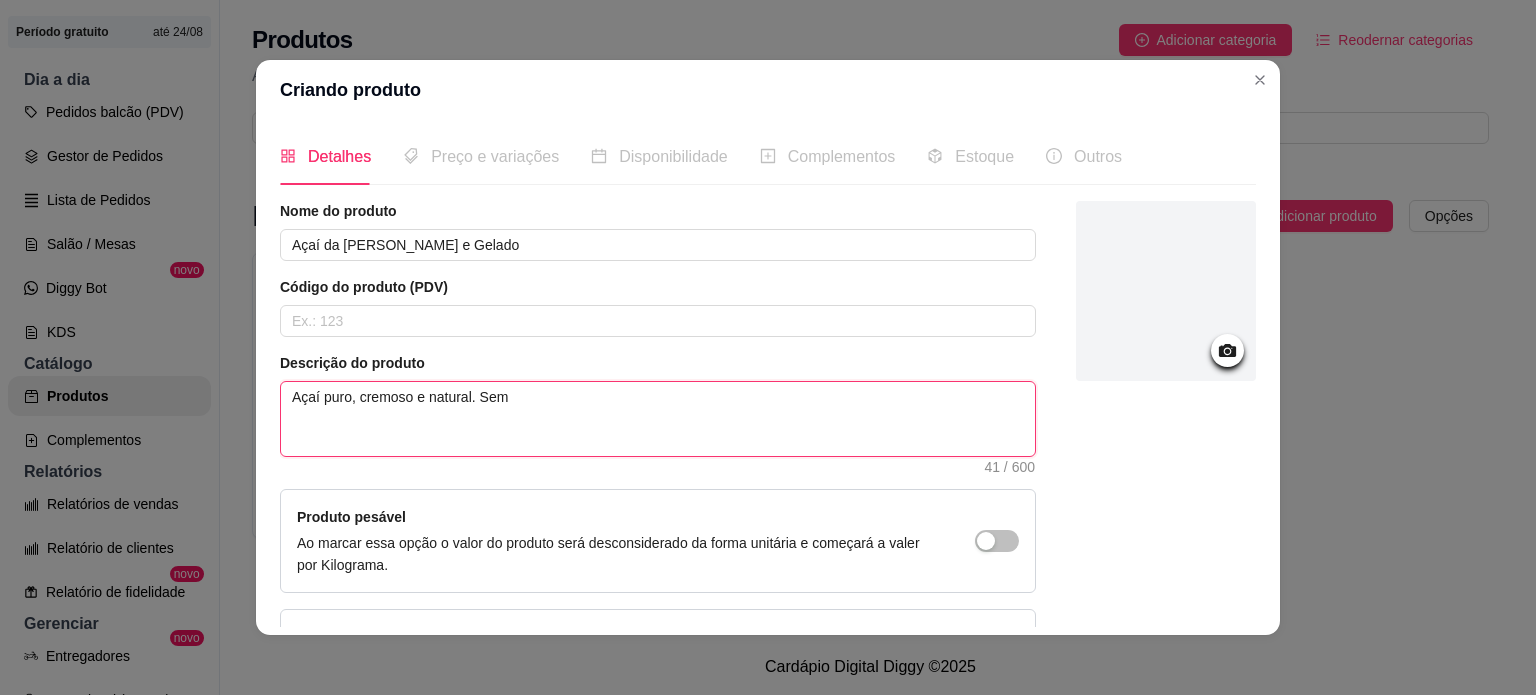 type 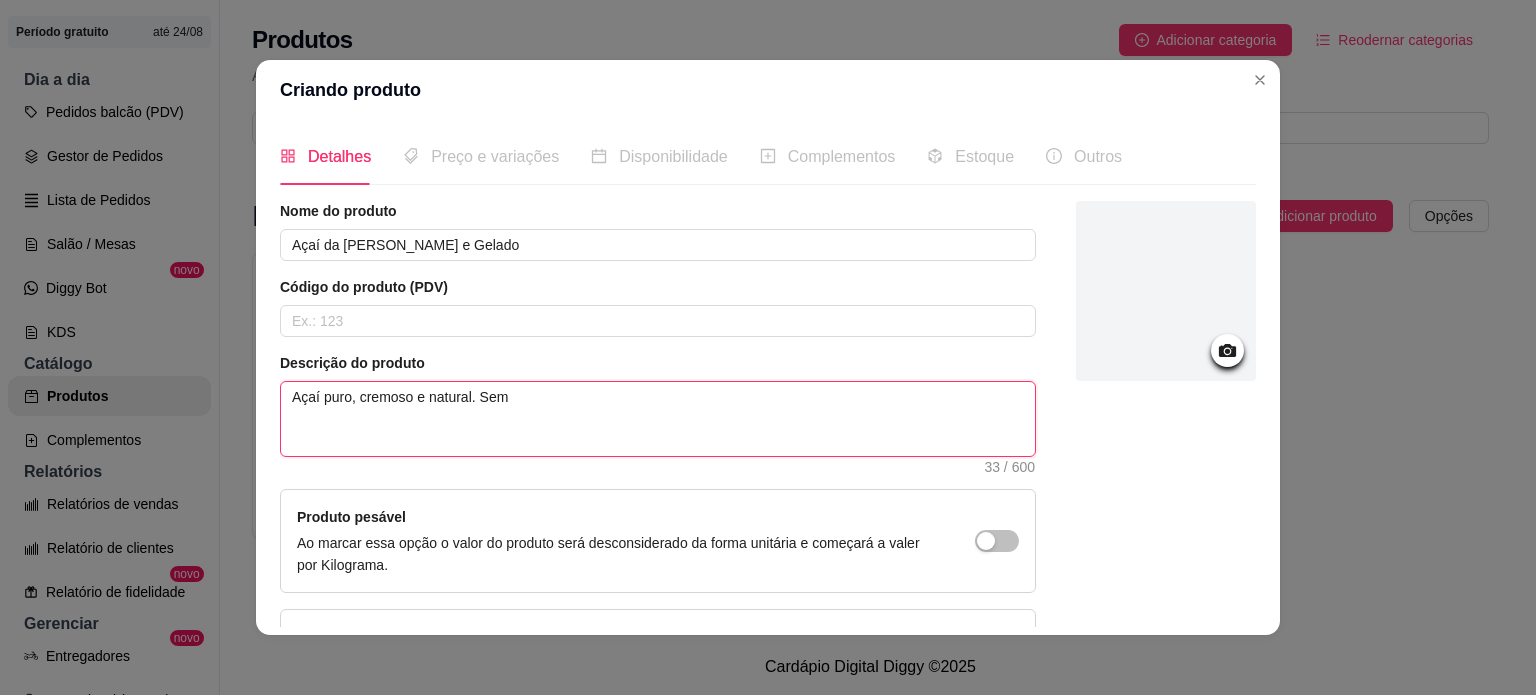 type 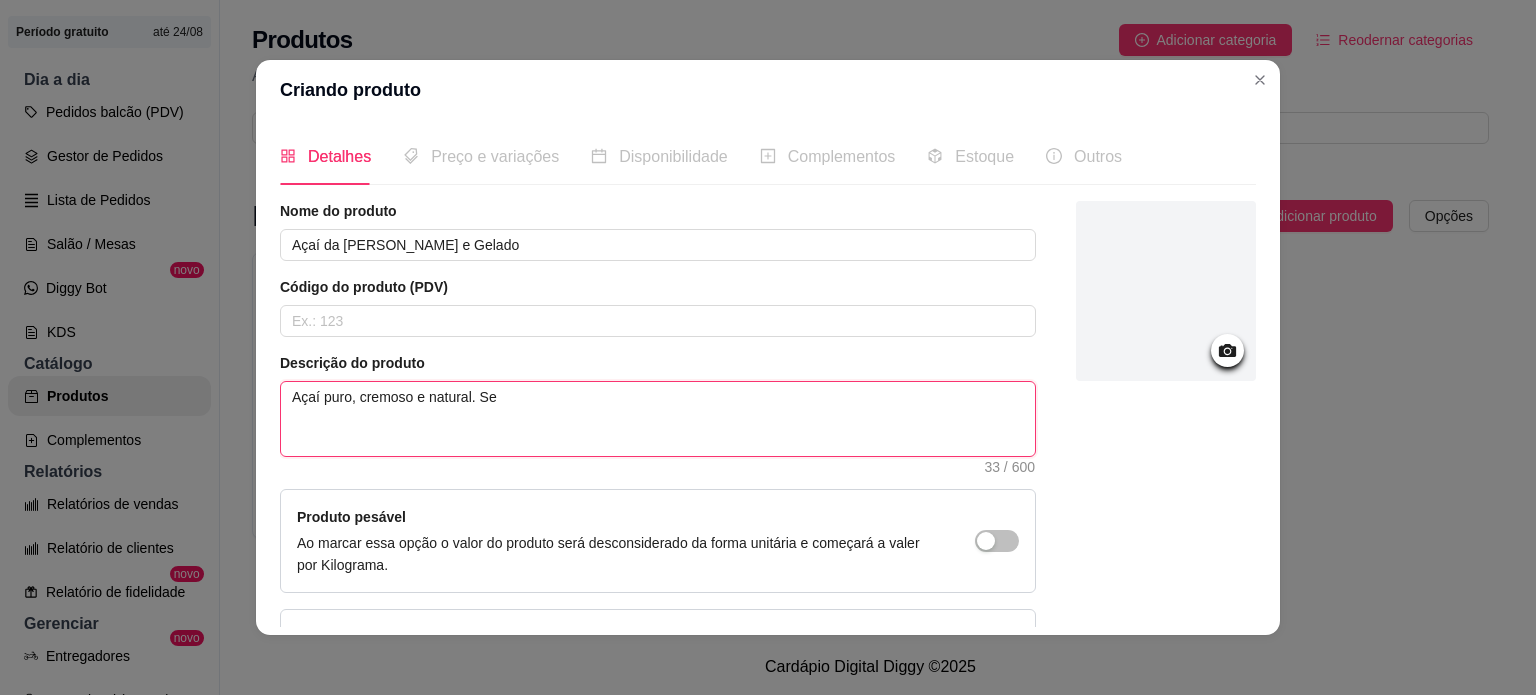 type 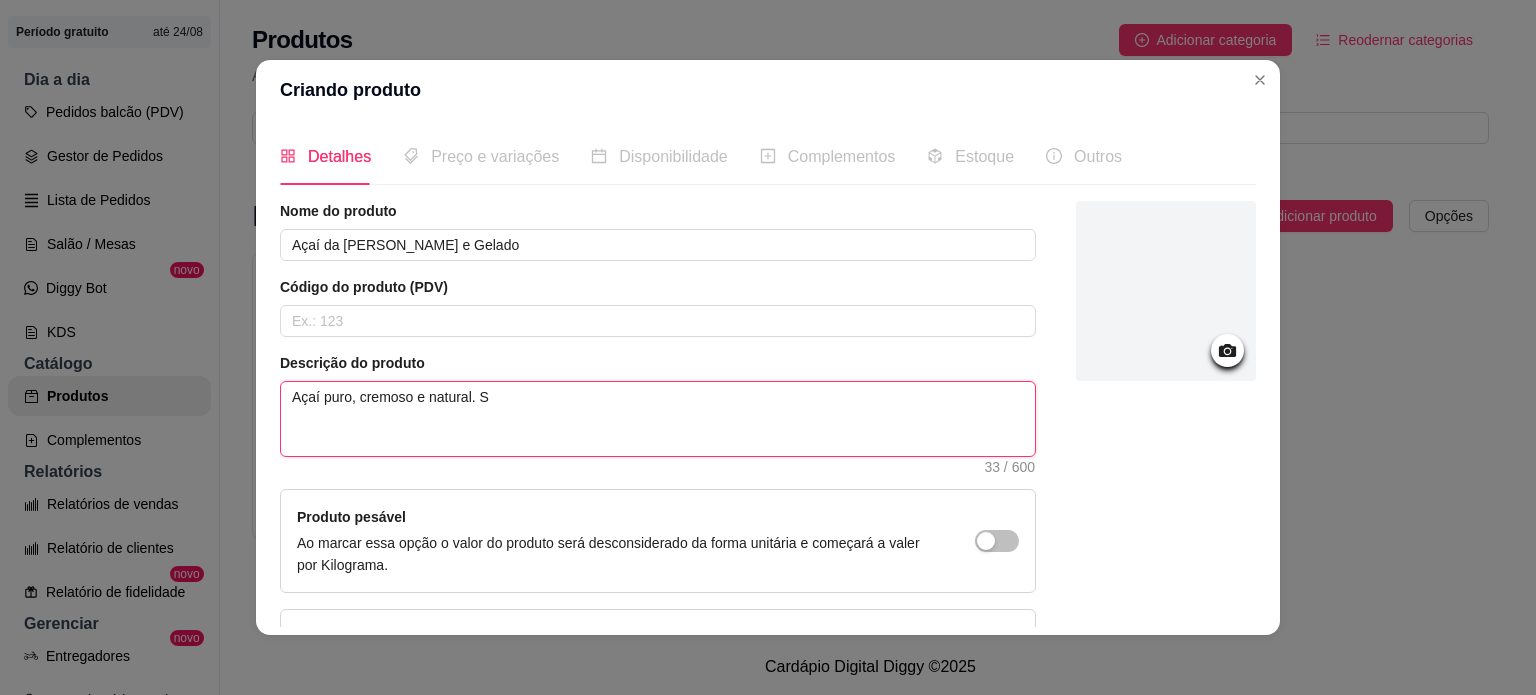 type 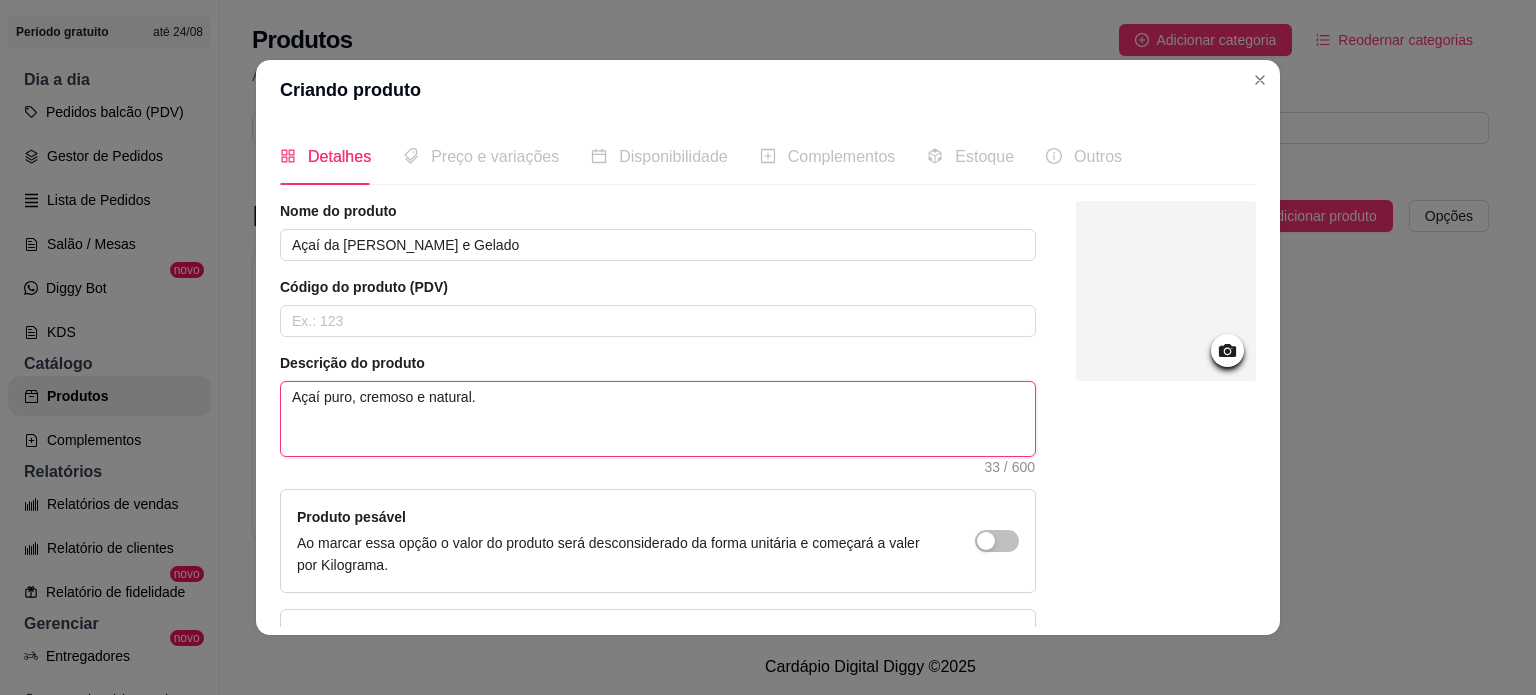 type 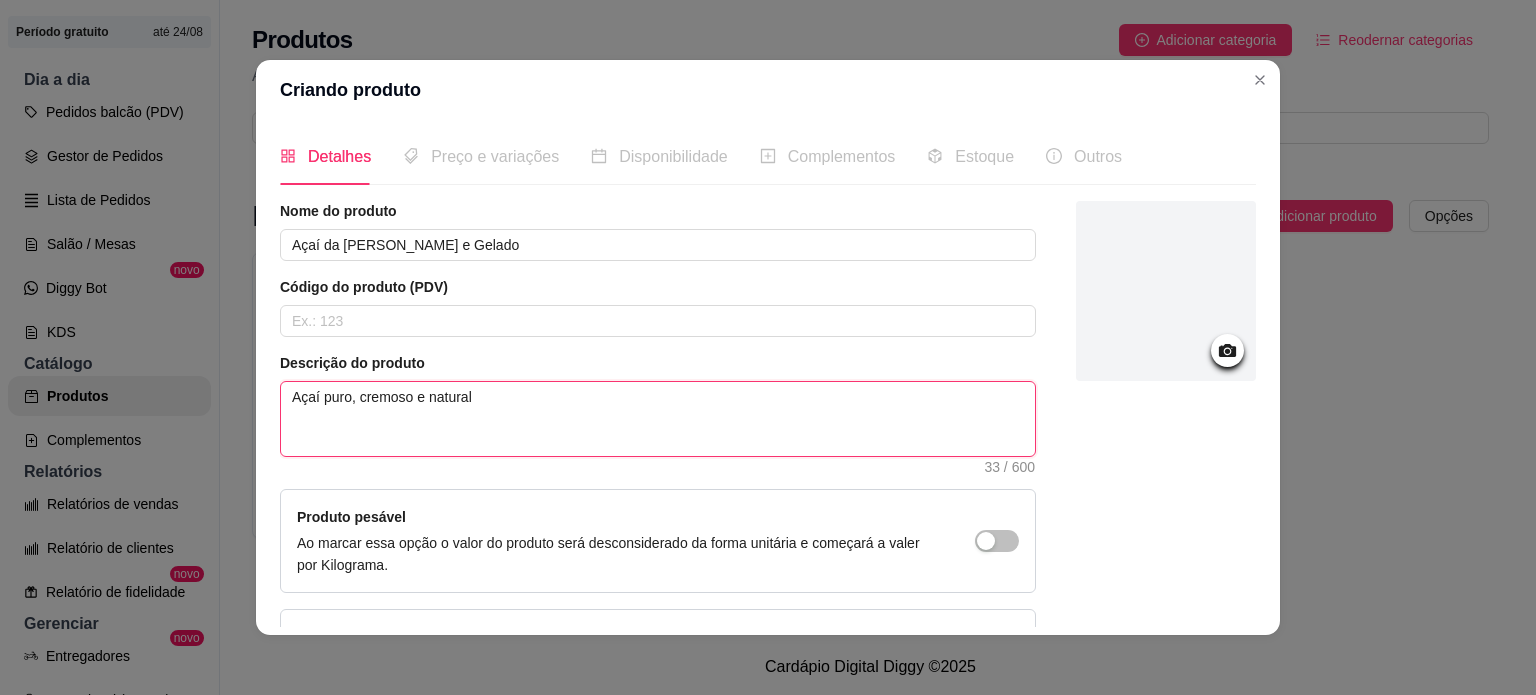 type 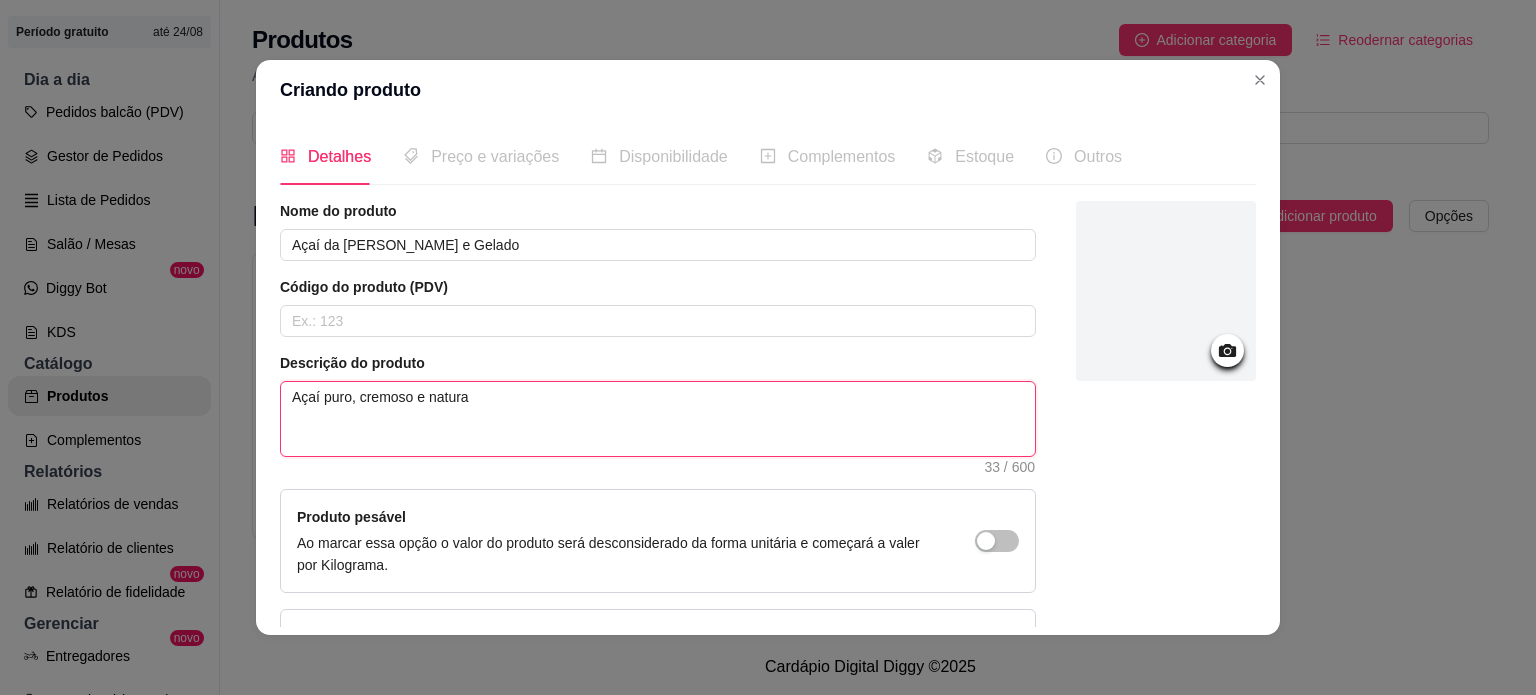 type 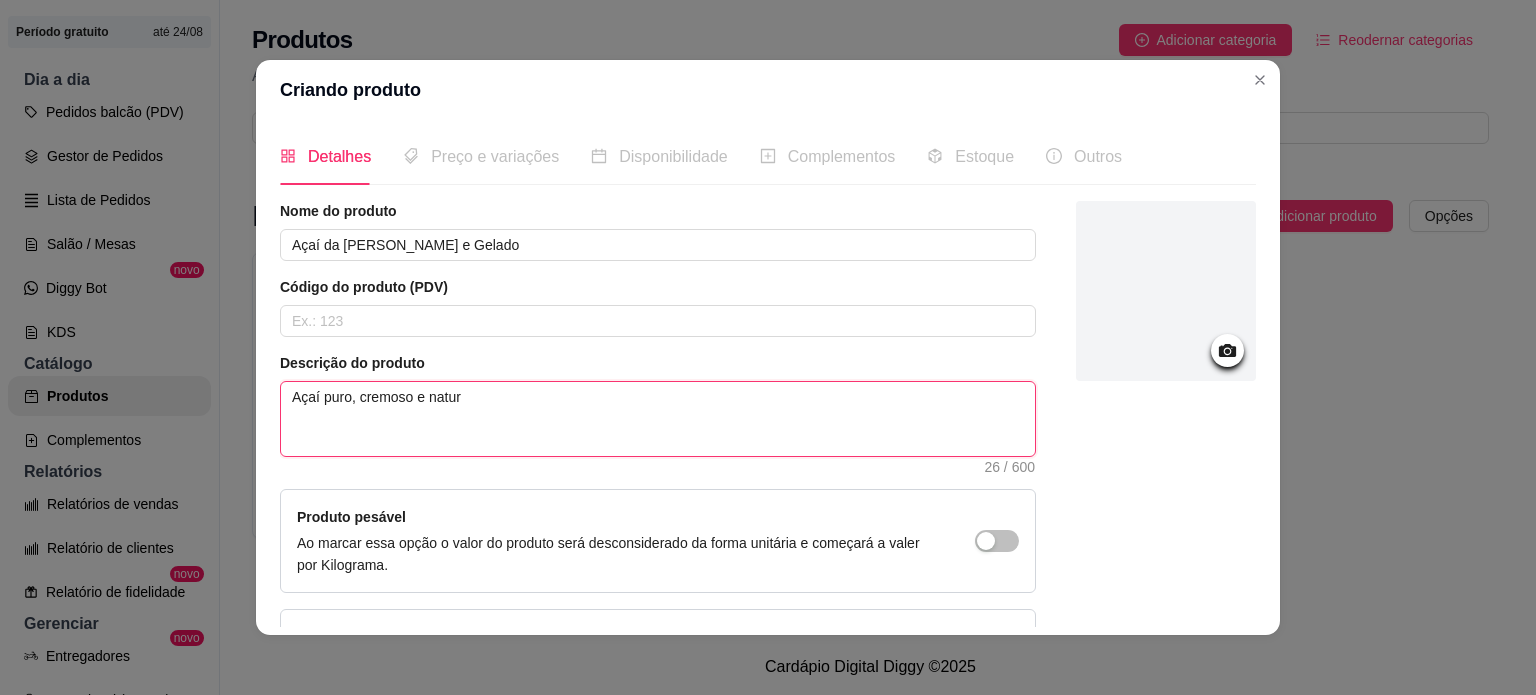 type 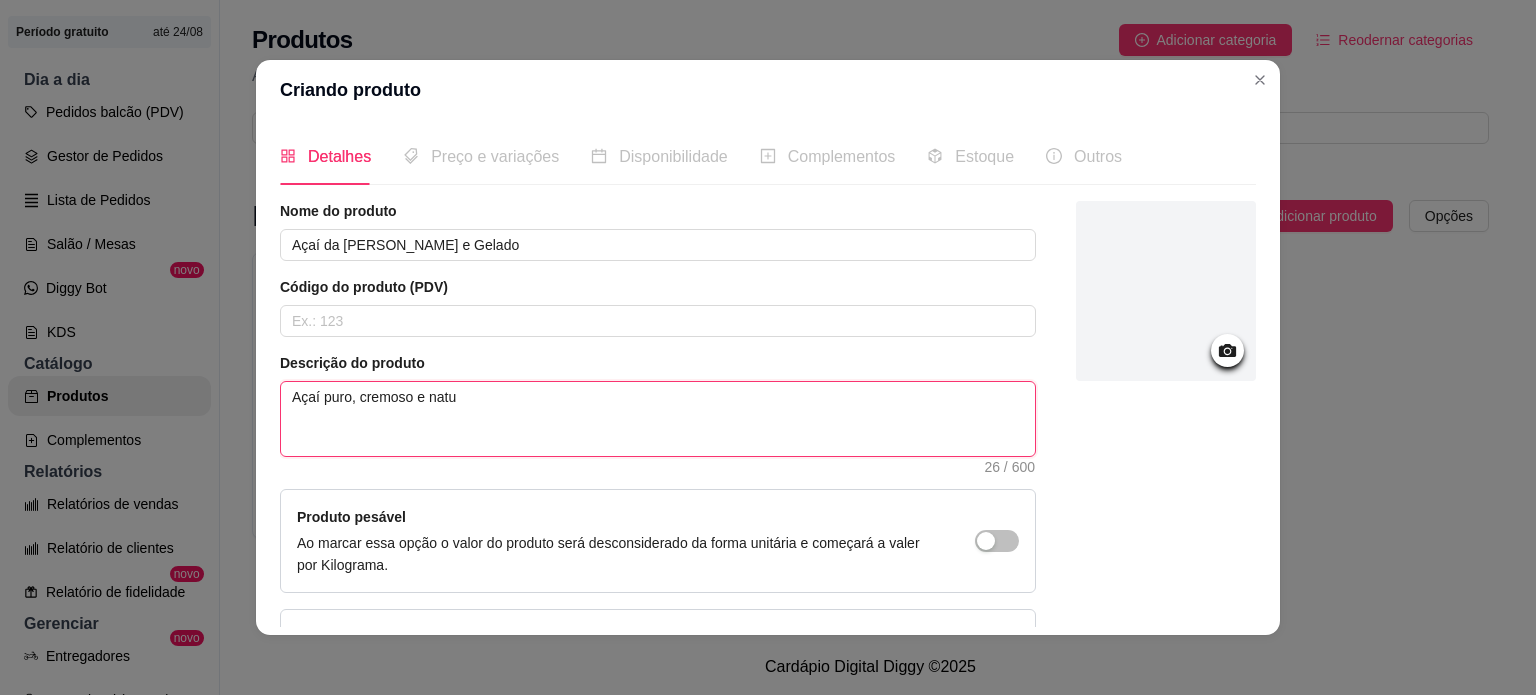 type 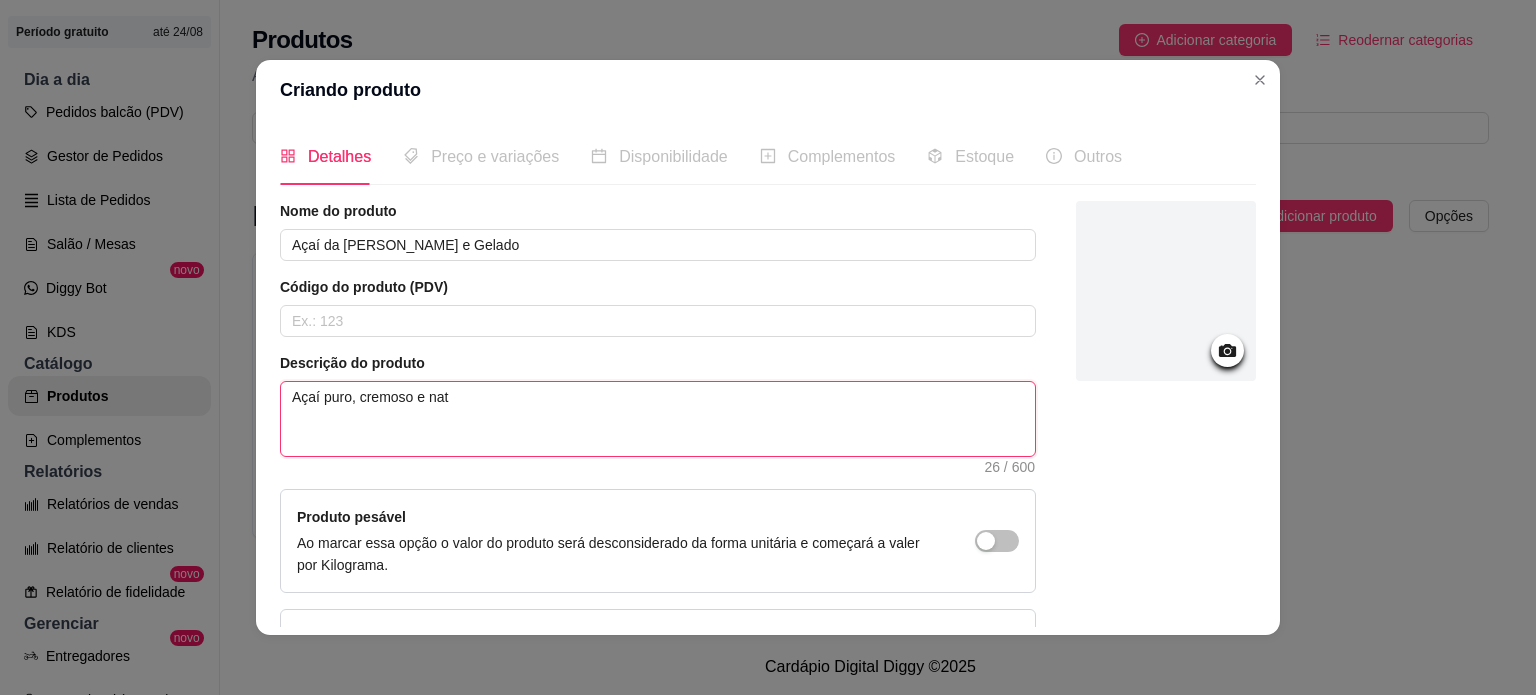 type 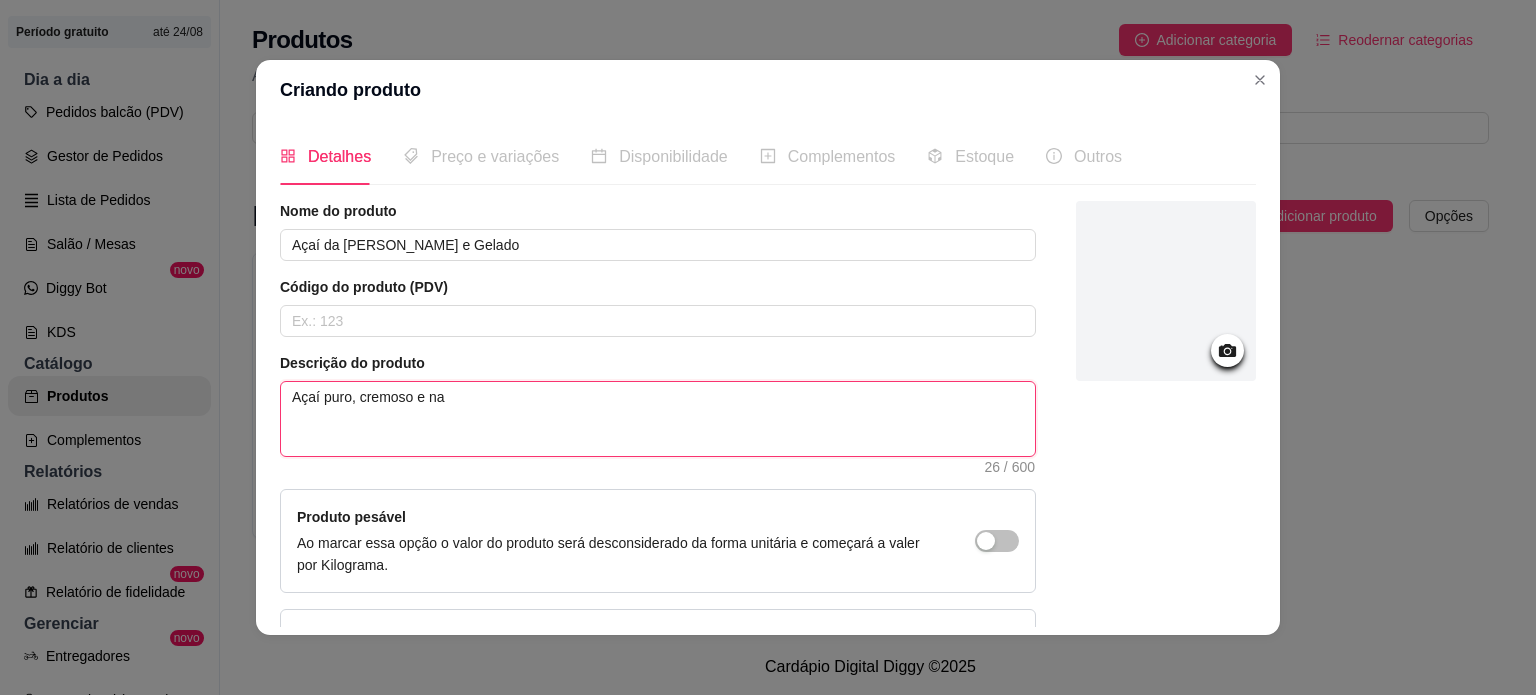 type 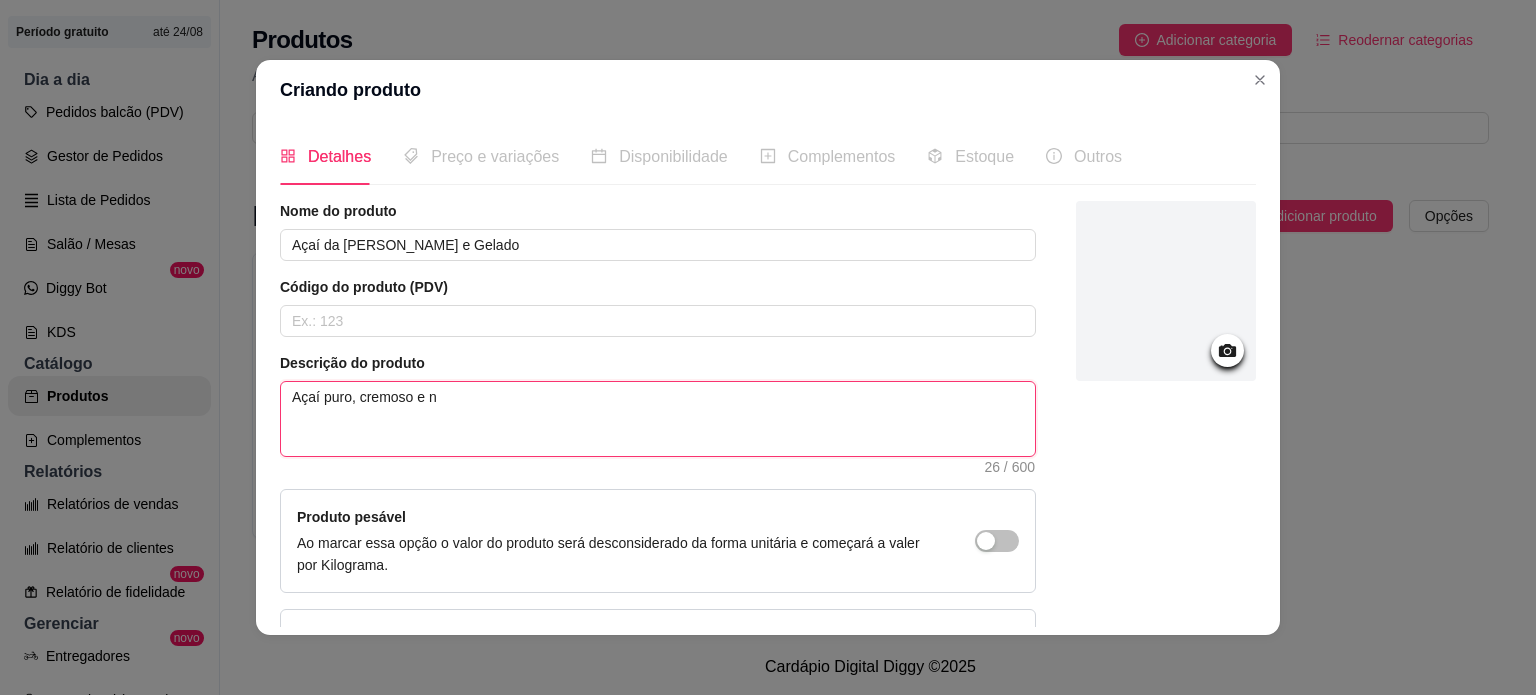 type 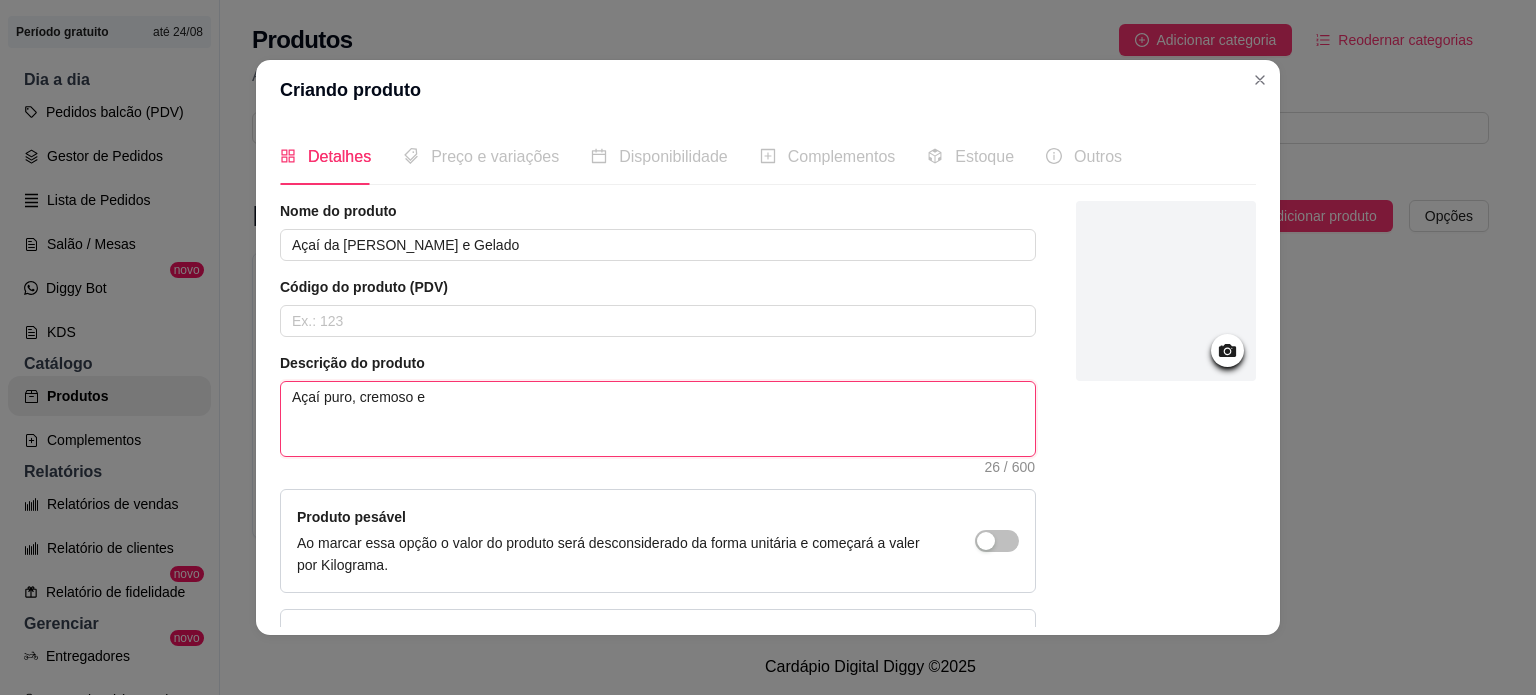 type 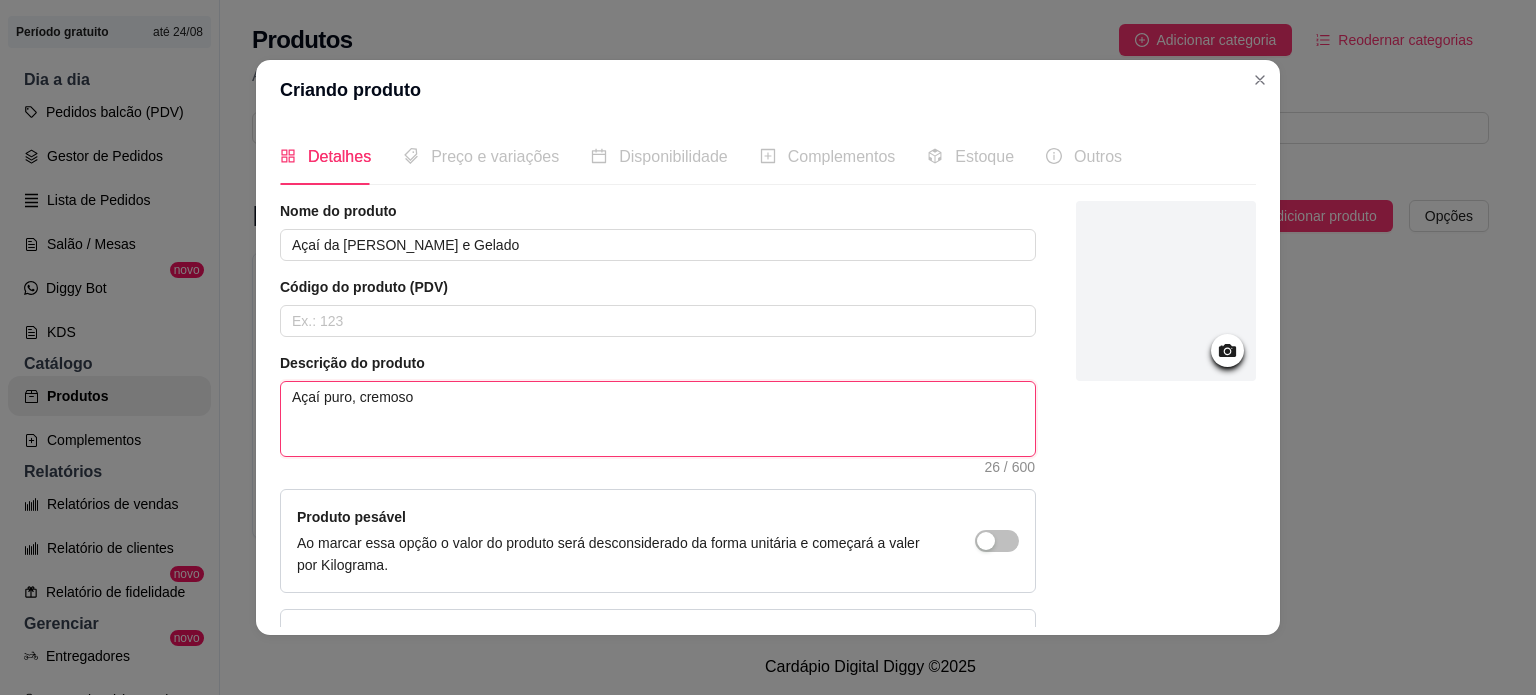 type 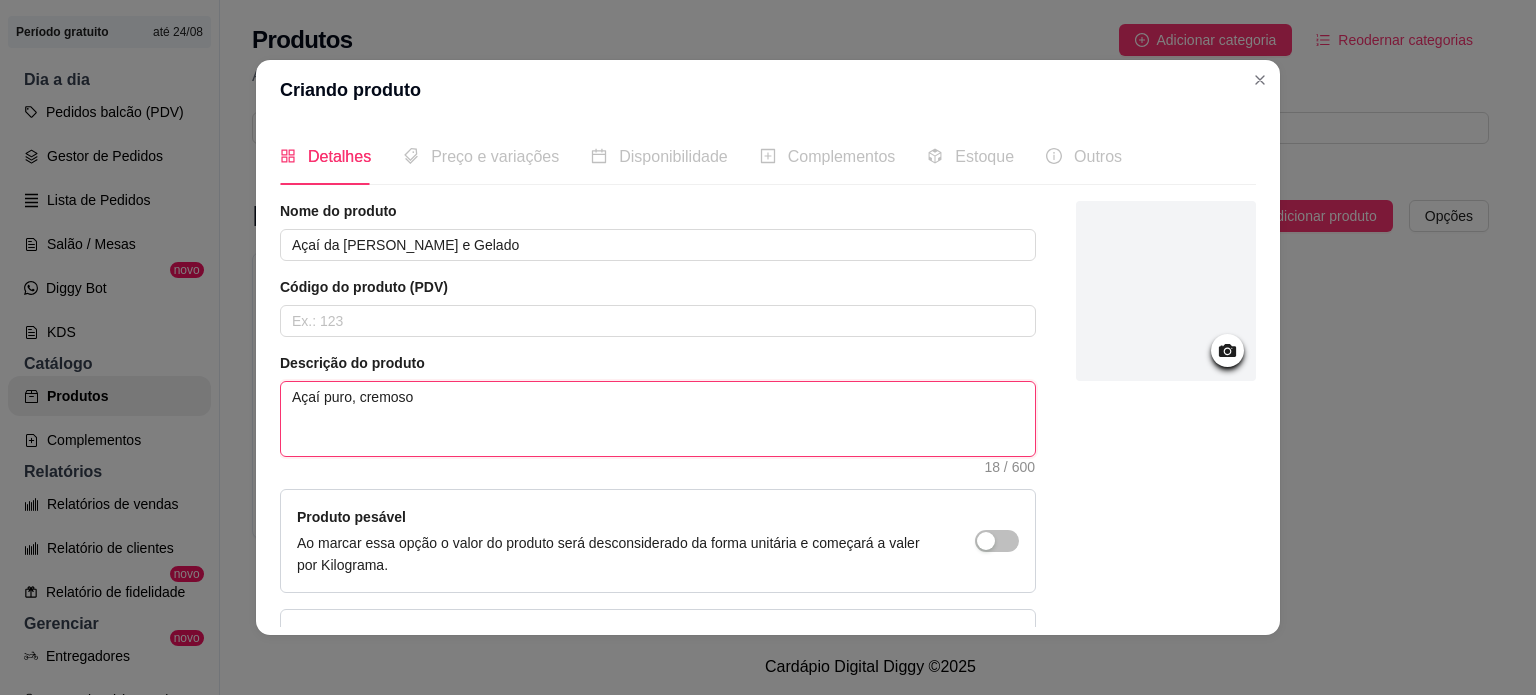 type 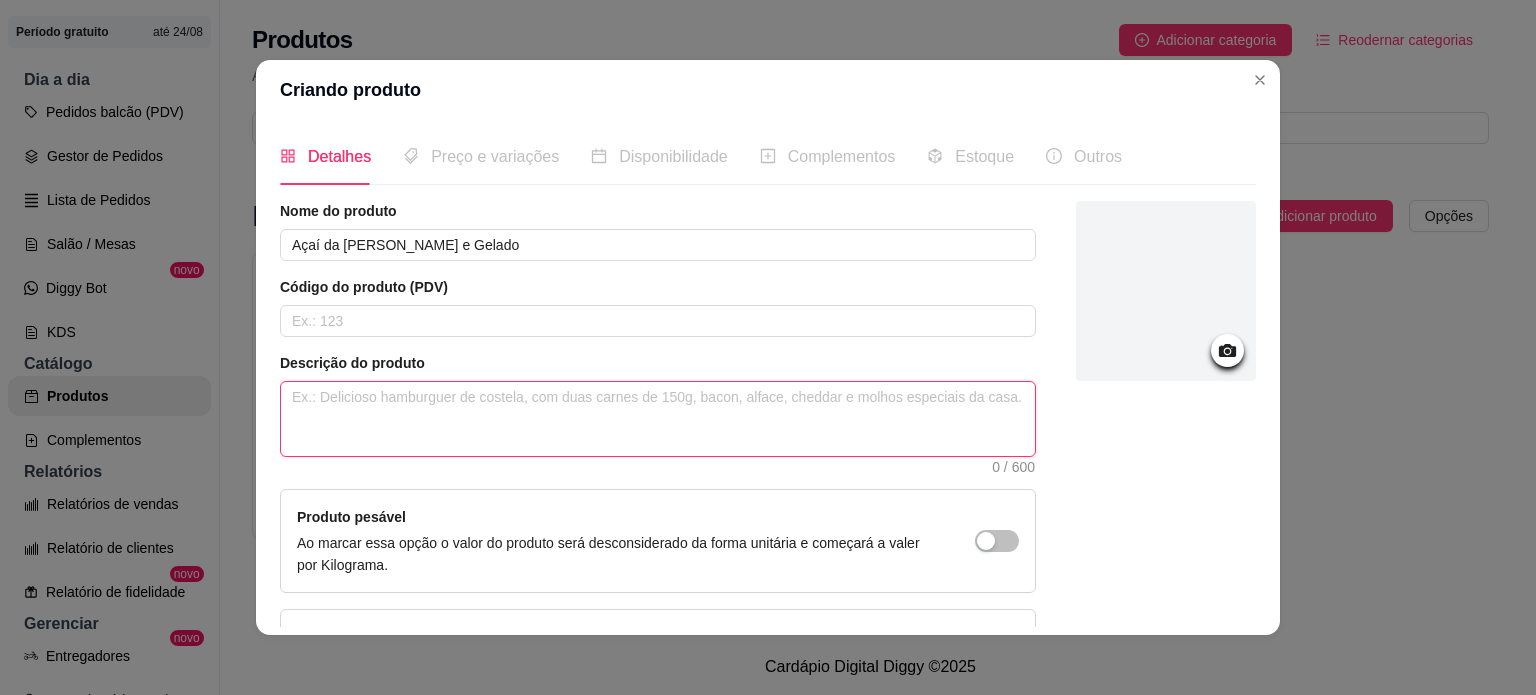 click at bounding box center [658, 419] 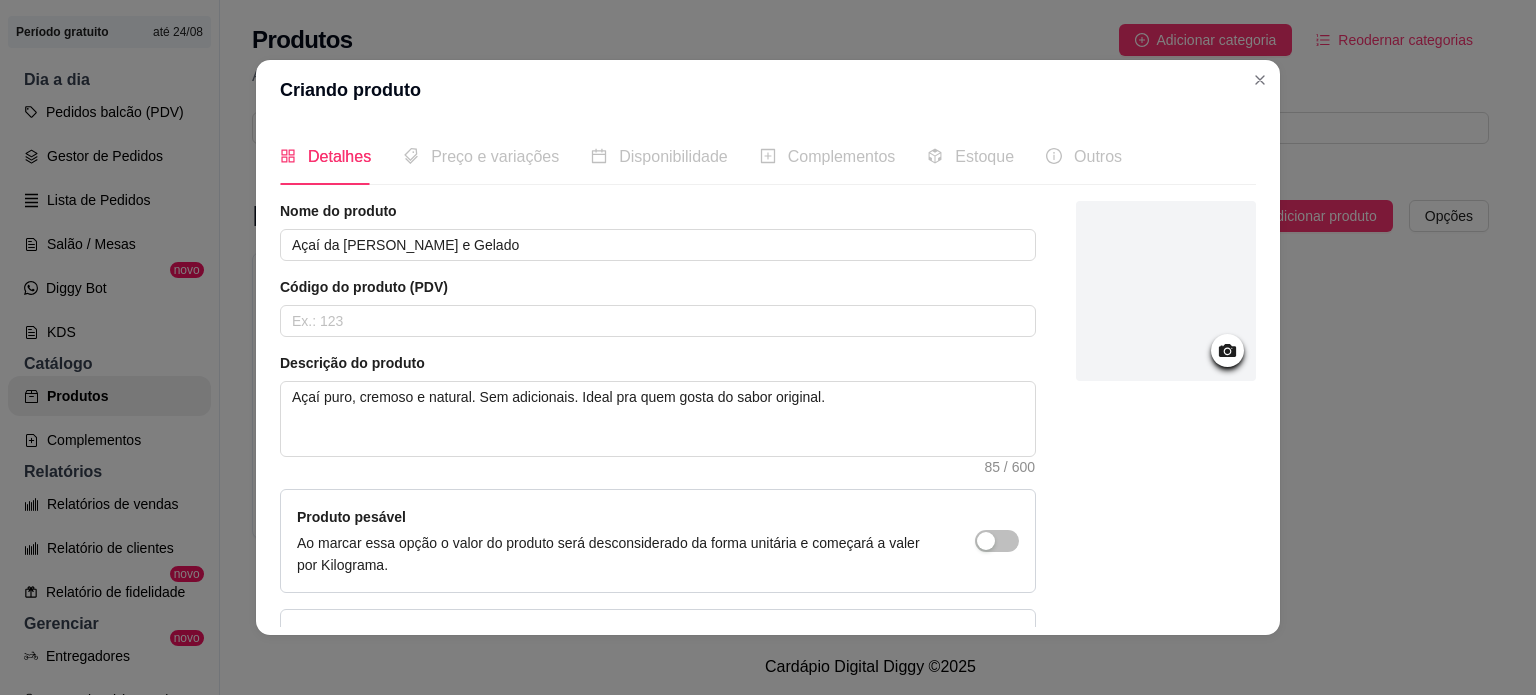 click 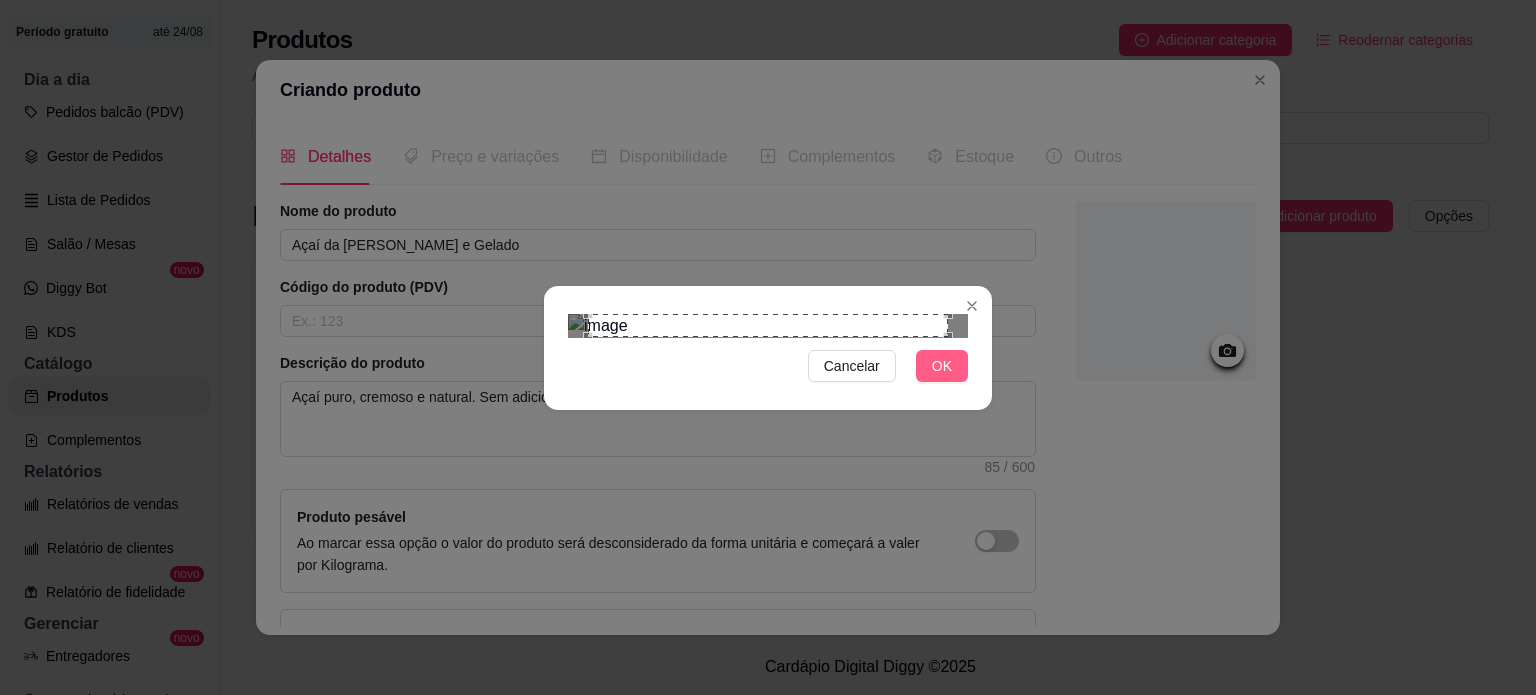 click on "OK" at bounding box center [942, 366] 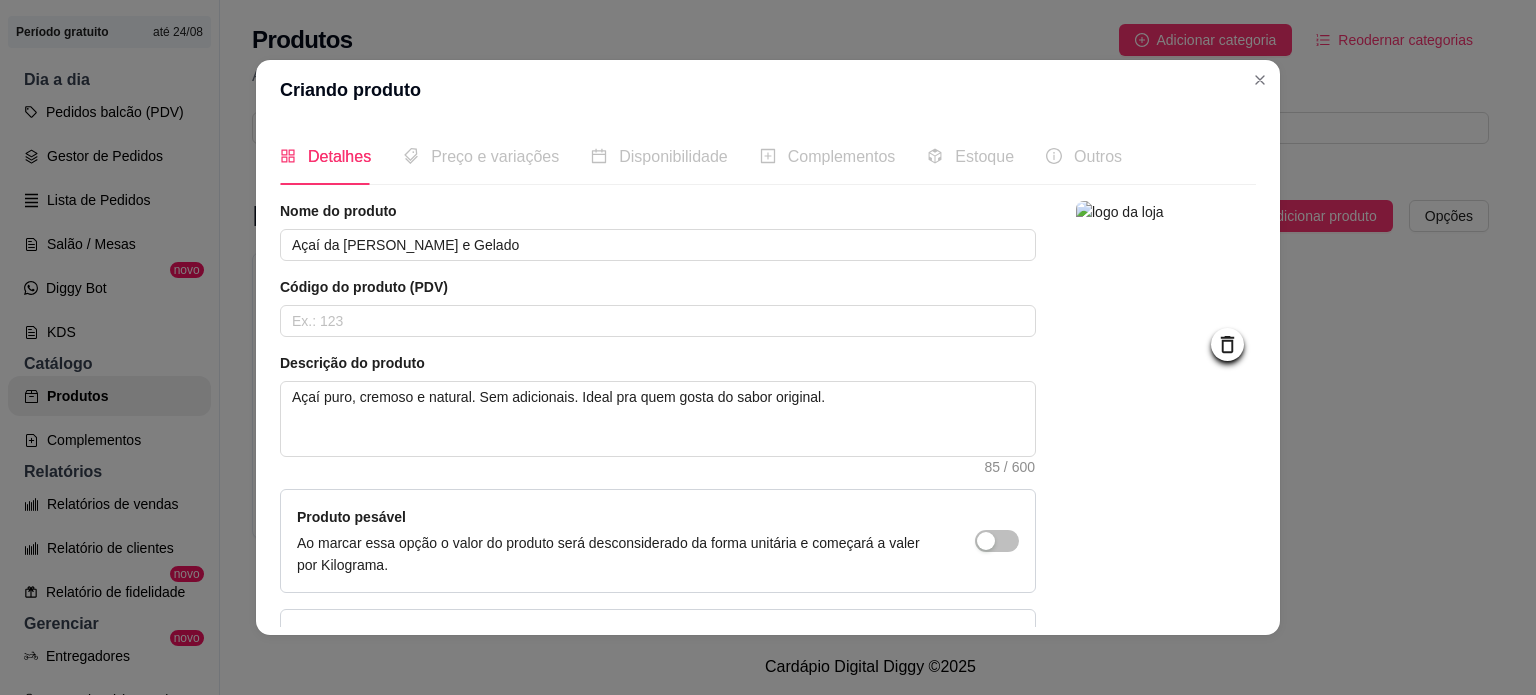 click at bounding box center (1166, 446) 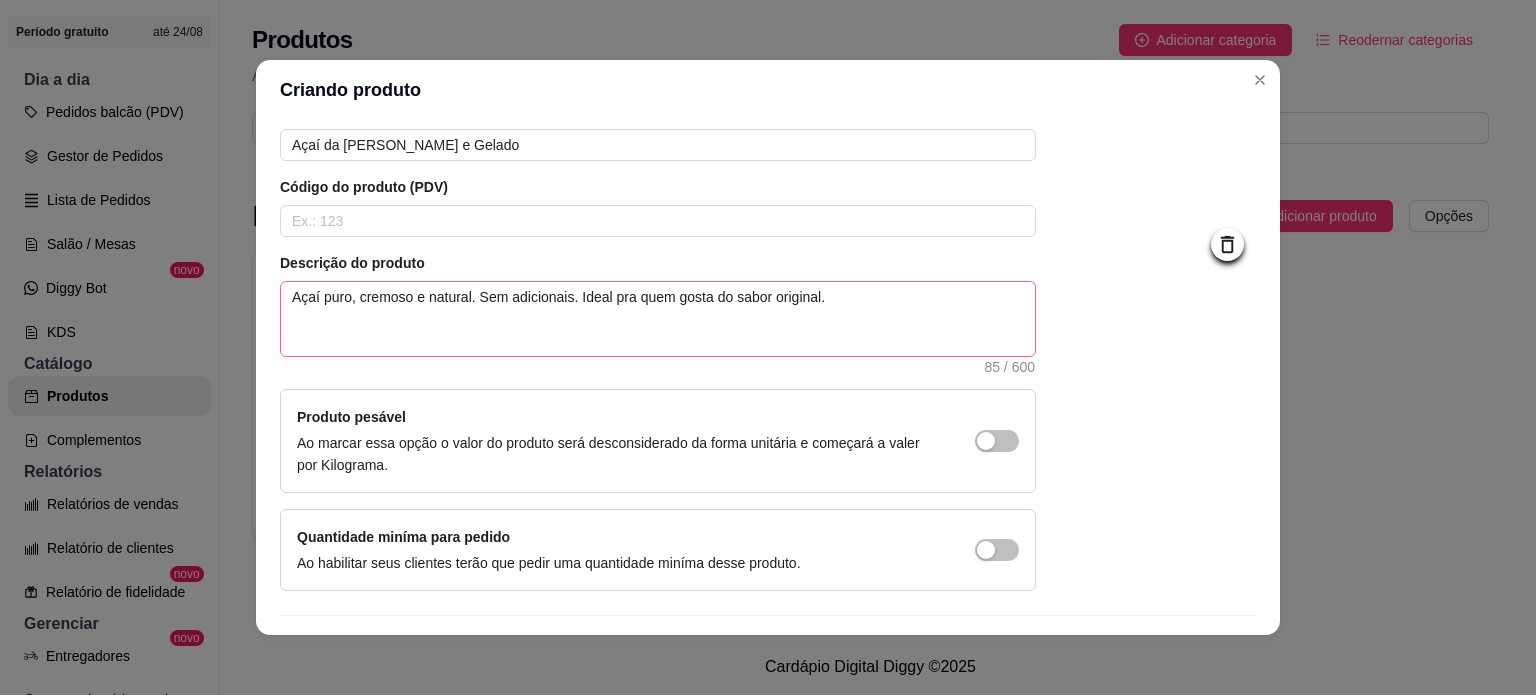 scroll, scrollTop: 0, scrollLeft: 0, axis: both 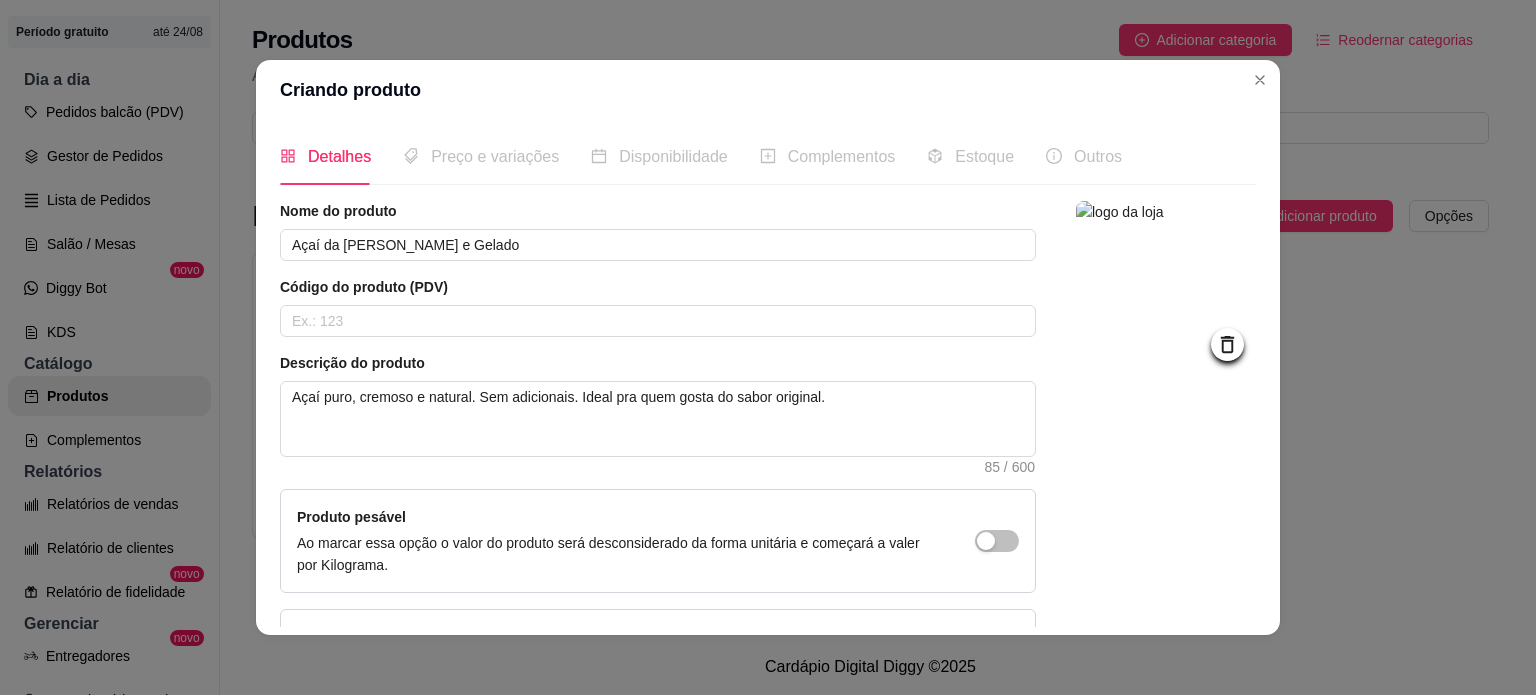 click on "Preço e variações" at bounding box center (495, 156) 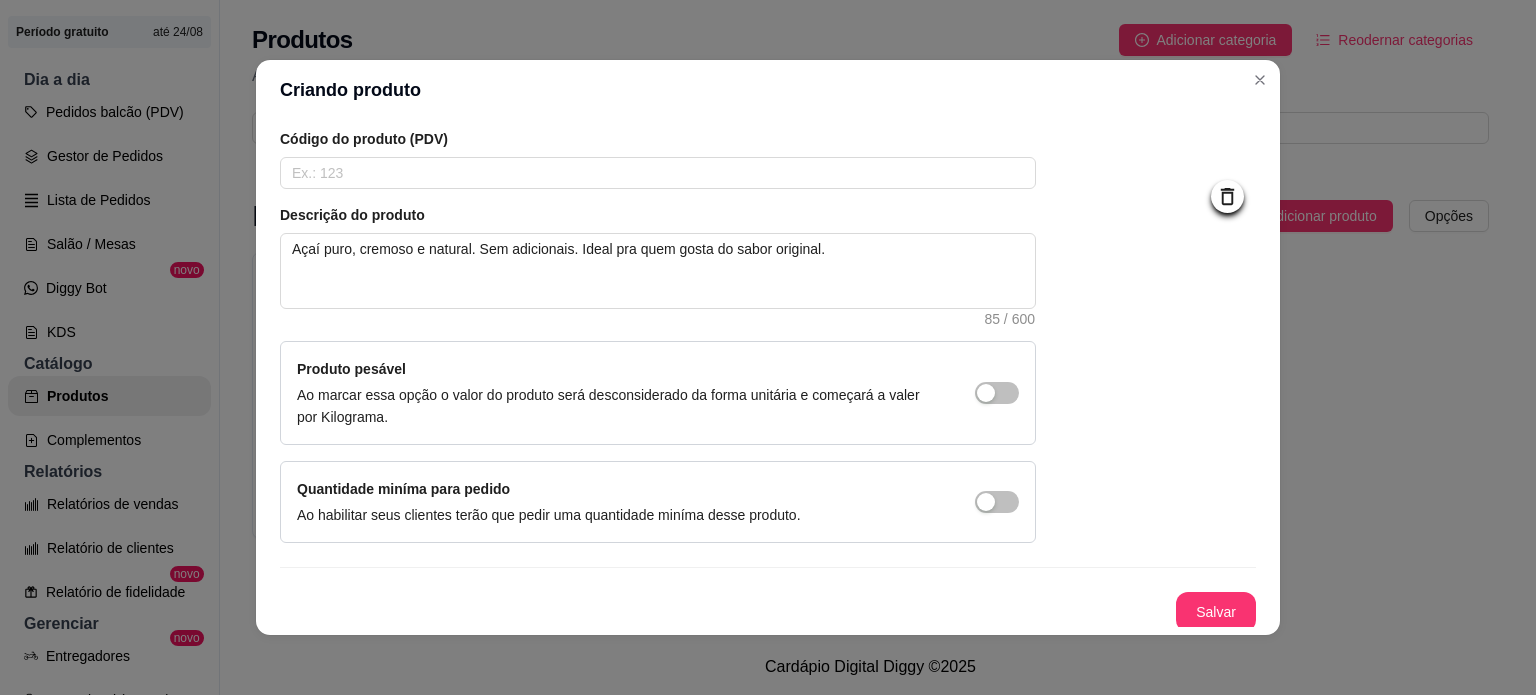 scroll, scrollTop: 150, scrollLeft: 0, axis: vertical 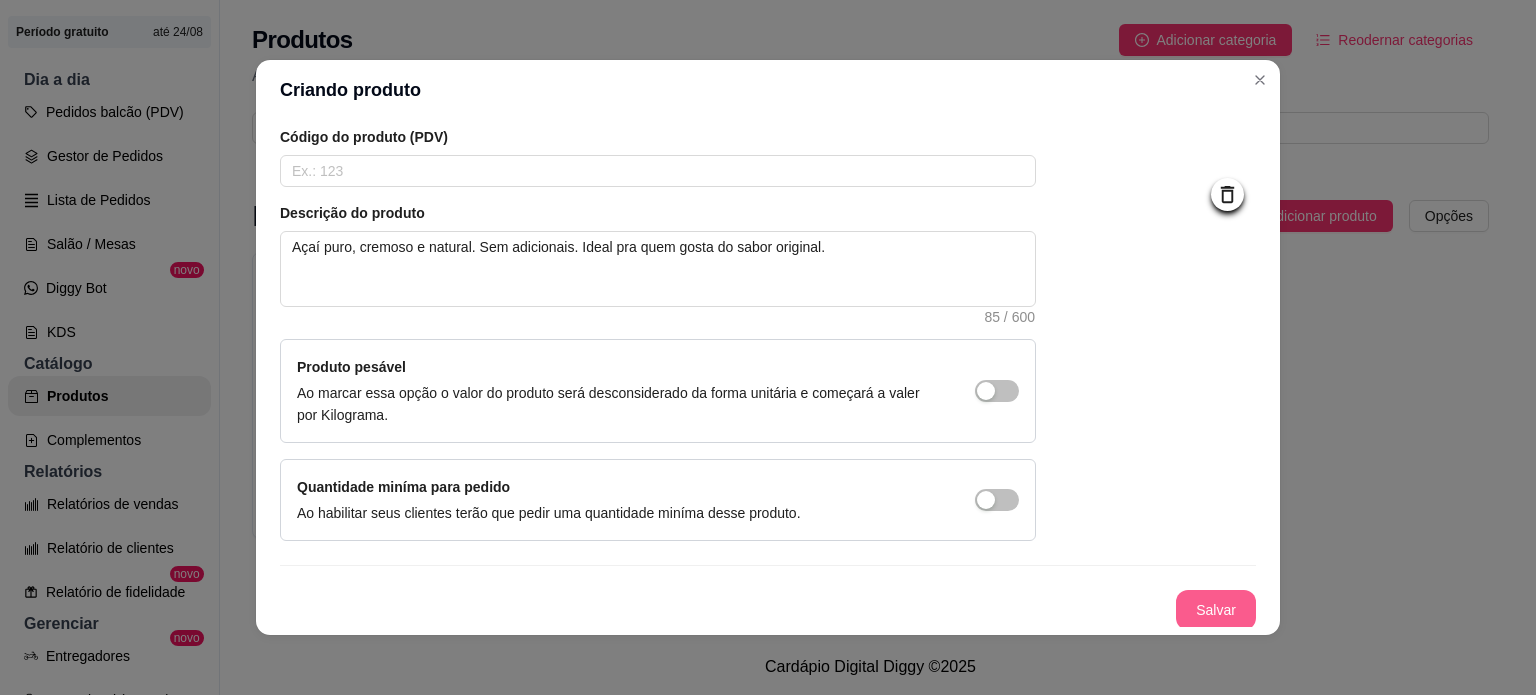 click on "Salvar" at bounding box center [1216, 610] 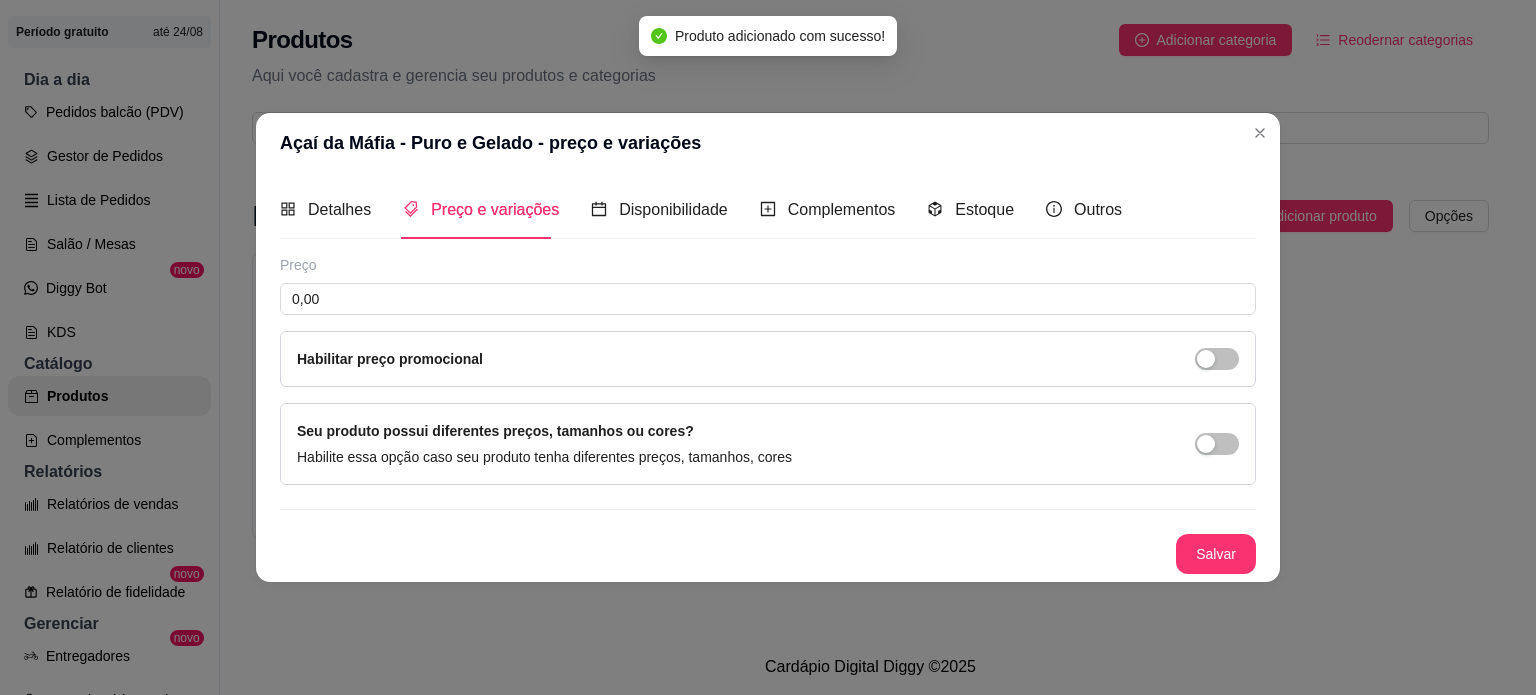 scroll, scrollTop: 0, scrollLeft: 0, axis: both 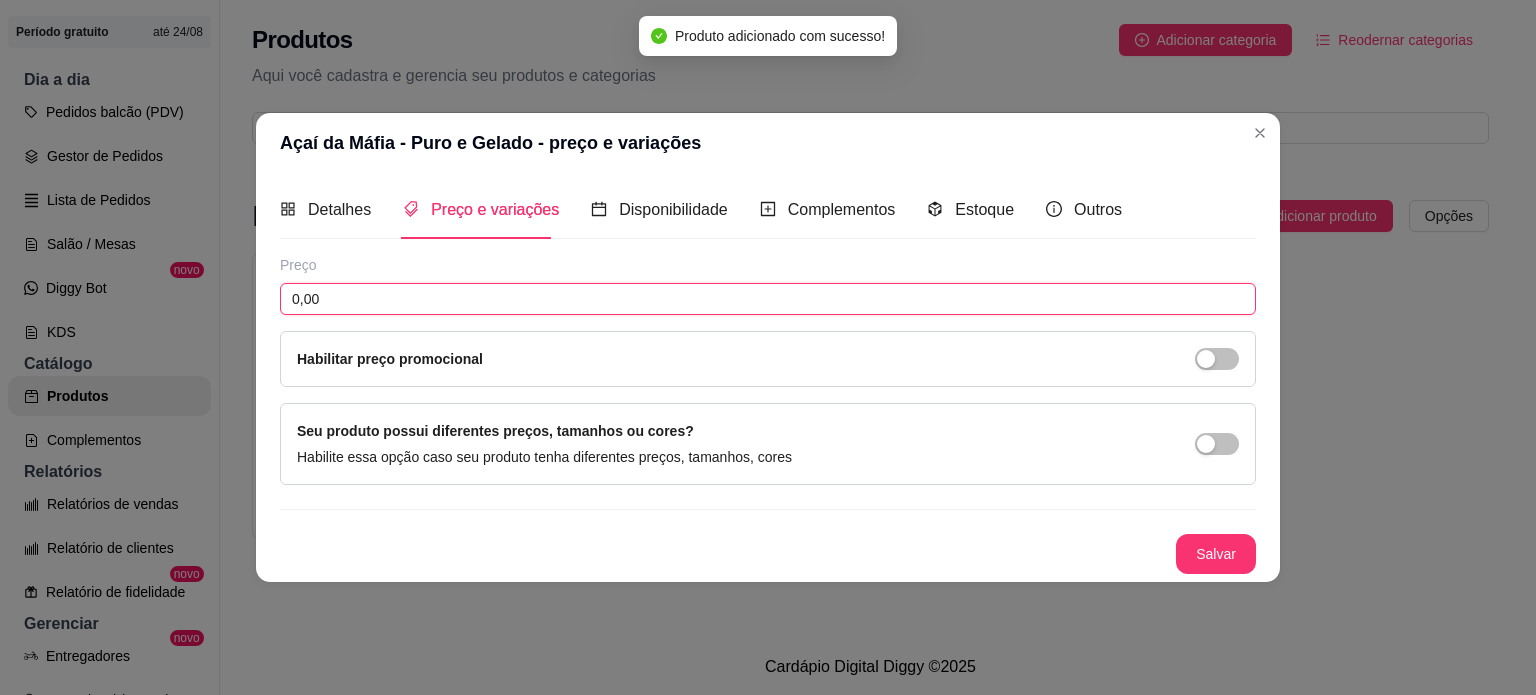 click on "0,00" at bounding box center (768, 299) 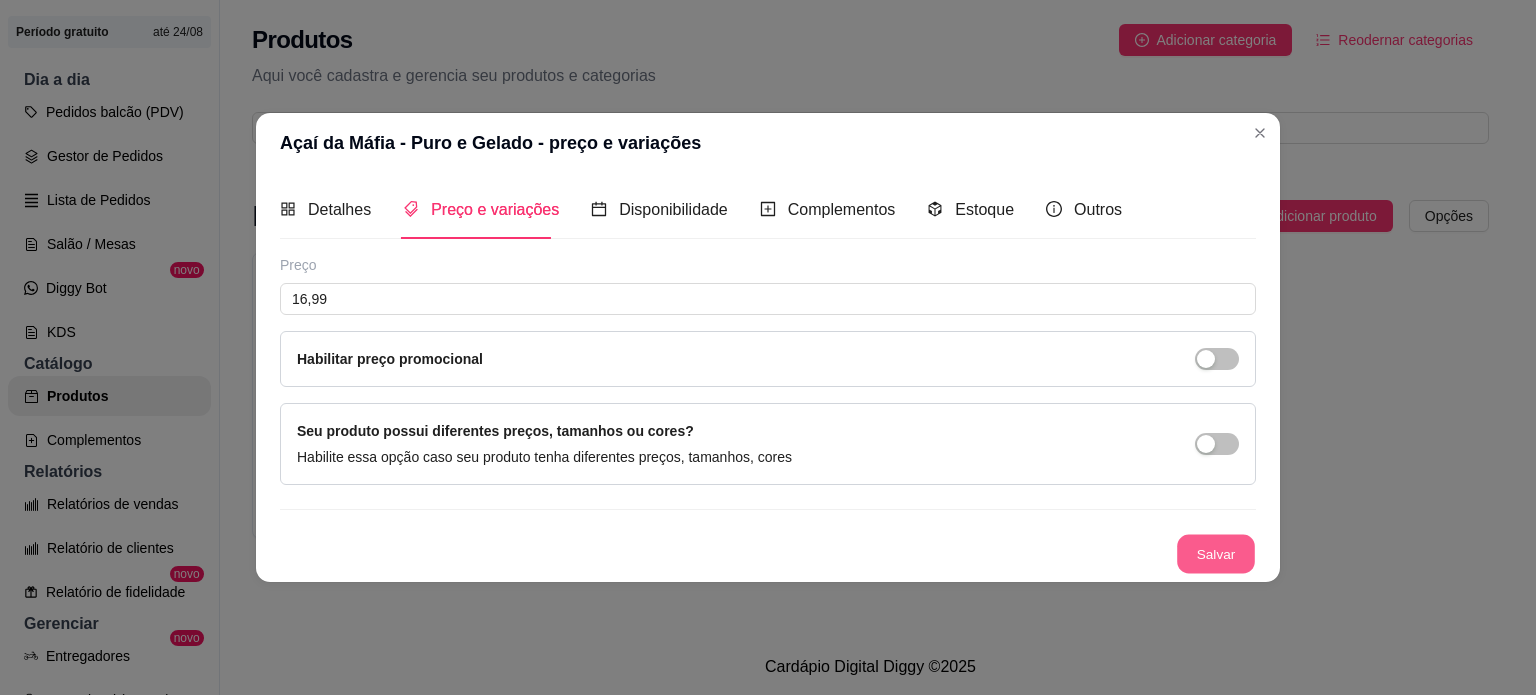 click on "Salvar" at bounding box center (1216, 553) 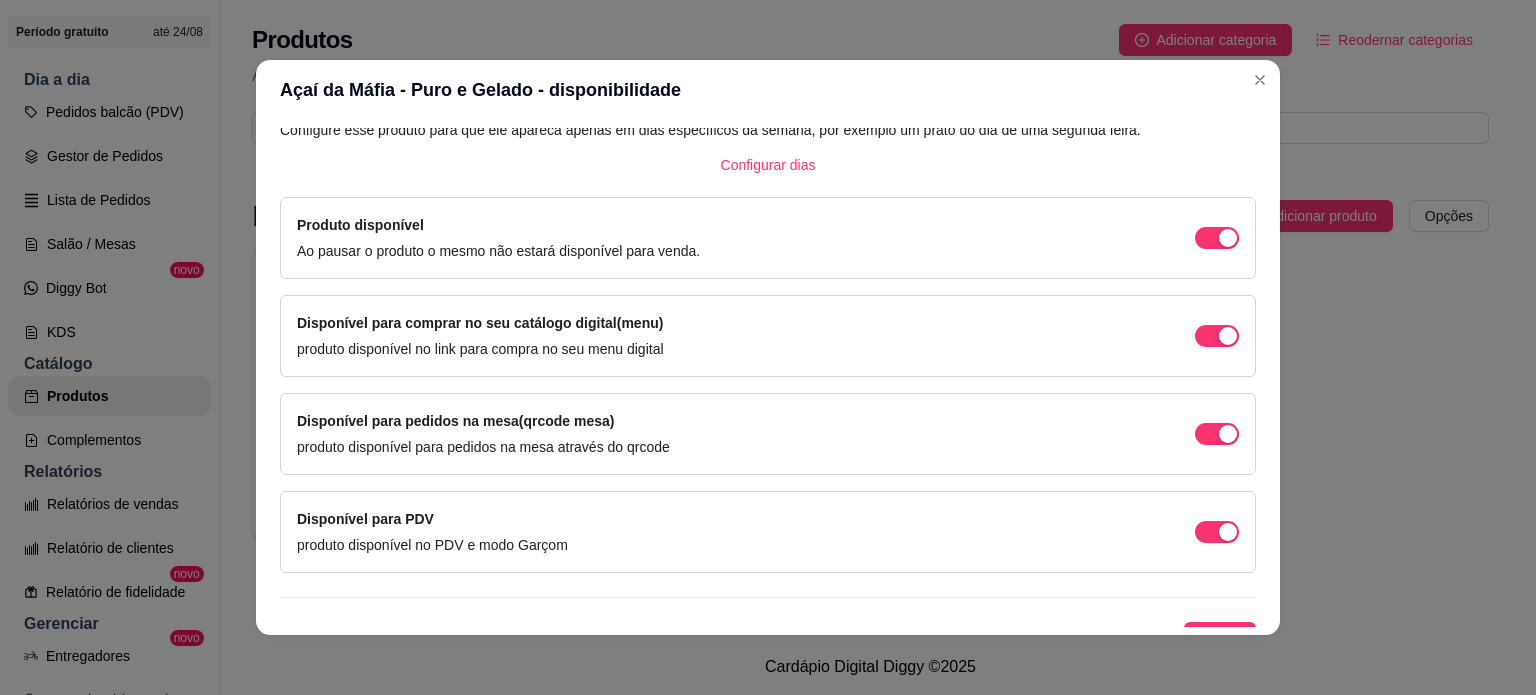scroll, scrollTop: 148, scrollLeft: 0, axis: vertical 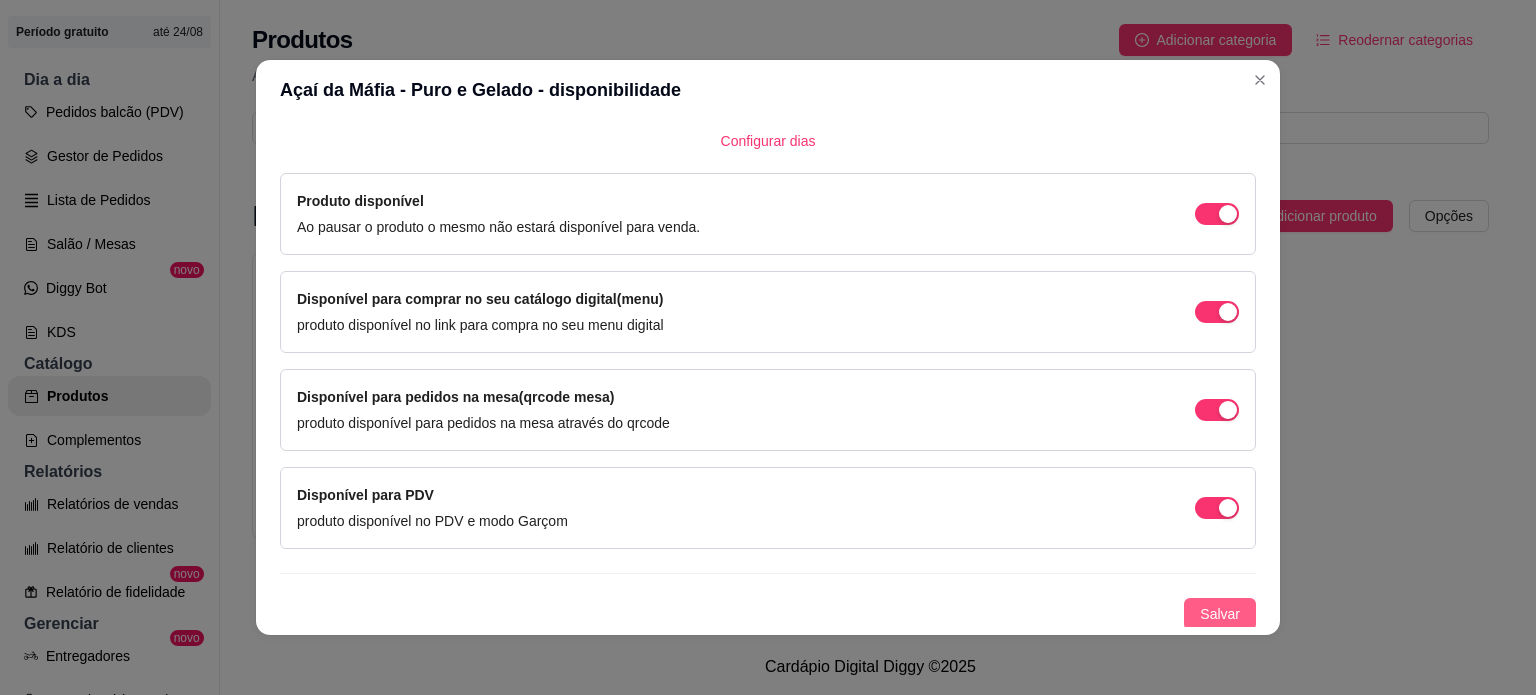 click on "Salvar" at bounding box center [1220, 614] 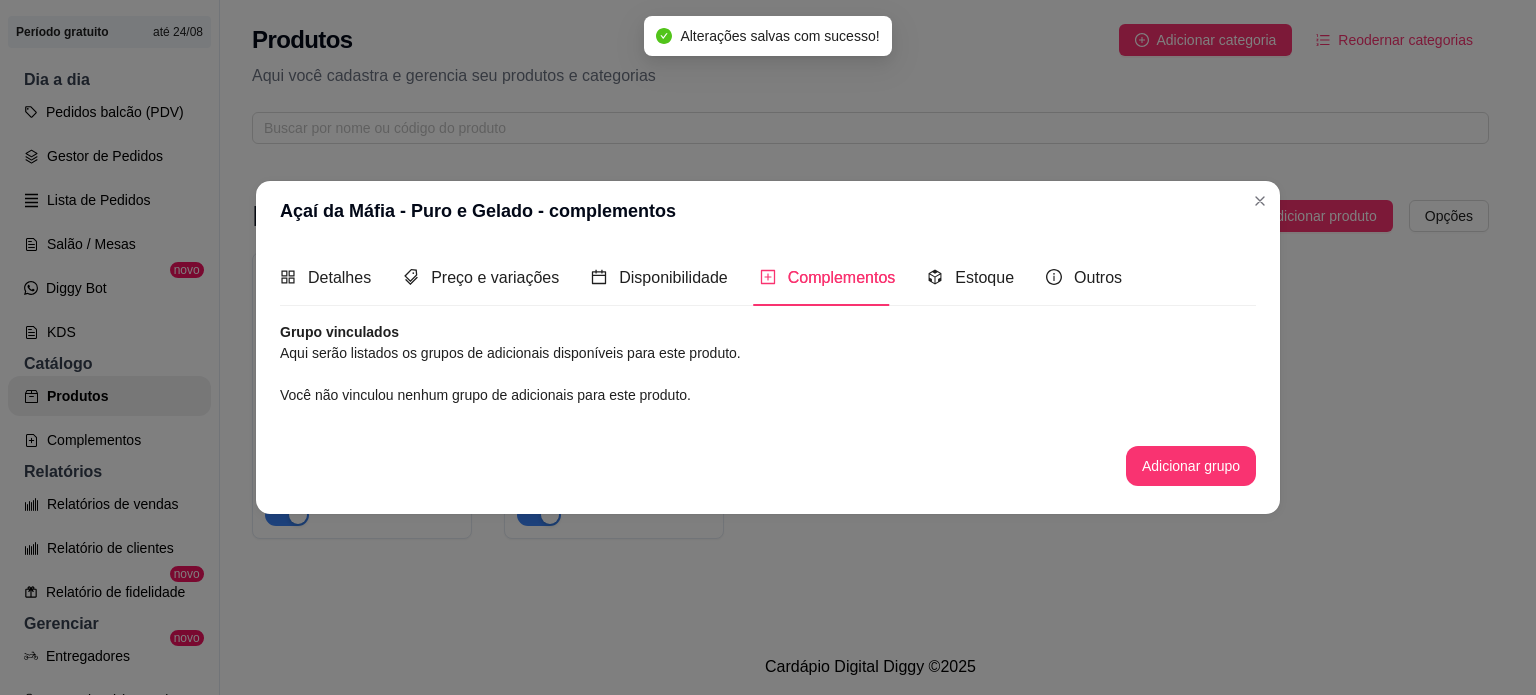 scroll, scrollTop: 0, scrollLeft: 0, axis: both 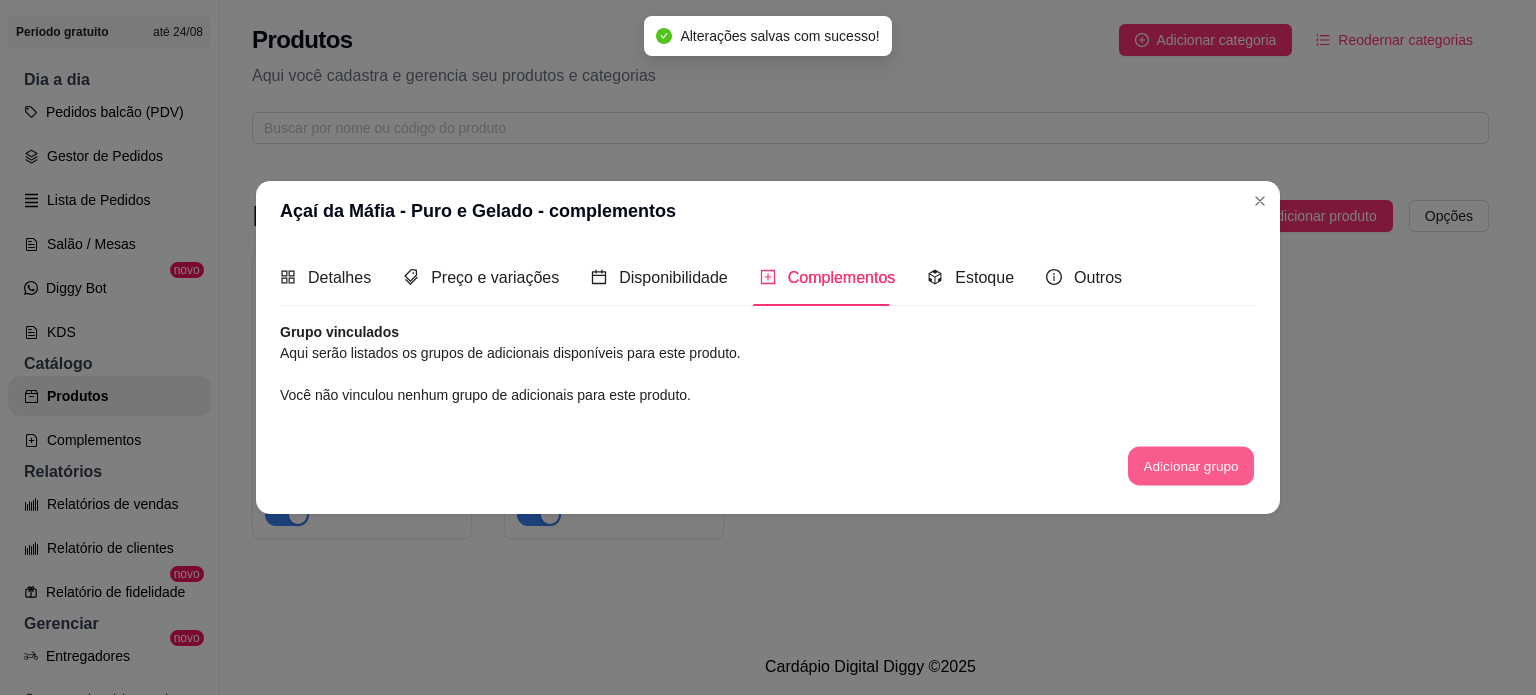 click on "Adicionar grupo" at bounding box center [1191, 466] 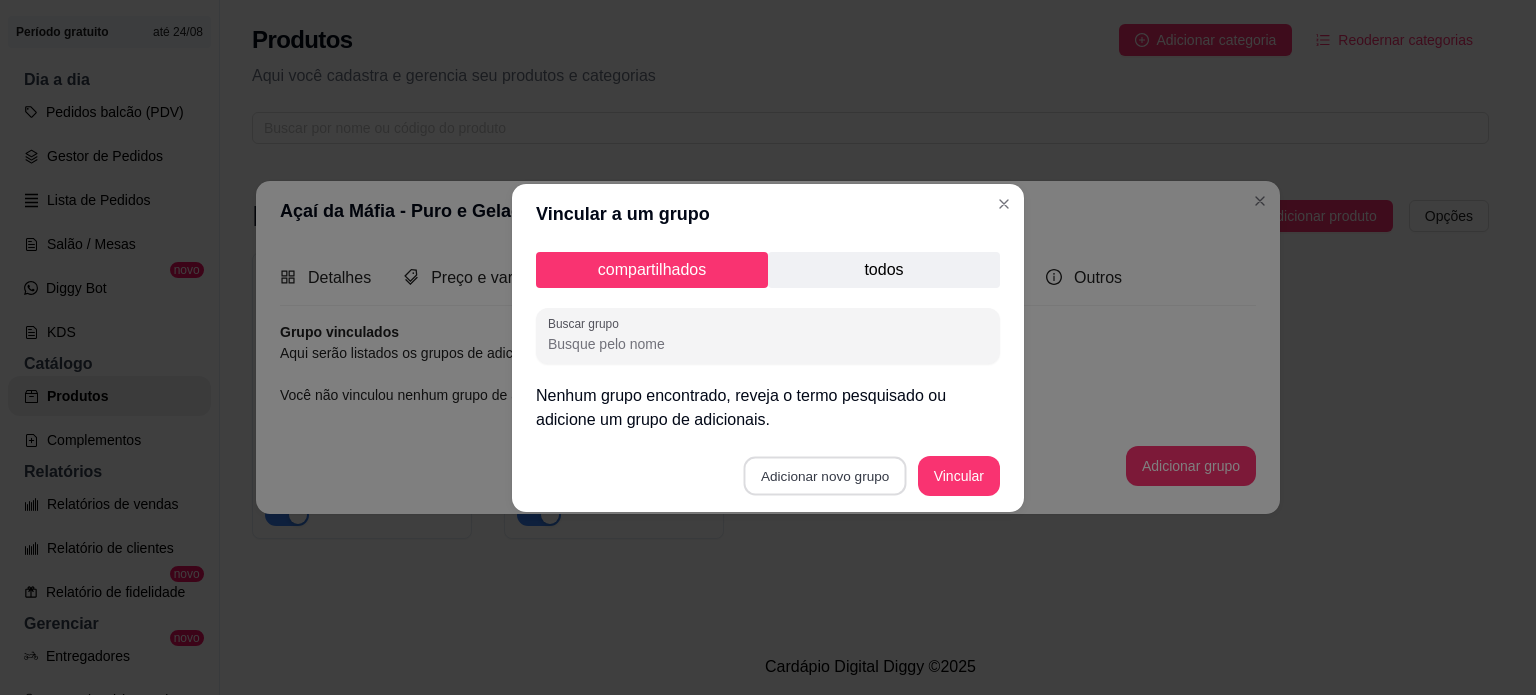 click on "Adicionar novo grupo" at bounding box center (825, 475) 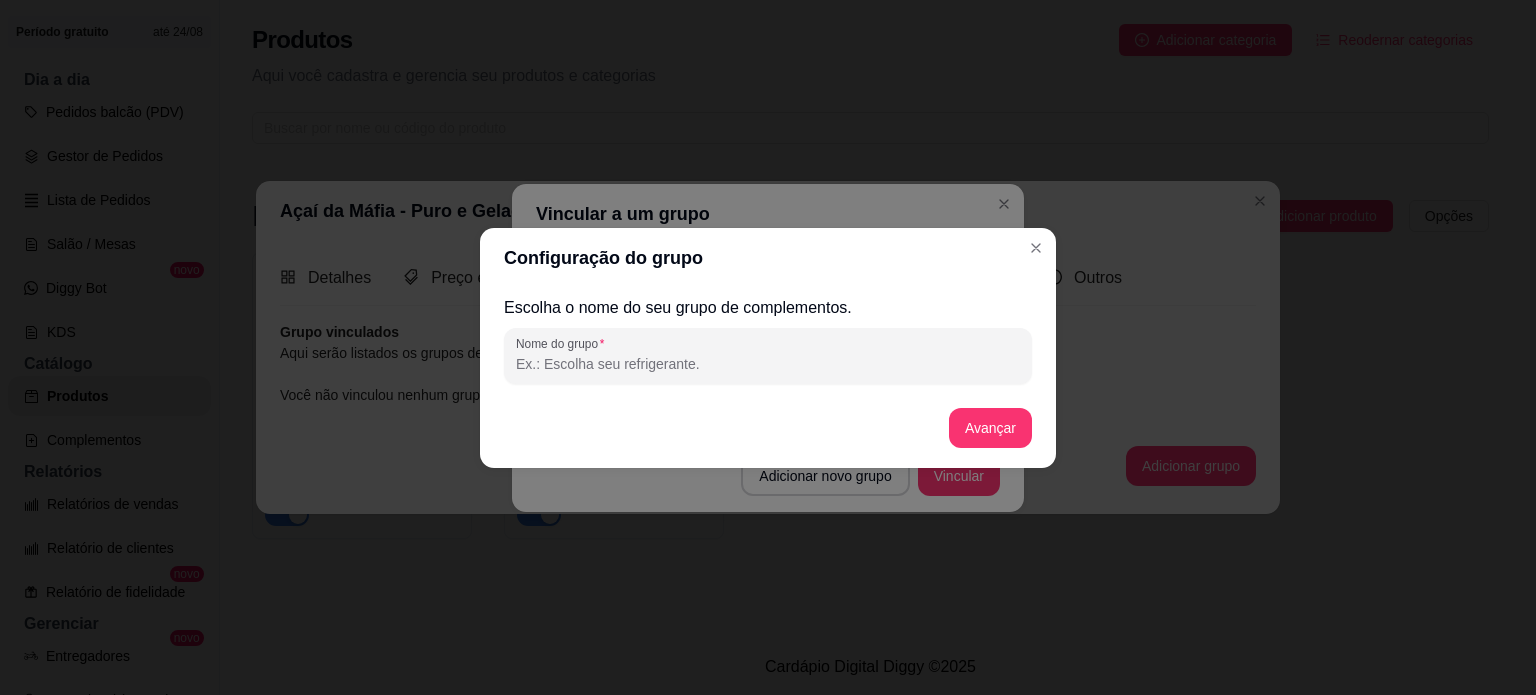click on "Nome do grupo" at bounding box center [768, 364] 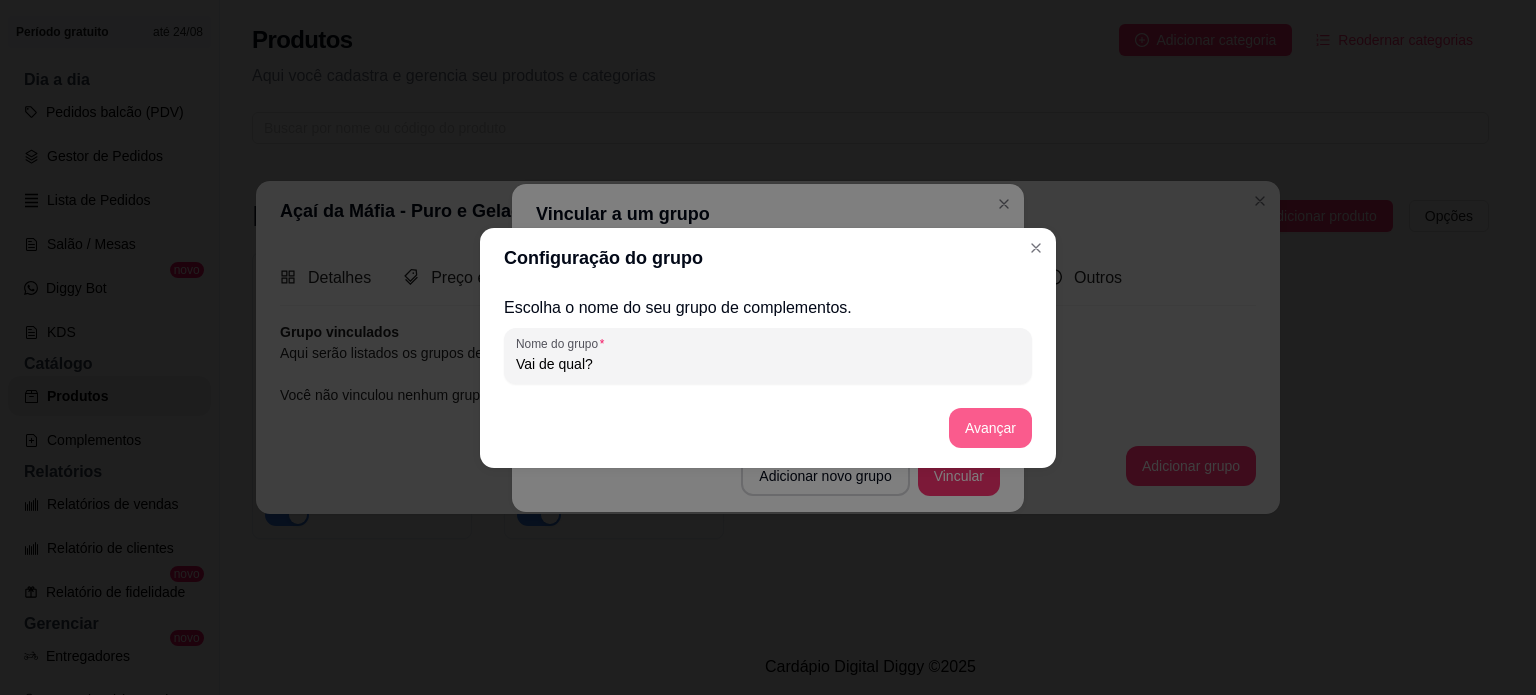click on "Avançar" at bounding box center [990, 428] 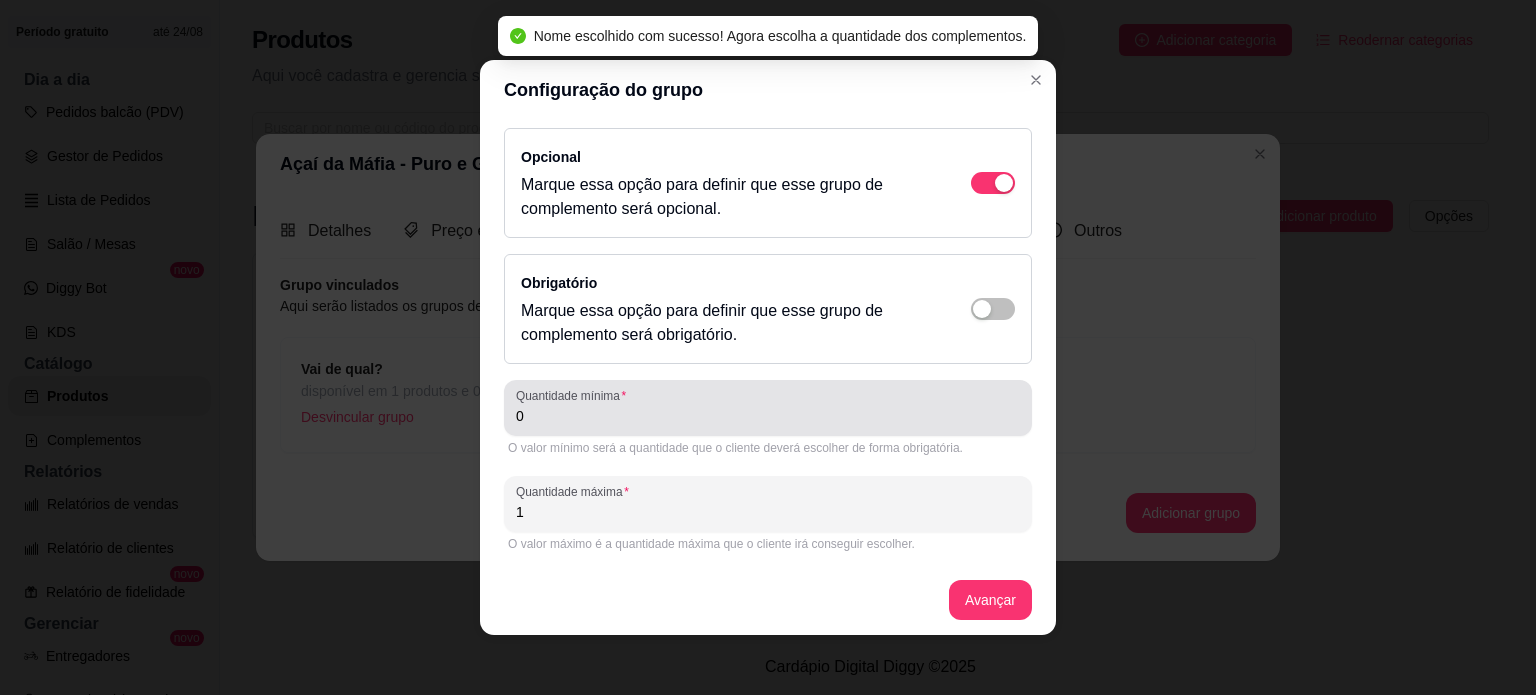 click on "0" at bounding box center [768, 416] 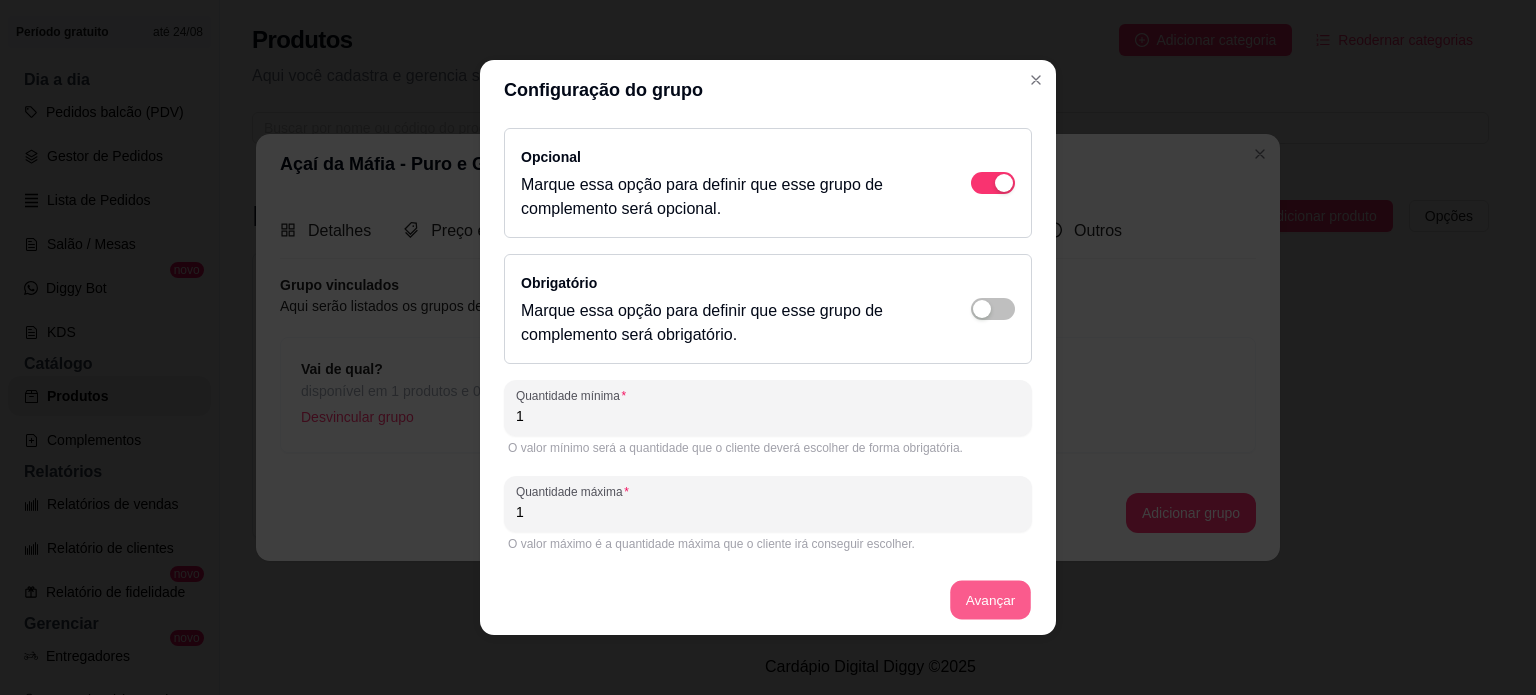 click on "Avançar" at bounding box center (990, 600) 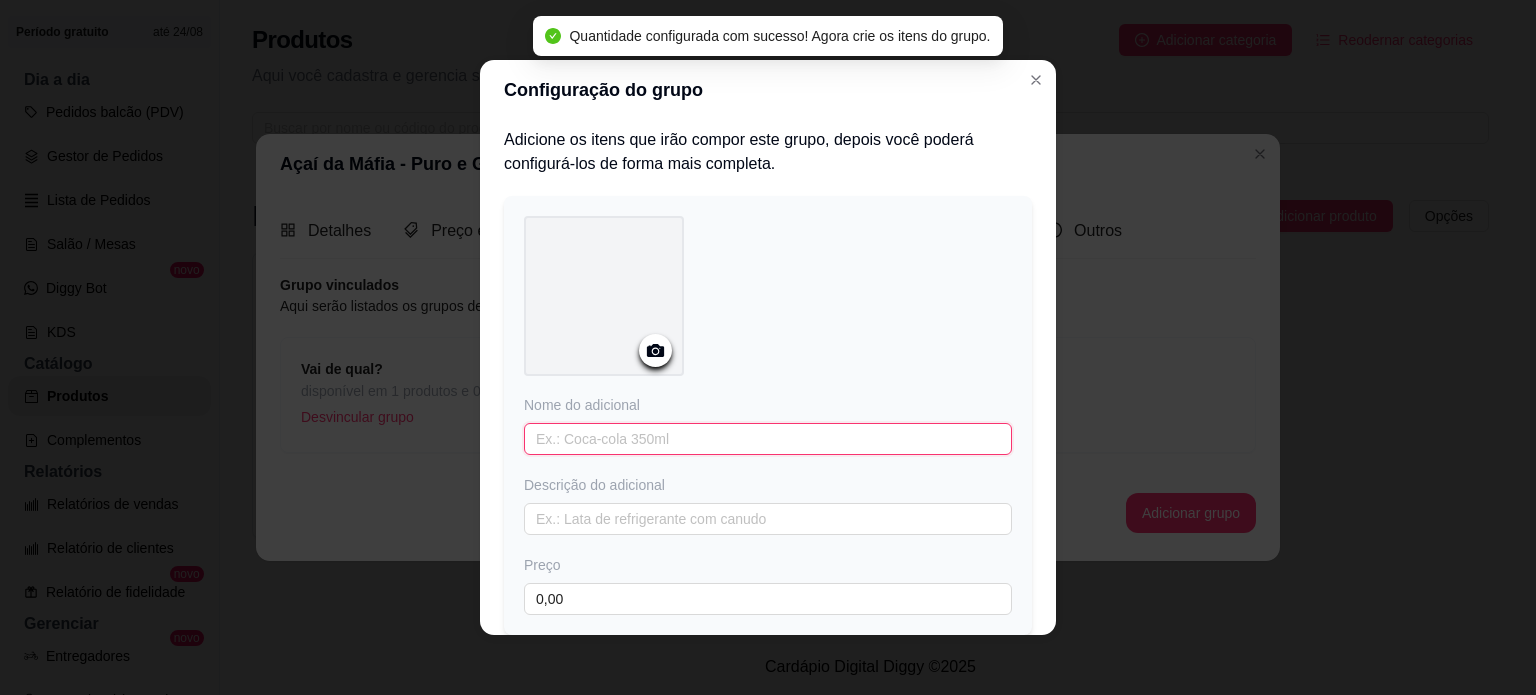 click at bounding box center (768, 439) 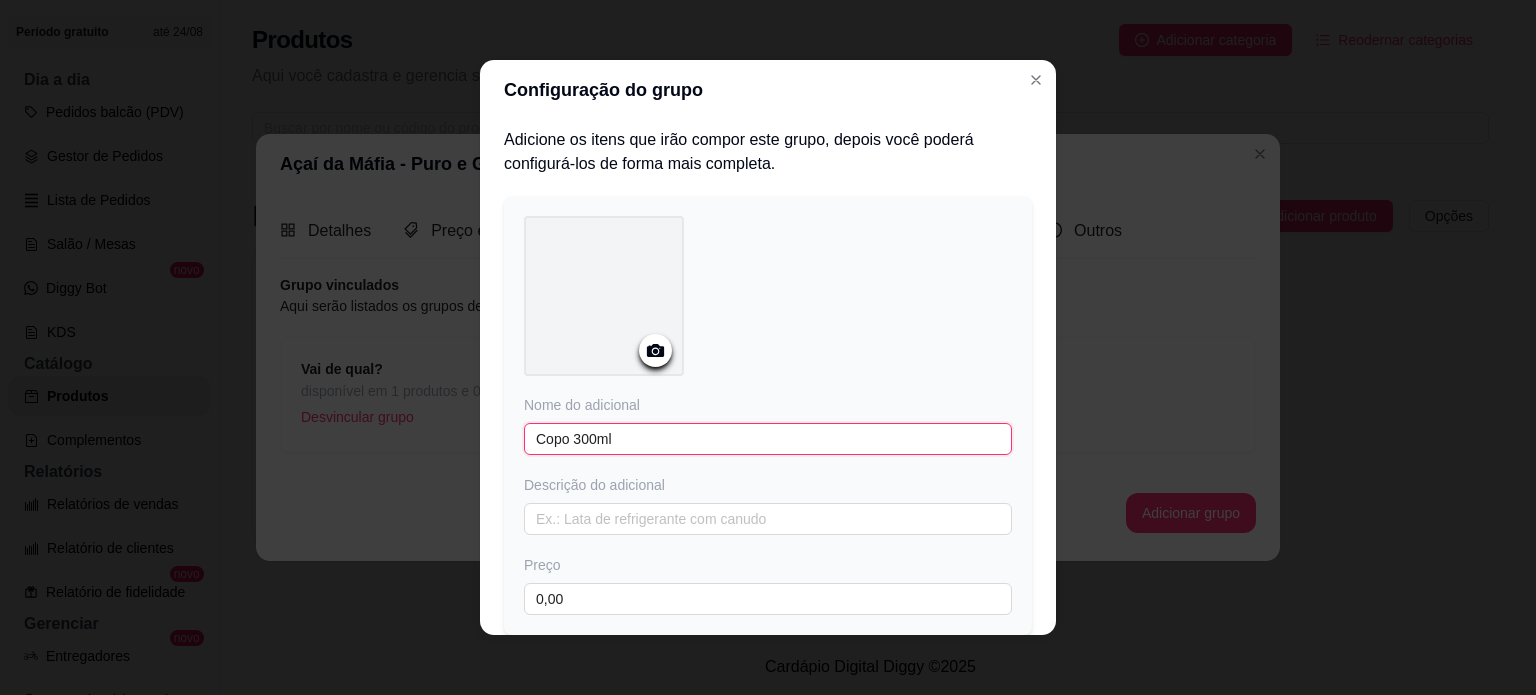 click on "Copo 300ml" at bounding box center (768, 439) 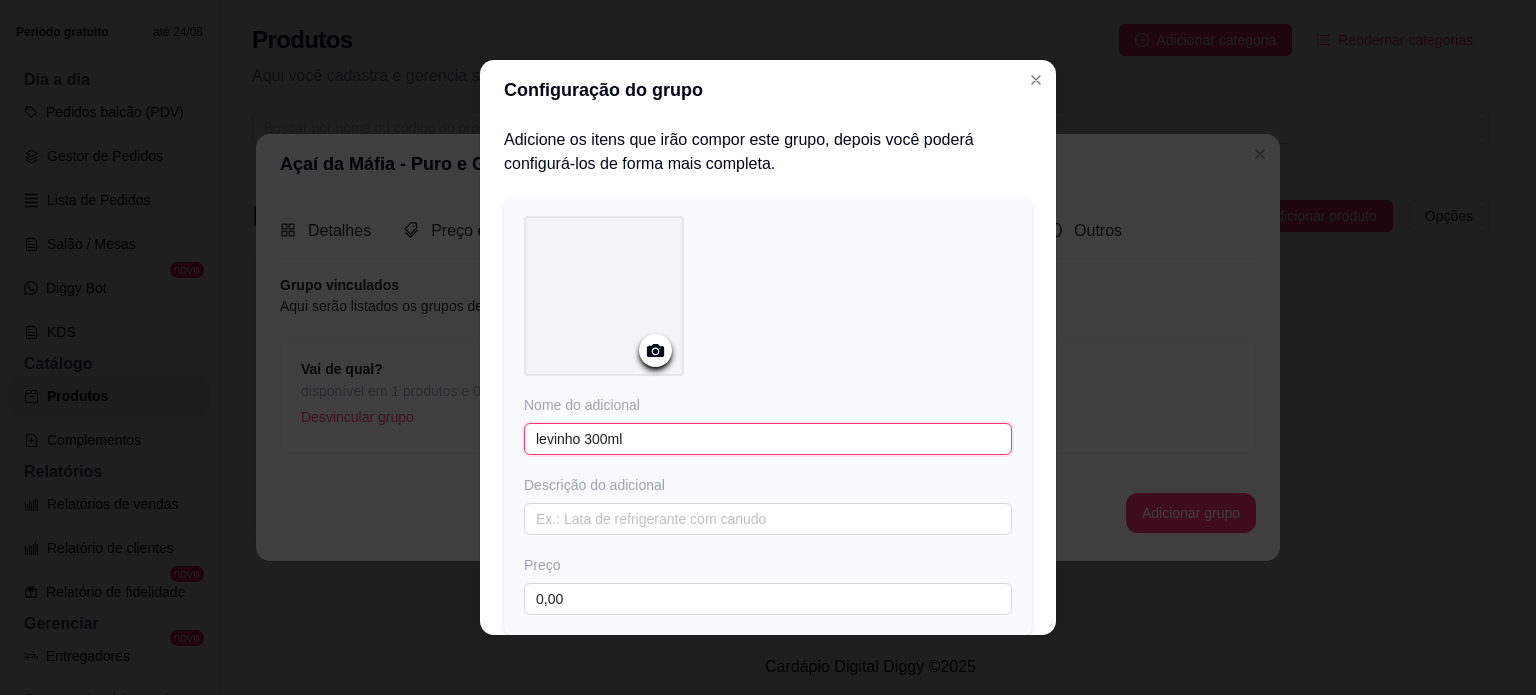 click on "levinho 300ml" at bounding box center [768, 439] 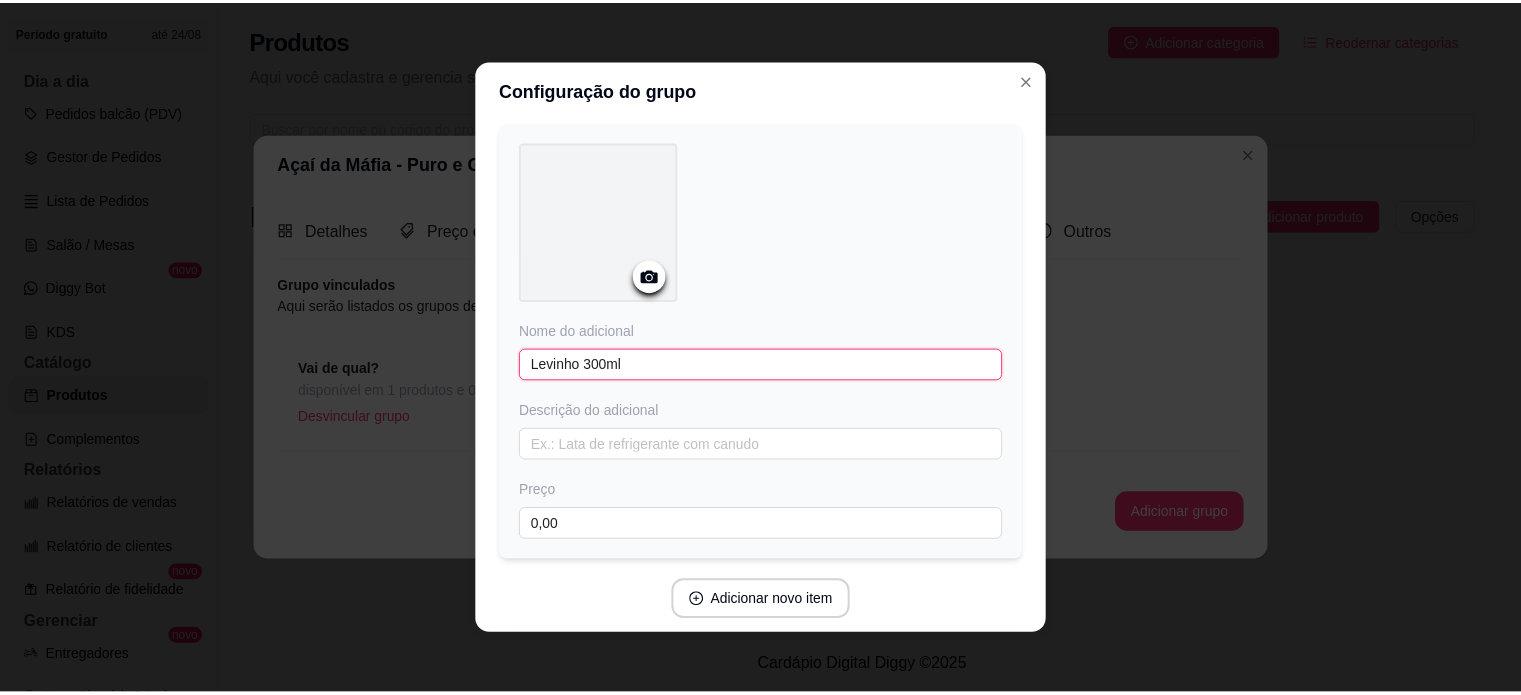 scroll, scrollTop: 141, scrollLeft: 0, axis: vertical 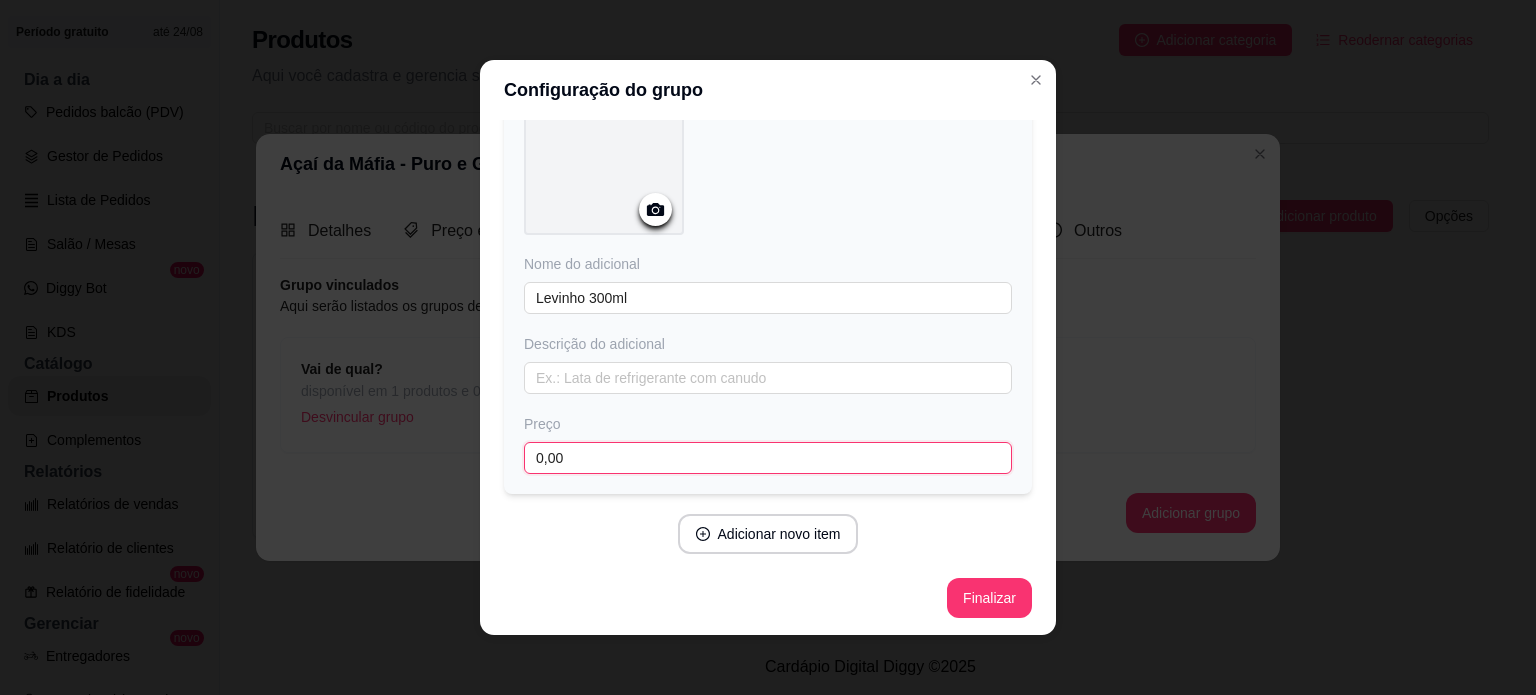 click on "0,00" at bounding box center [768, 458] 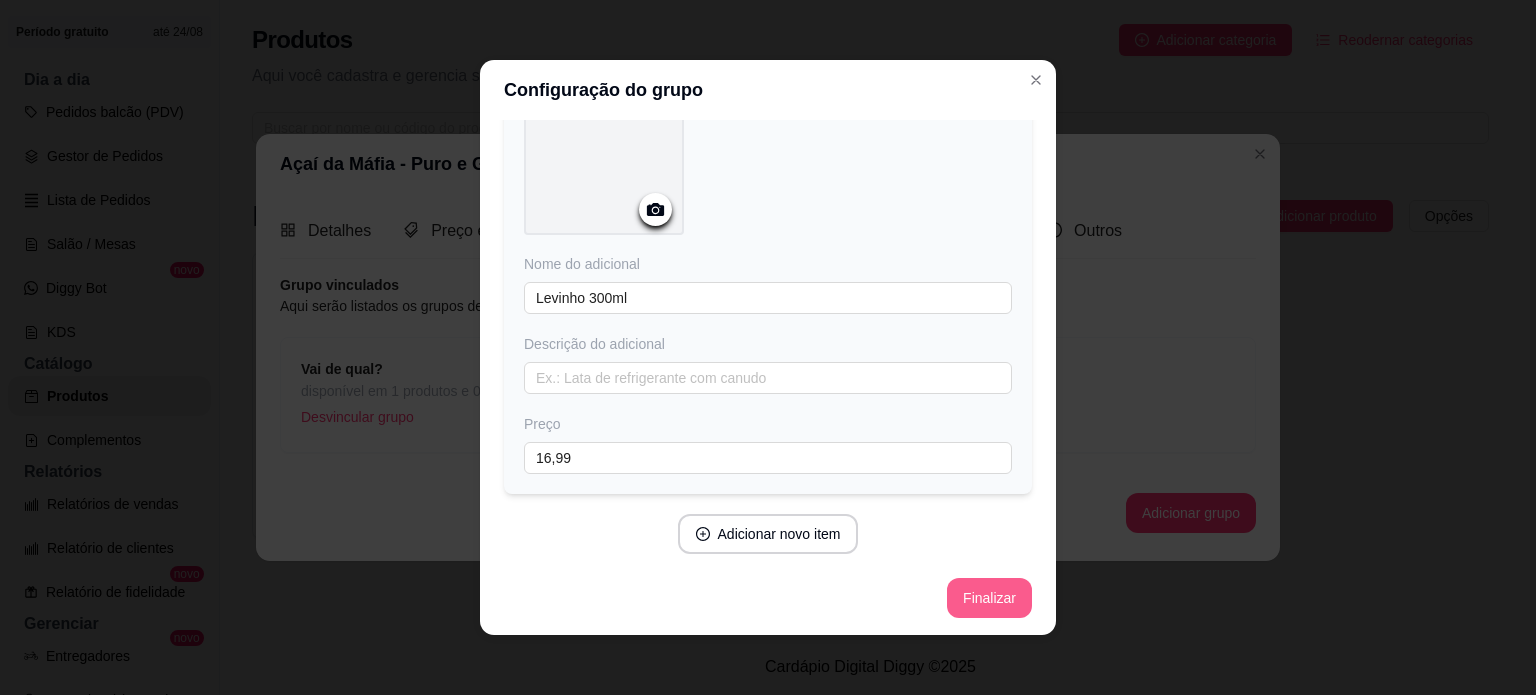 click on "Finalizar" at bounding box center [989, 598] 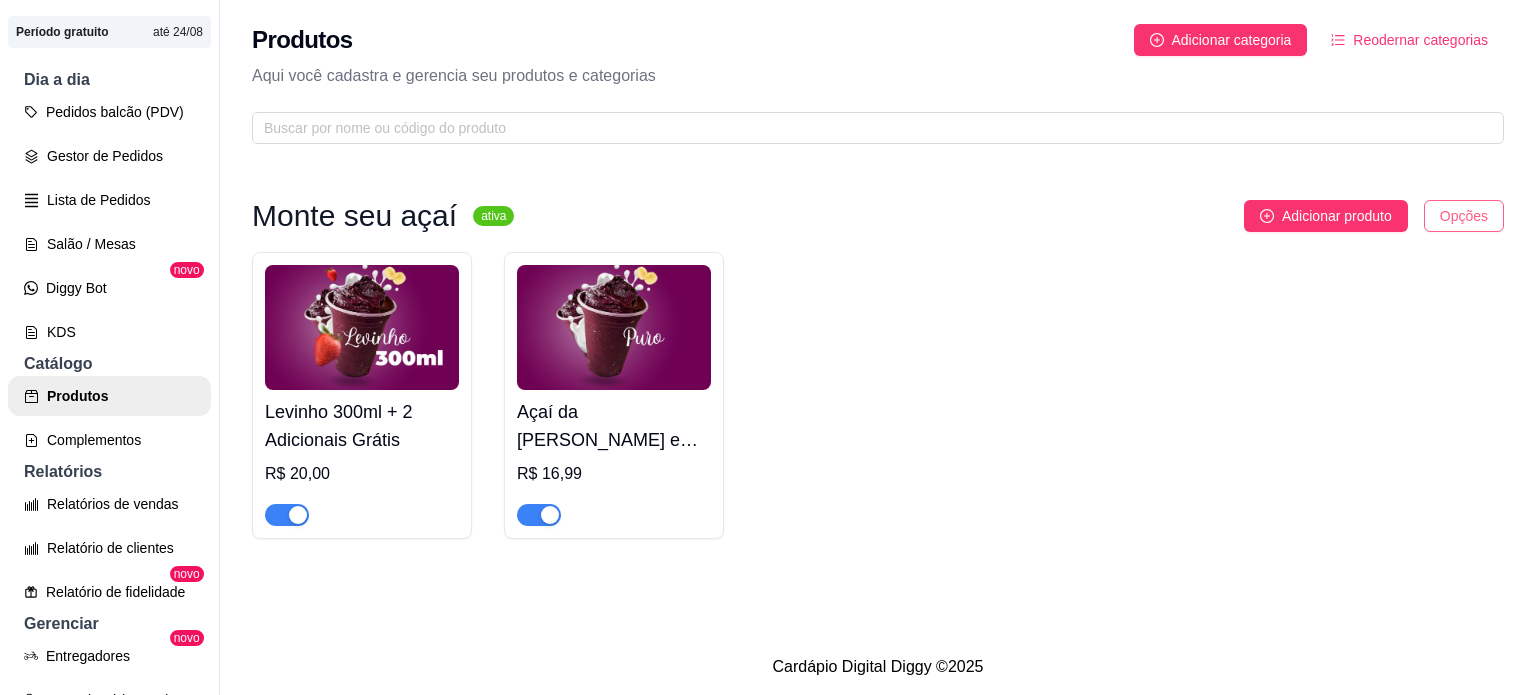 click on "L La Máfia Açaí ... Loja Aberta Loja Período gratuito até 24/08   Dia a dia Pedidos balcão (PDV) Gestor de Pedidos Lista de Pedidos Salão / Mesas Diggy Bot novo KDS Catálogo Produtos Complementos Relatórios Relatórios de vendas Relatório de clientes Relatório de fidelidade novo Gerenciar Entregadores novo Nota Fiscal (NFC-e) Controle de caixa Controle de fiado Cupons Clientes Estoque Configurações Diggy Planos Precisa de ajuda? Sair Produtos Adicionar categoria Reodernar categorias Aqui você cadastra e gerencia seu produtos e categorias Monte seu açaí ativa Adicionar produto Opções Levinho 300ml + 2 Adicionais Grátis   R$ 20,00 Açaí da Máfia - Puro e Gelado   R$ 16,99 Cardápio Digital Diggy © 2025" at bounding box center (768, 347) 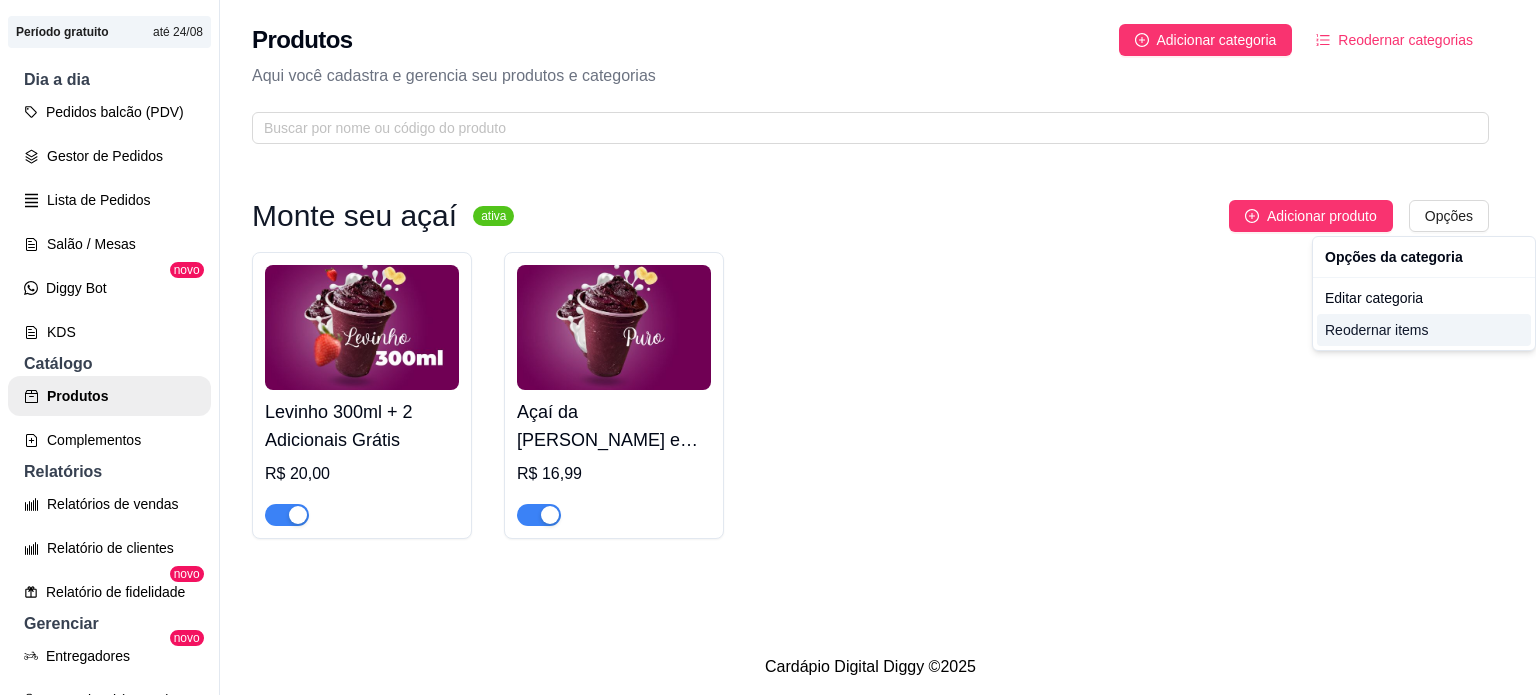 click on "Reodernar items" at bounding box center [1424, 330] 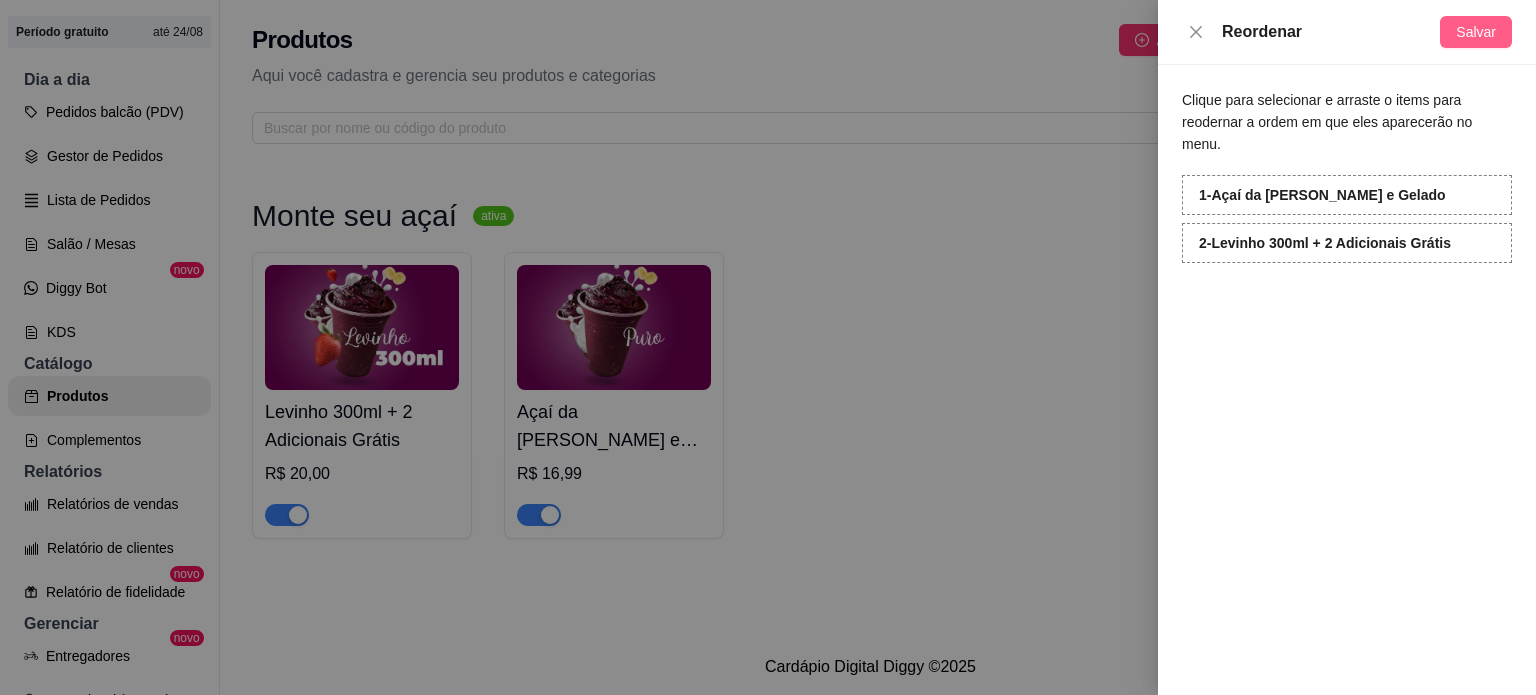 click on "Salvar" at bounding box center (1476, 32) 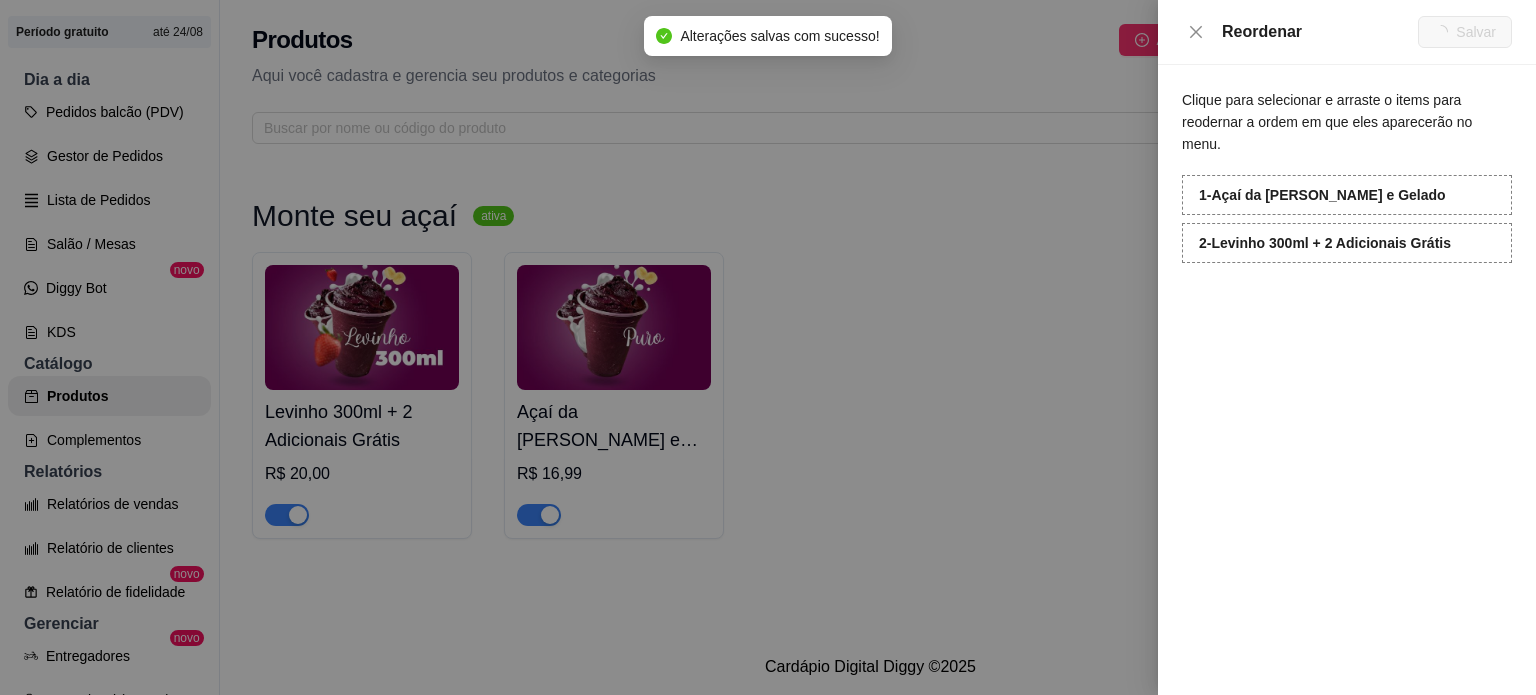 click at bounding box center [768, 347] 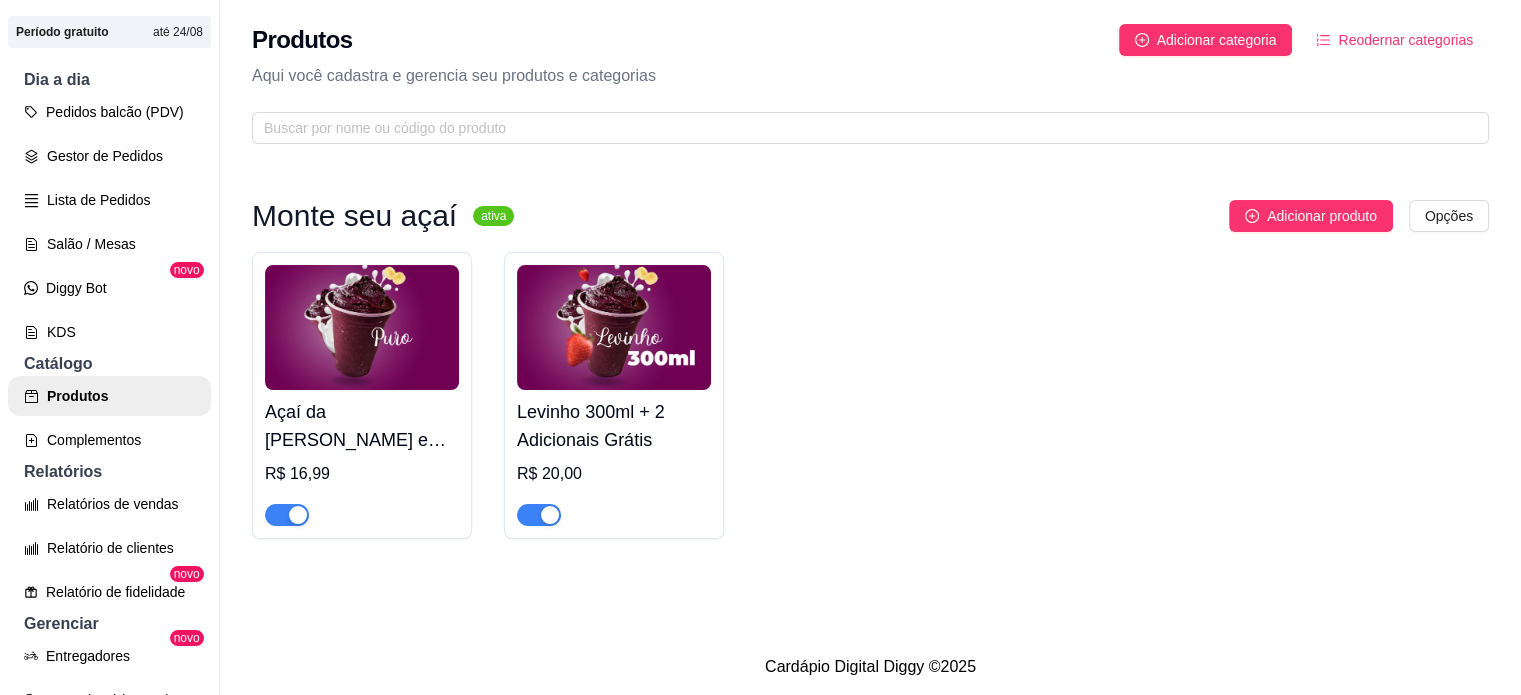 click on "Açaí da [PERSON_NAME] e Gelado" at bounding box center (362, 426) 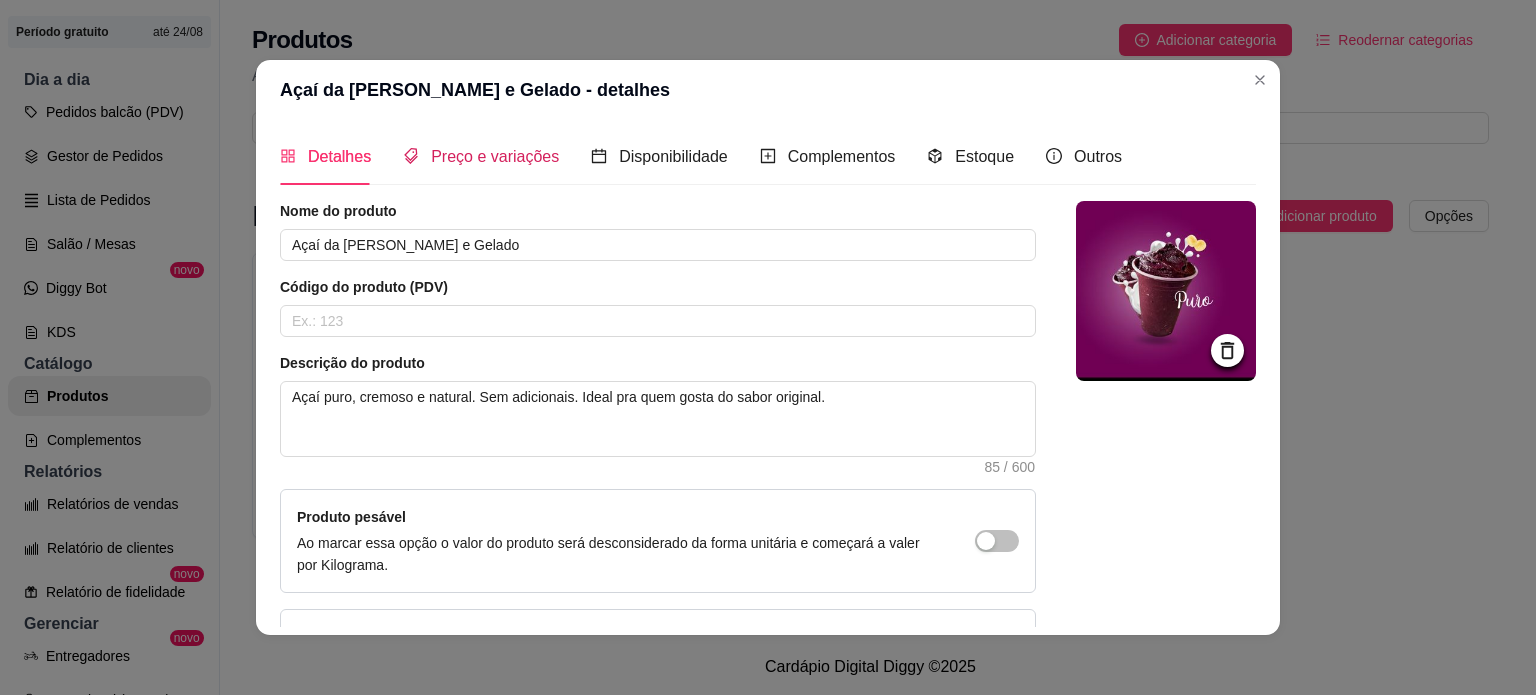 click on "Preço e variações" at bounding box center [495, 156] 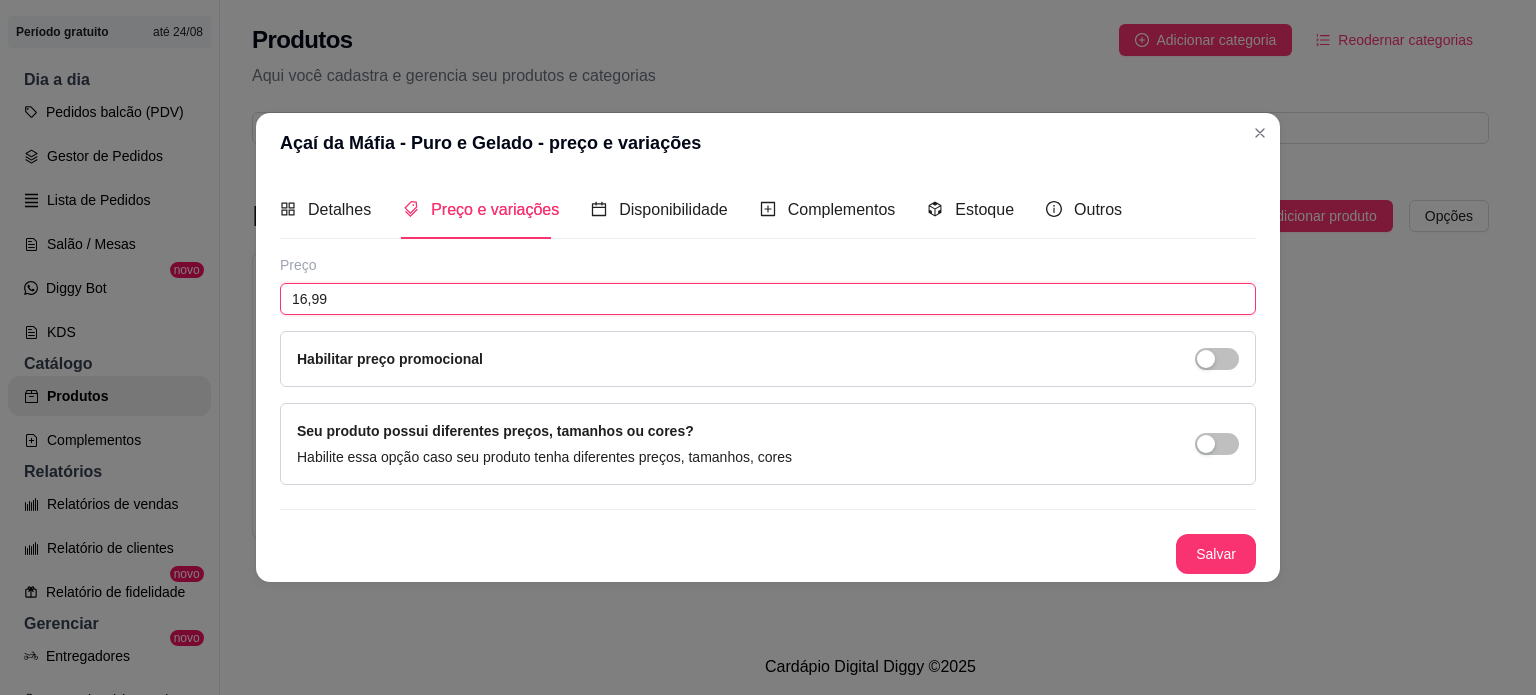 click on "16,99" at bounding box center (768, 299) 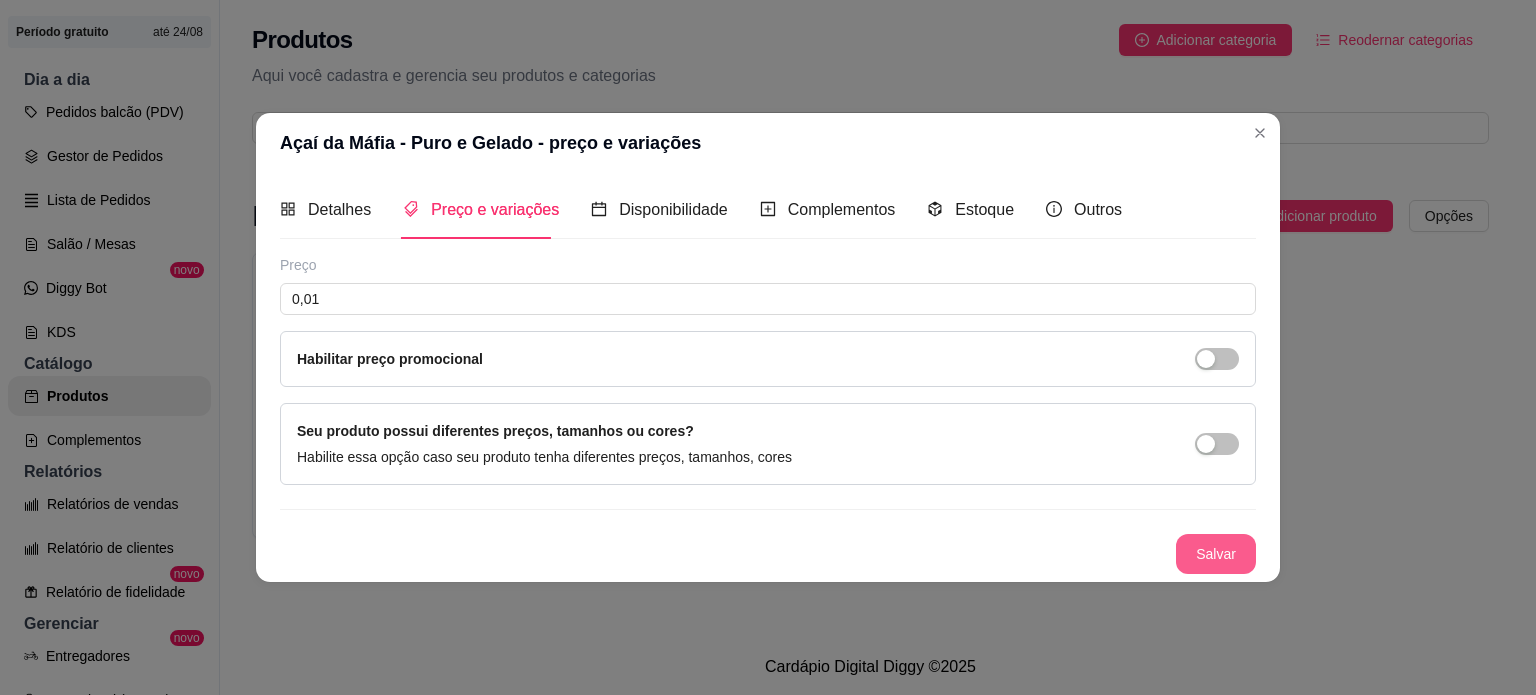 click on "Salvar" at bounding box center (1216, 554) 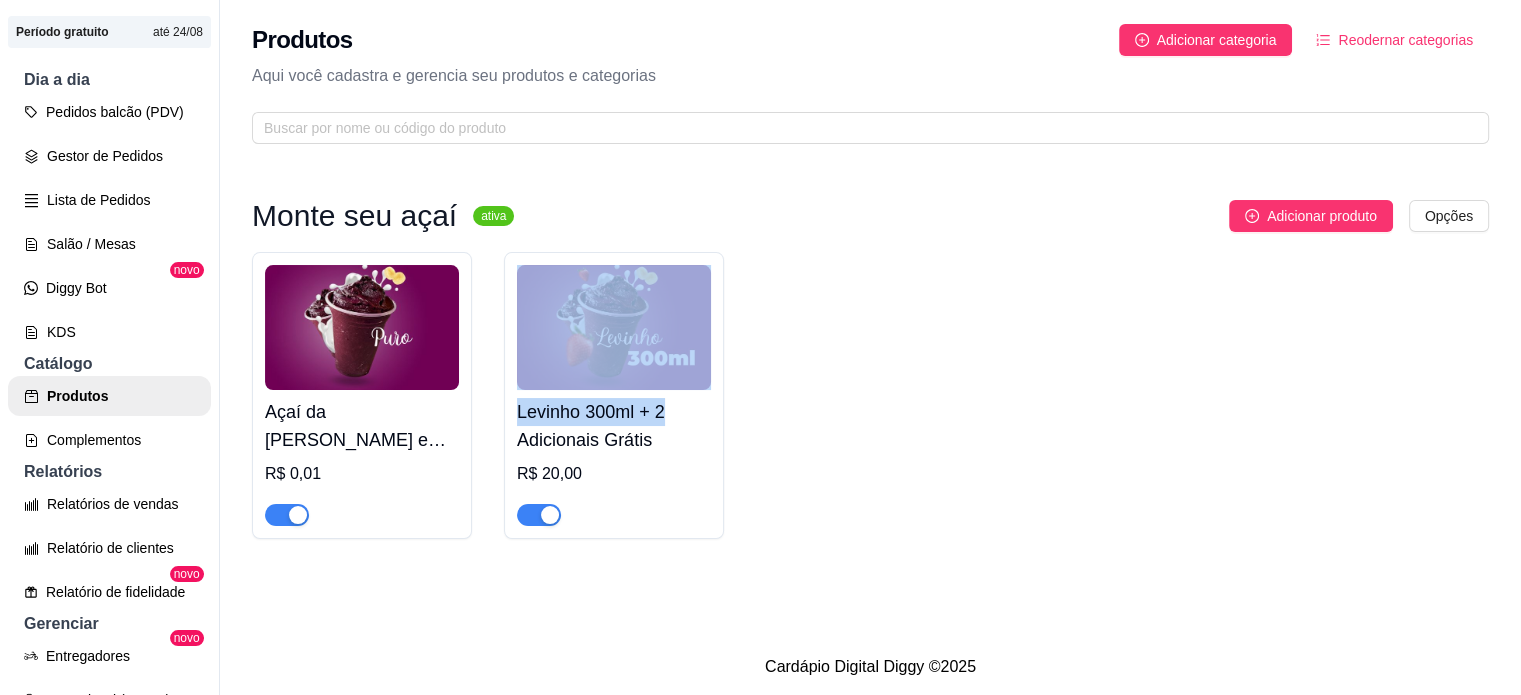 drag, startPoint x: 1524, startPoint y: 379, endPoint x: 1137, endPoint y: 314, distance: 392.4207 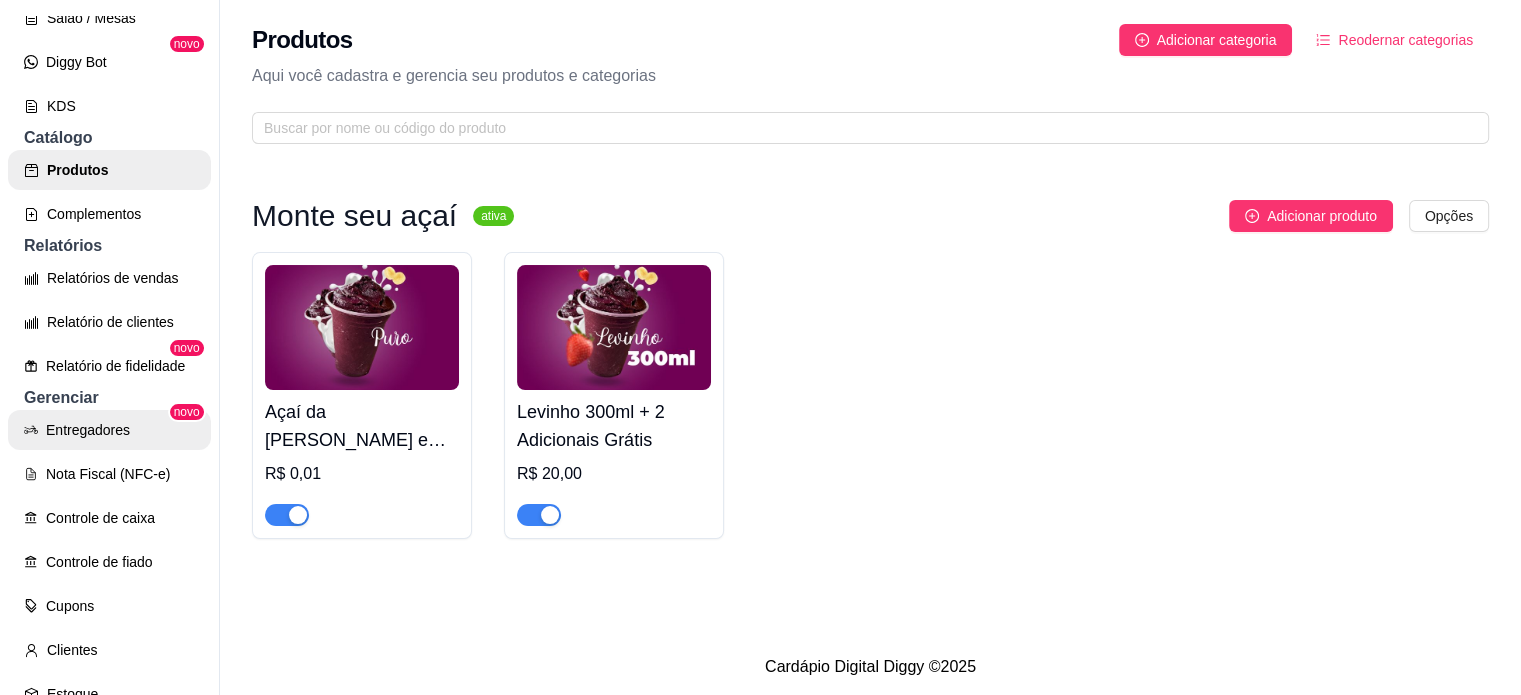 scroll, scrollTop: 0, scrollLeft: 0, axis: both 